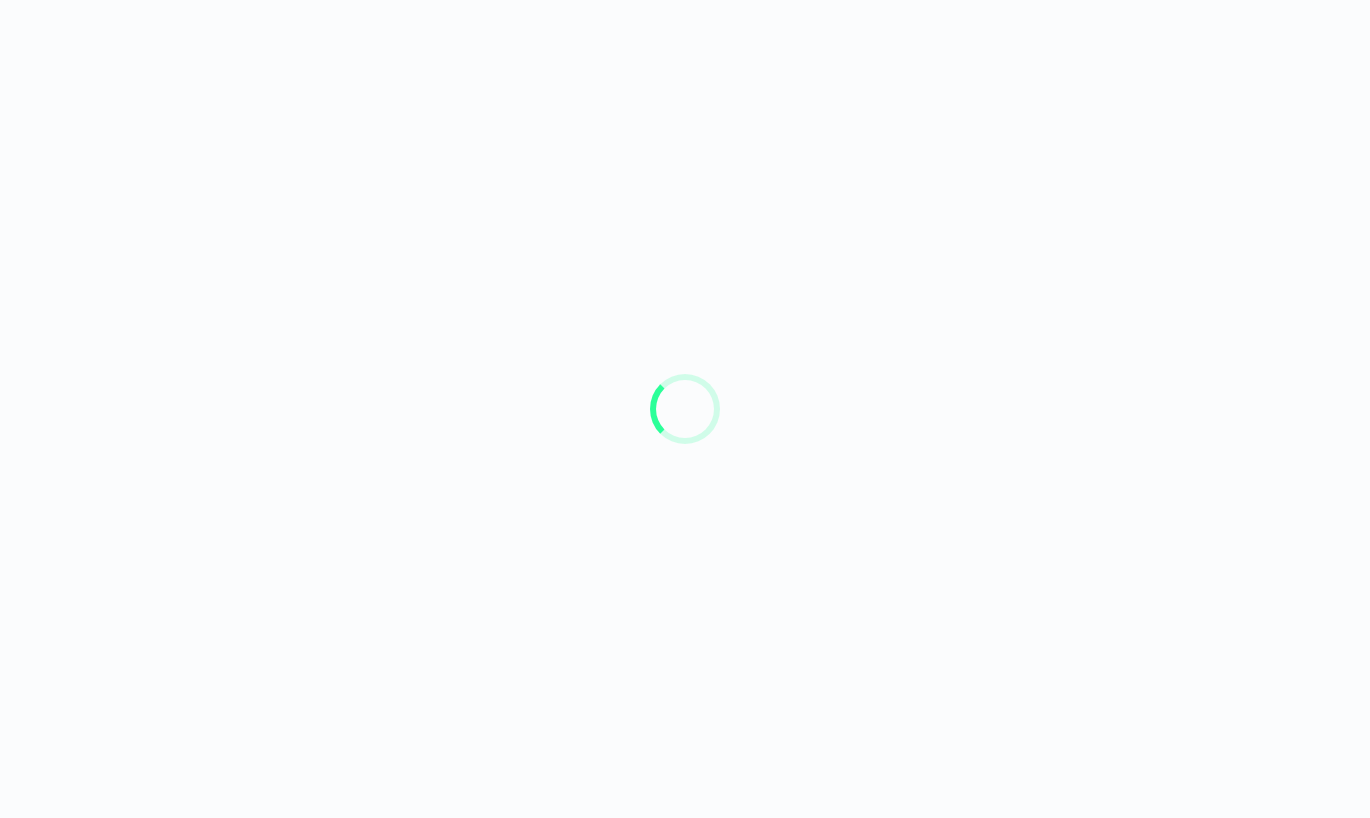 scroll, scrollTop: 0, scrollLeft: 0, axis: both 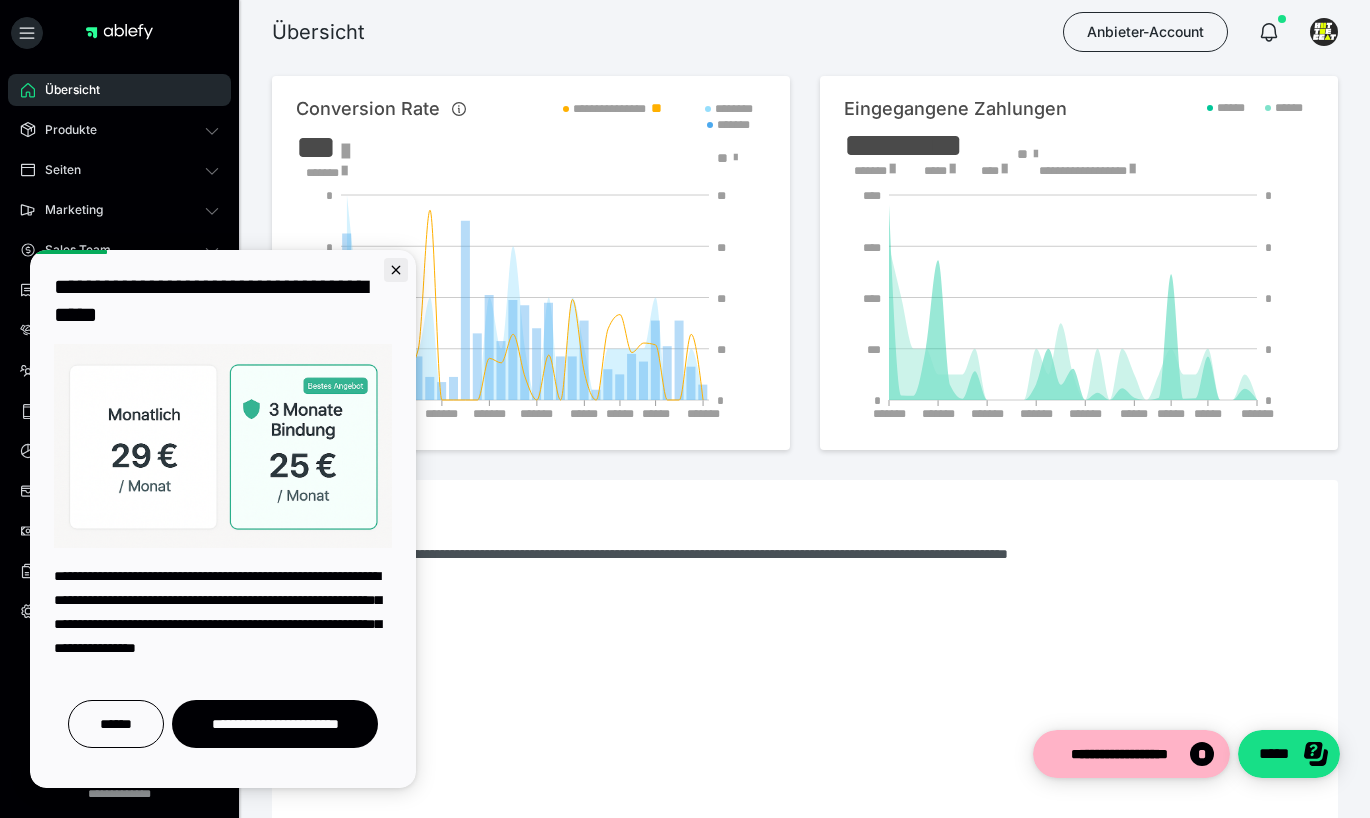 click 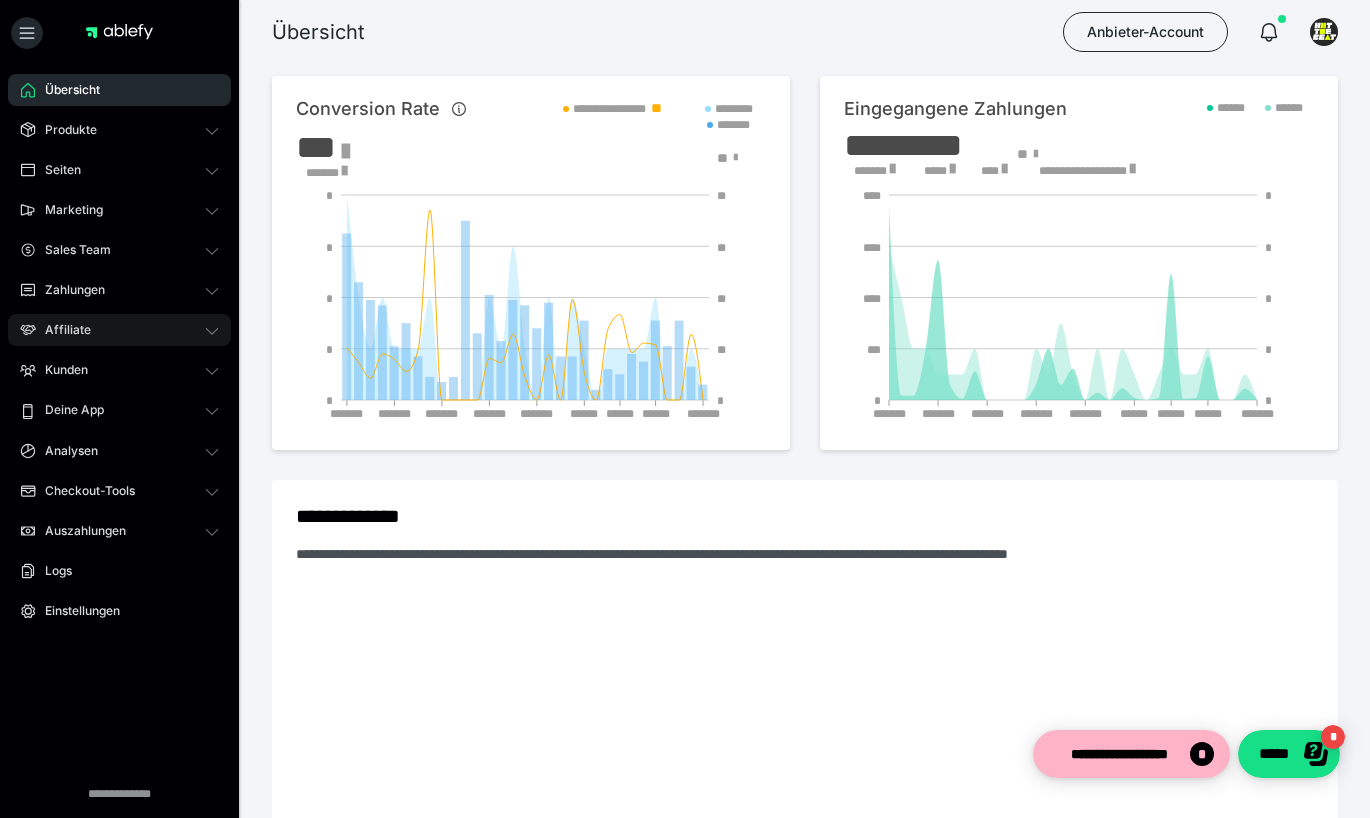 scroll, scrollTop: 0, scrollLeft: 0, axis: both 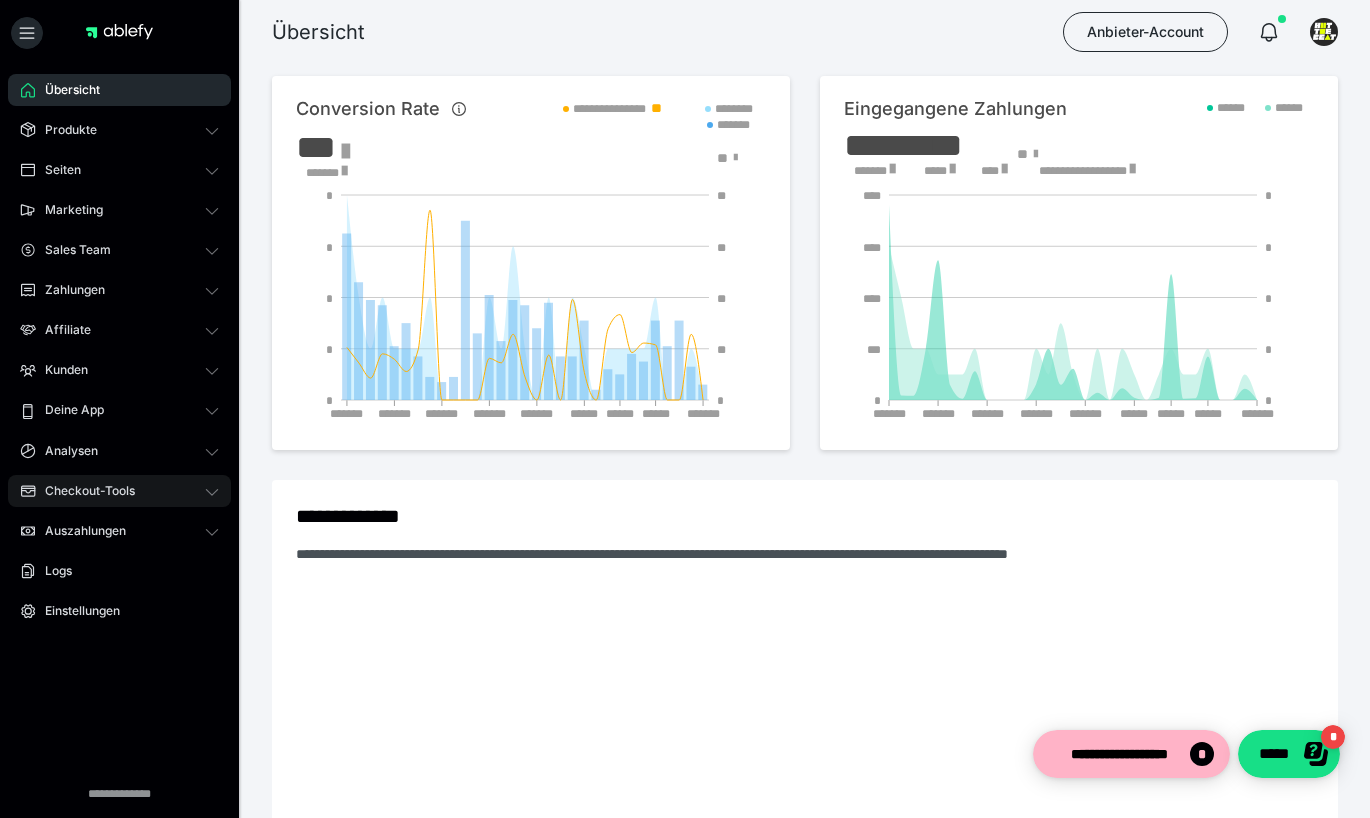 click on "Checkout-Tools" at bounding box center (83, 491) 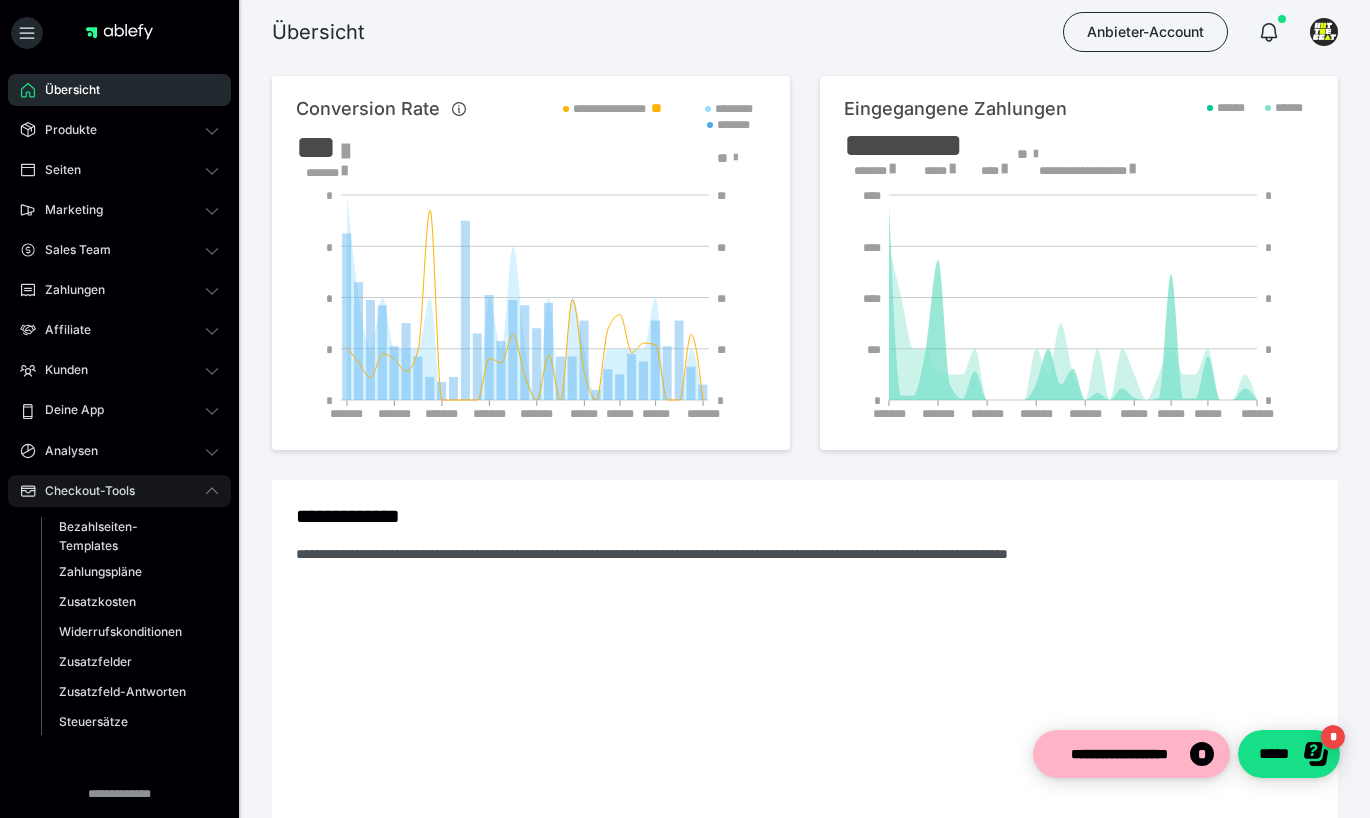 click on "Checkout-Tools" at bounding box center [83, 491] 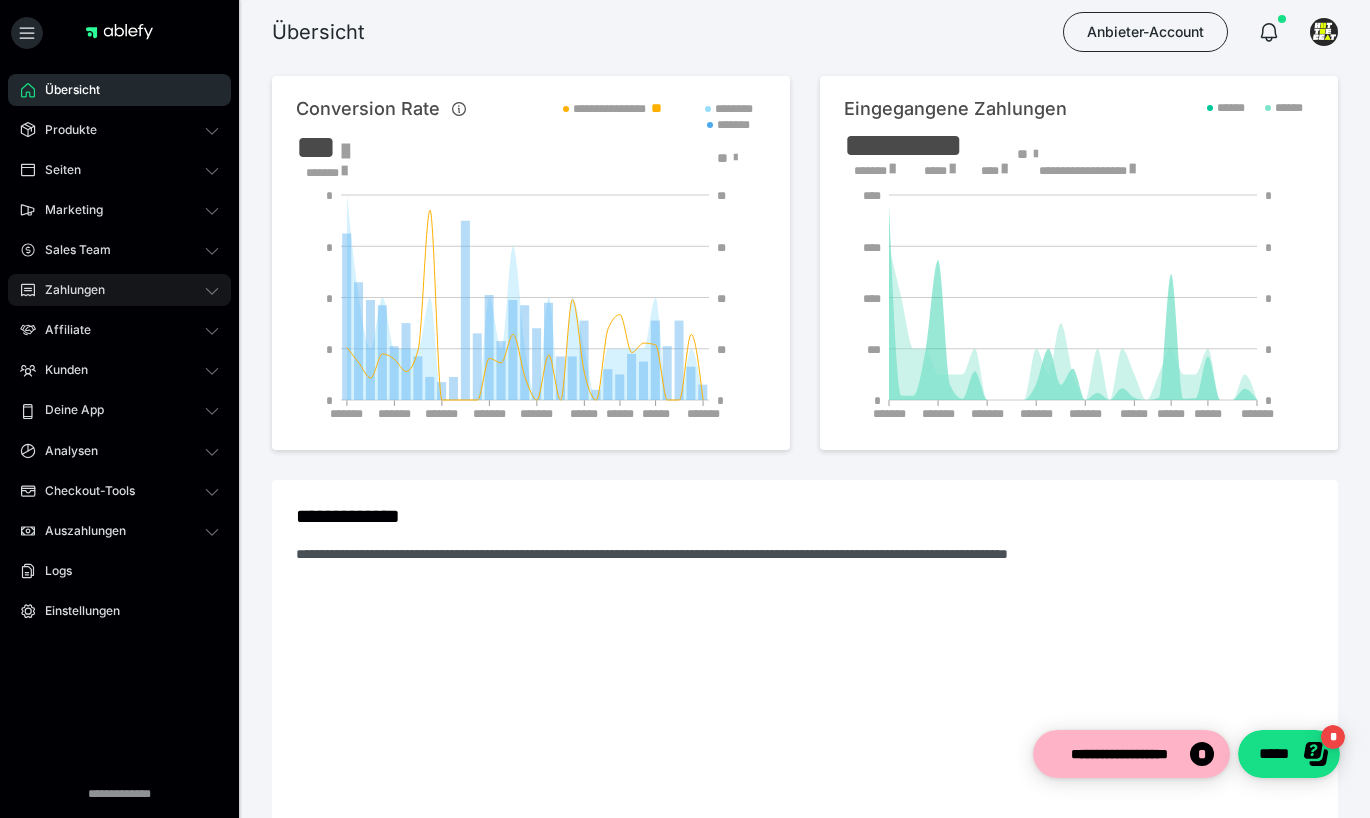click on "Zahlungen" at bounding box center (119, 290) 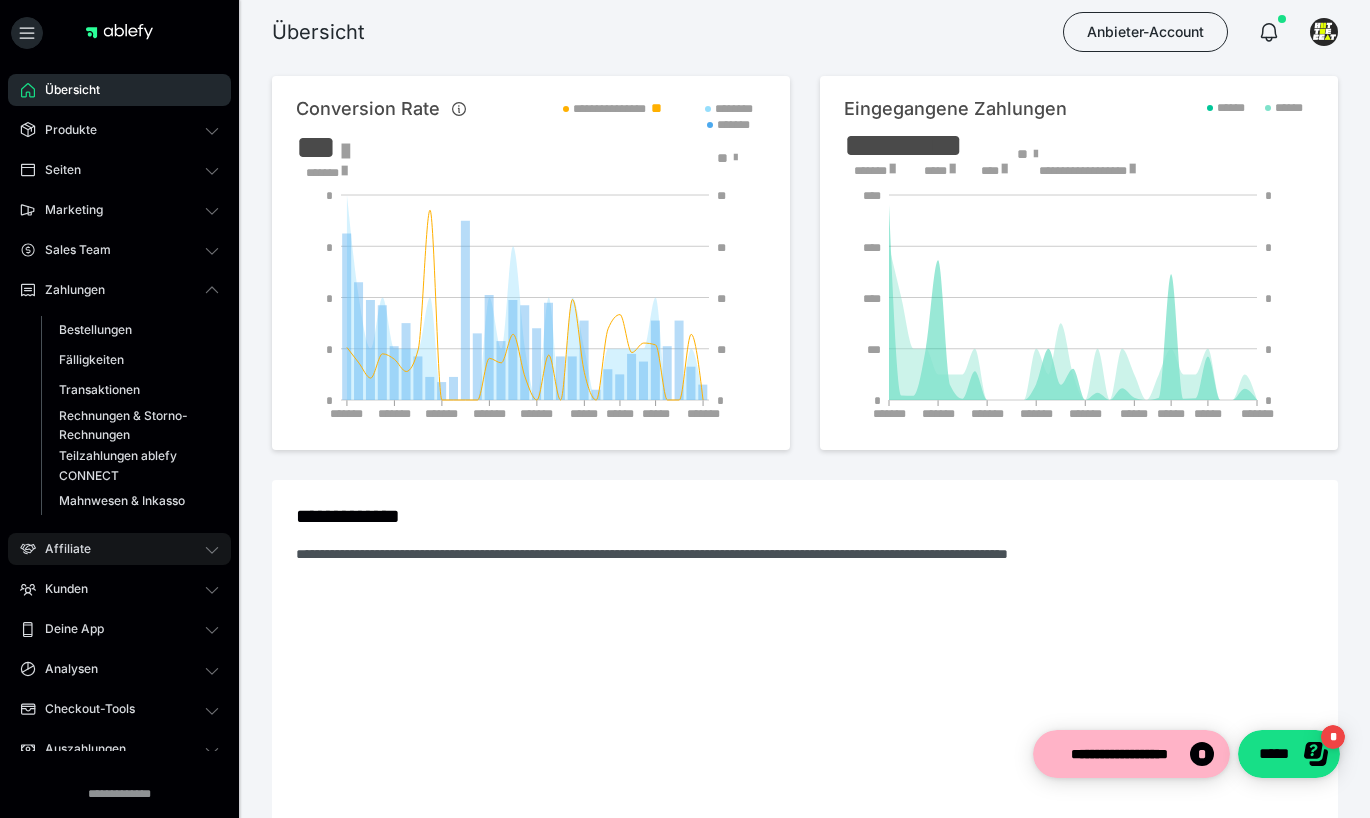click on "Affiliate" at bounding box center (119, 549) 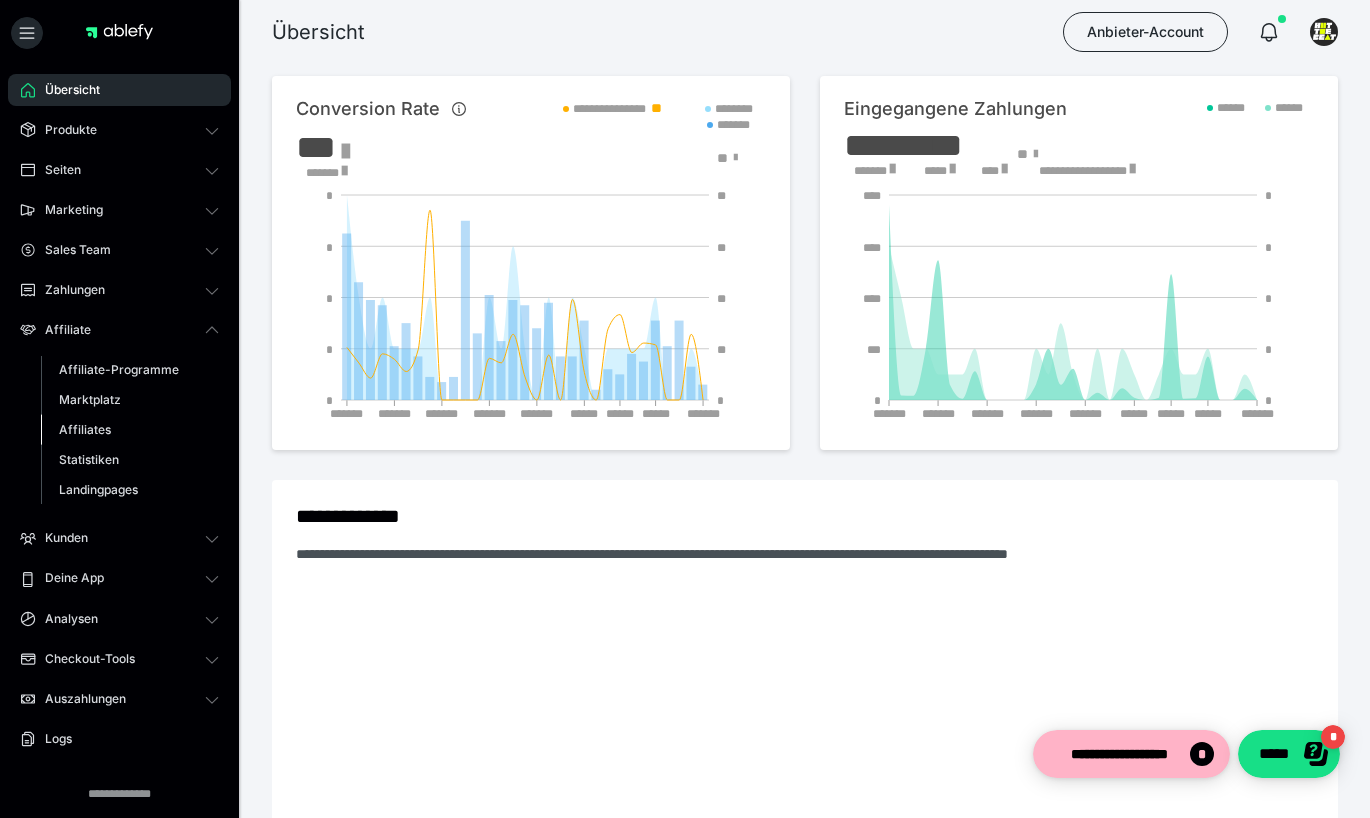 click on "Affiliates" at bounding box center (85, 429) 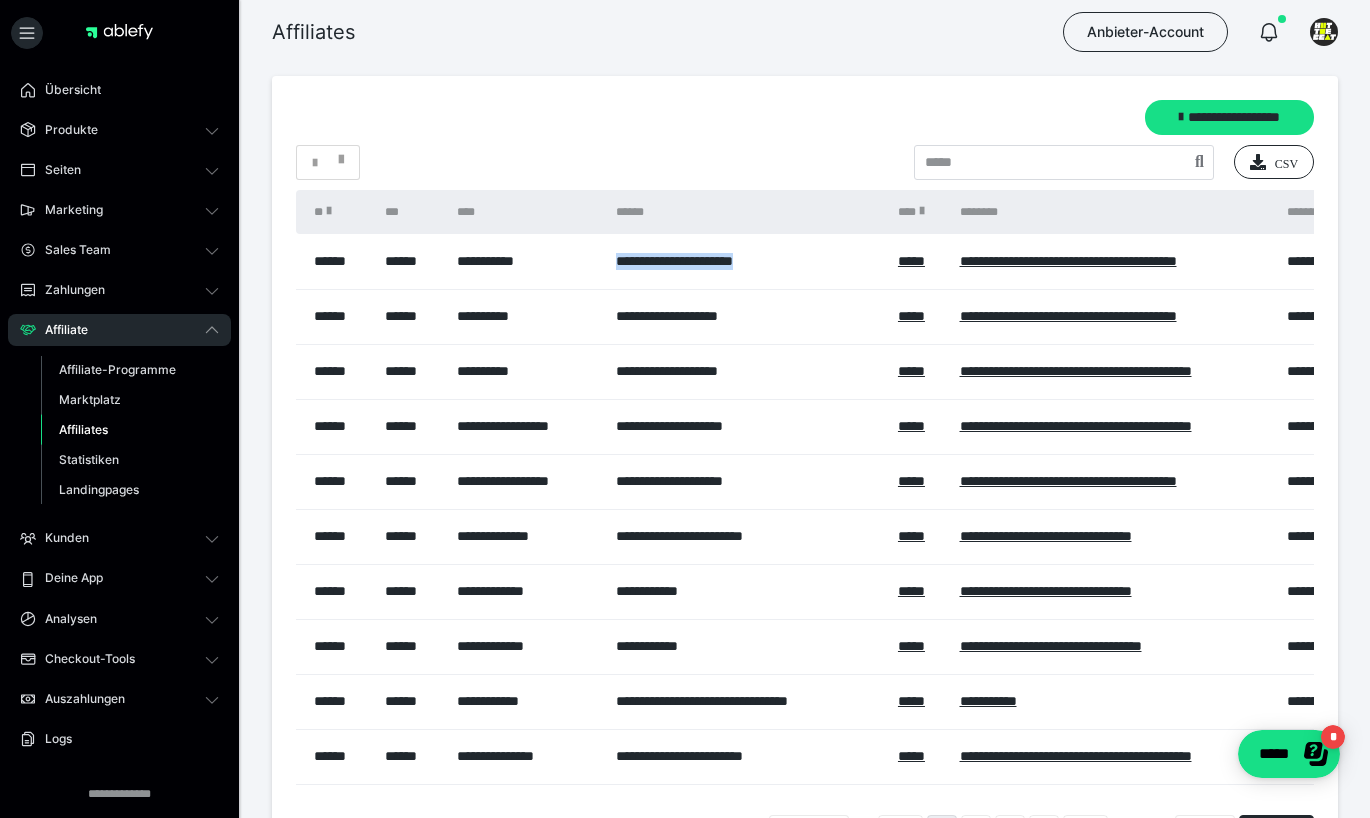 drag, startPoint x: 615, startPoint y: 258, endPoint x: 795, endPoint y: 263, distance: 180.06943 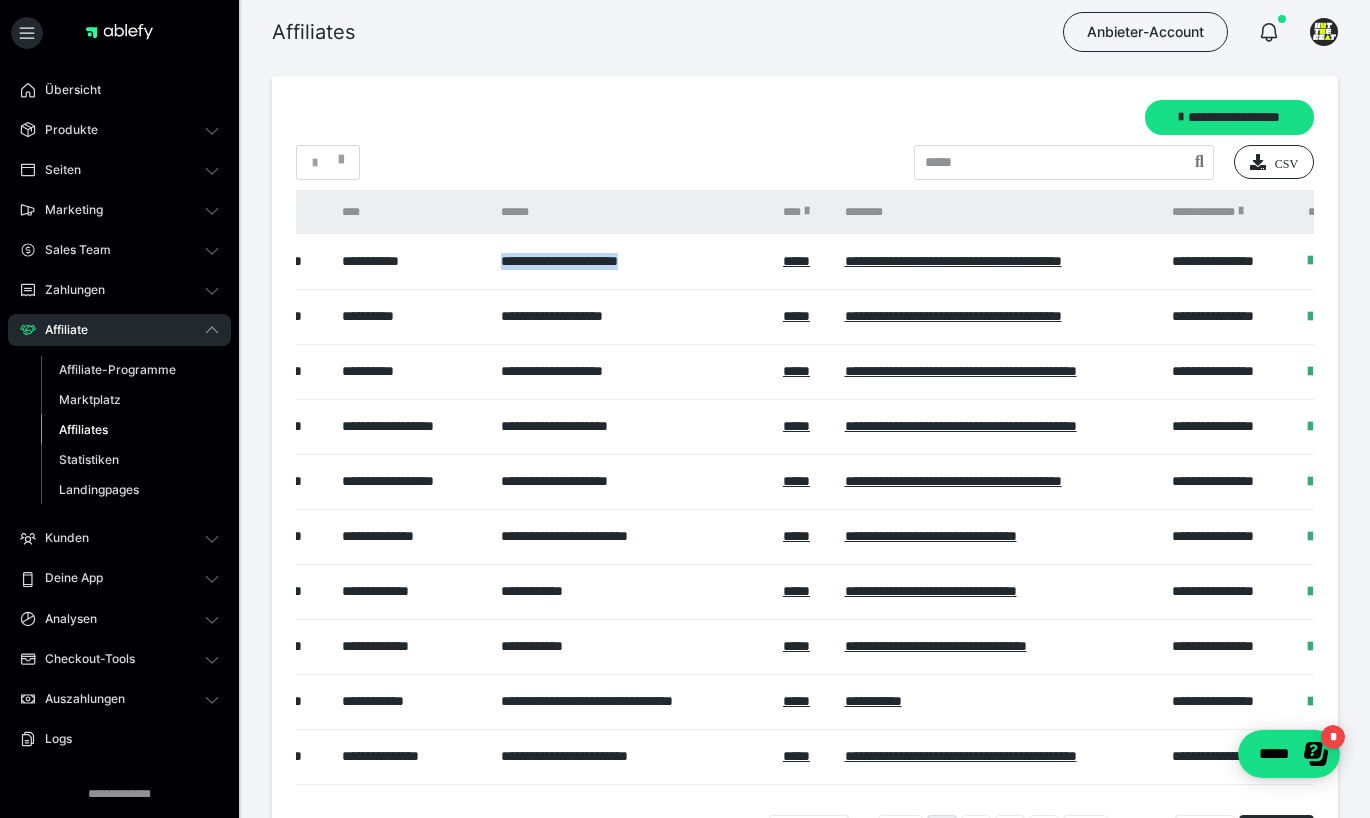 scroll, scrollTop: 0, scrollLeft: 129, axis: horizontal 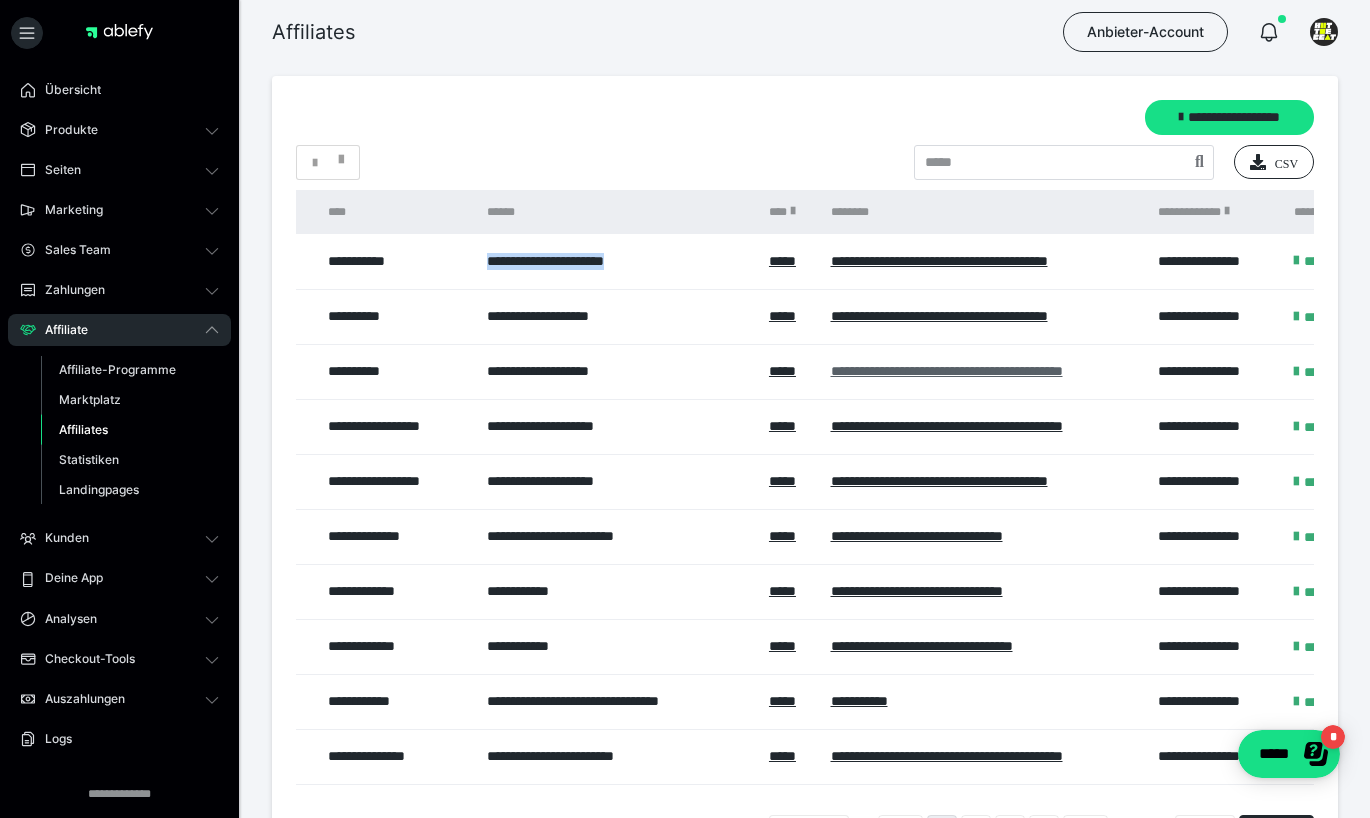 click on "**********" at bounding box center [947, 371] 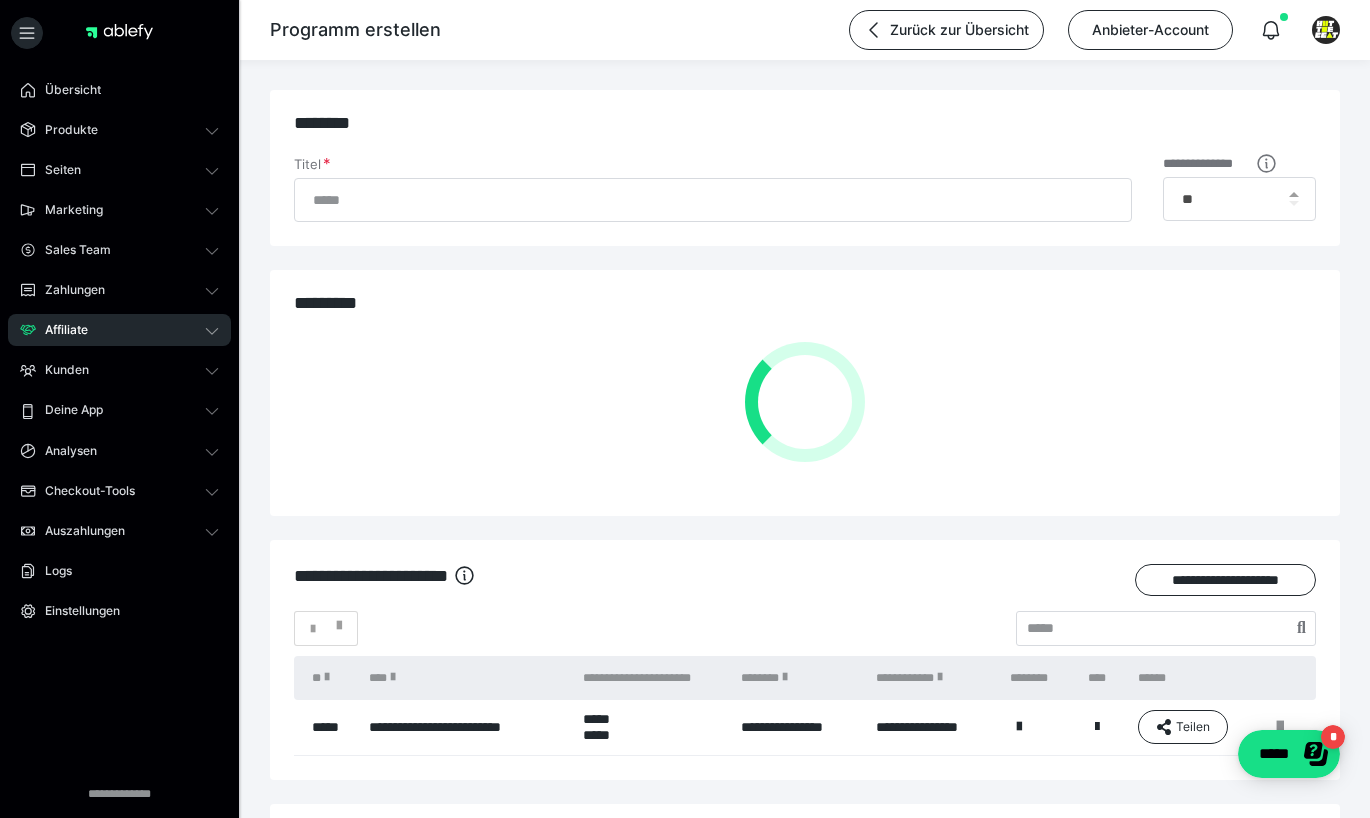 type on "**********" 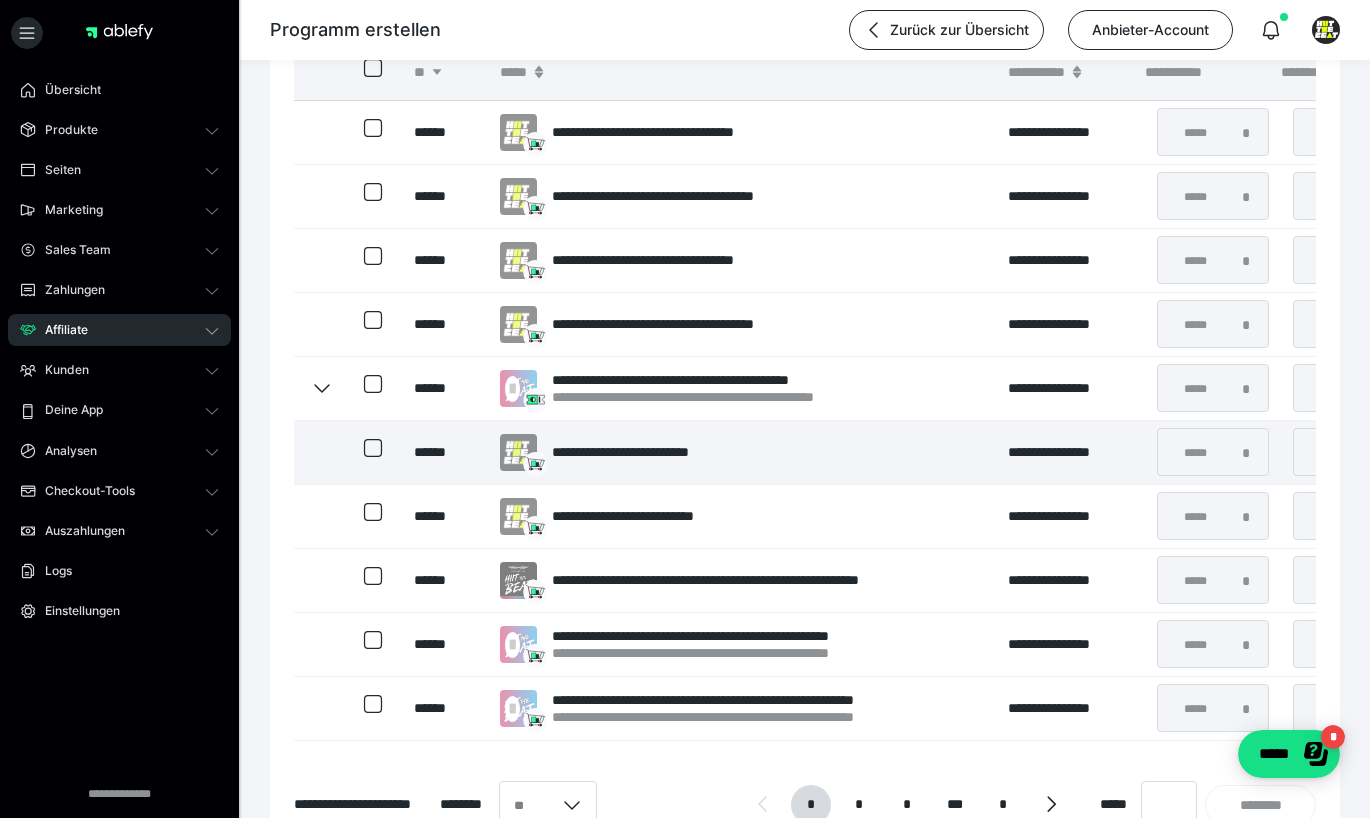 scroll, scrollTop: 555, scrollLeft: 0, axis: vertical 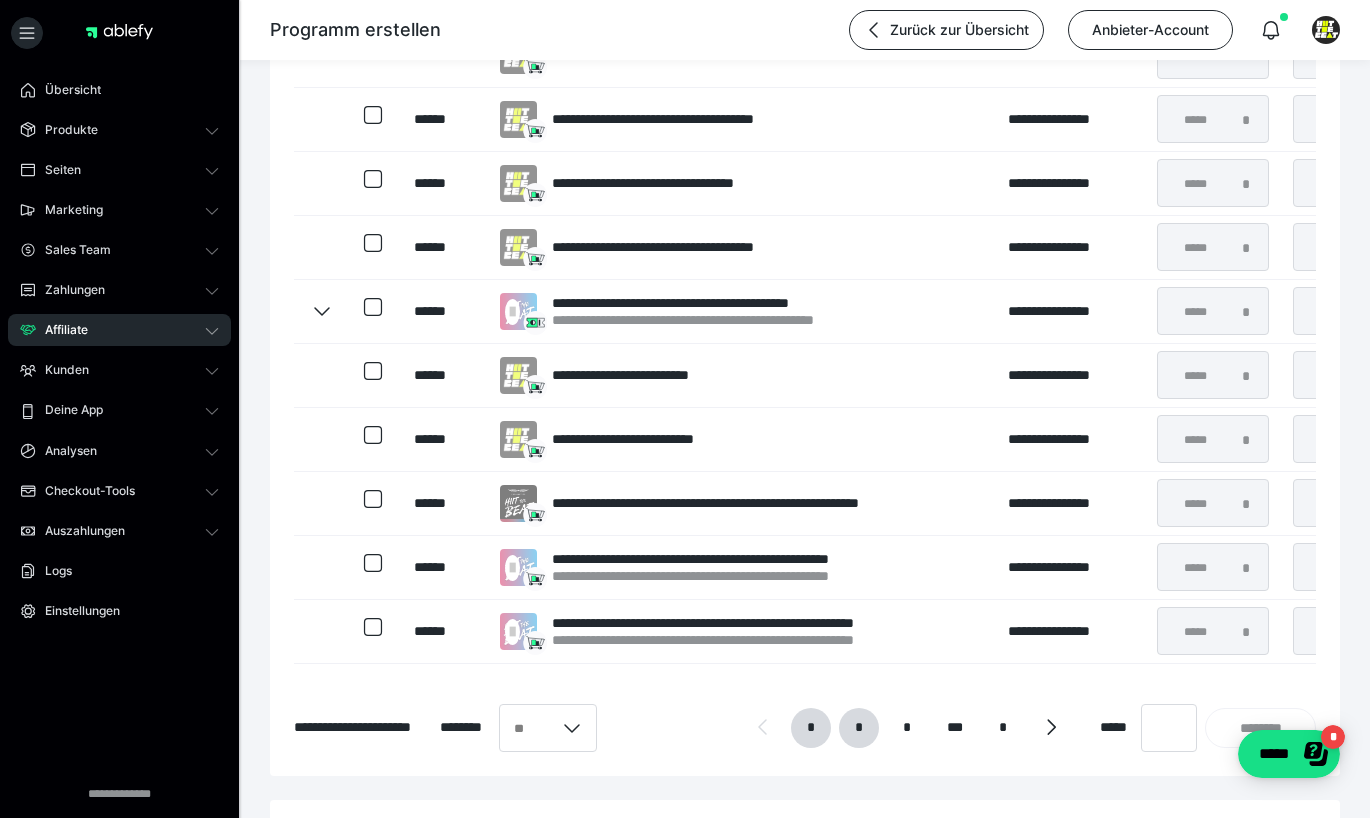 click on "*" at bounding box center (859, 728) 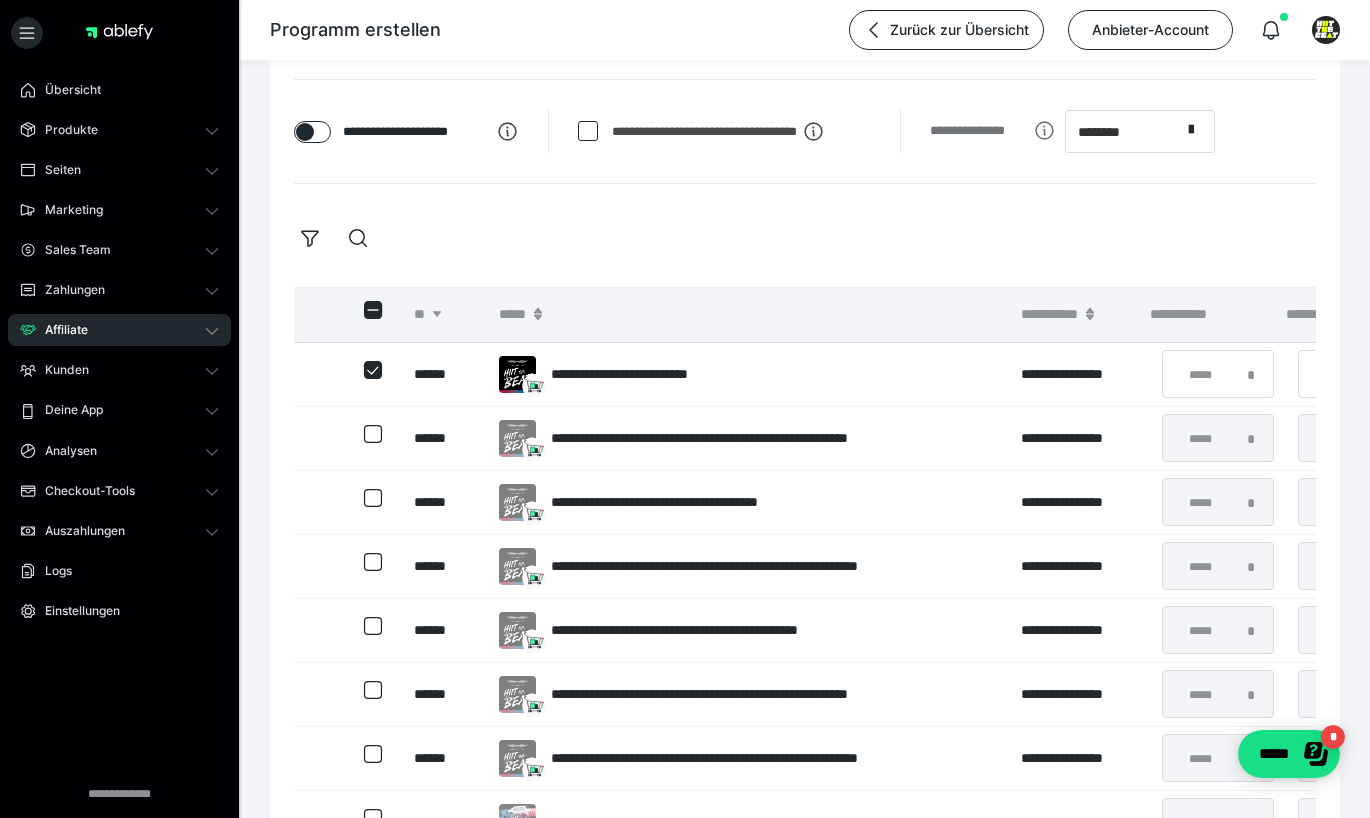 scroll, scrollTop: 316, scrollLeft: 0, axis: vertical 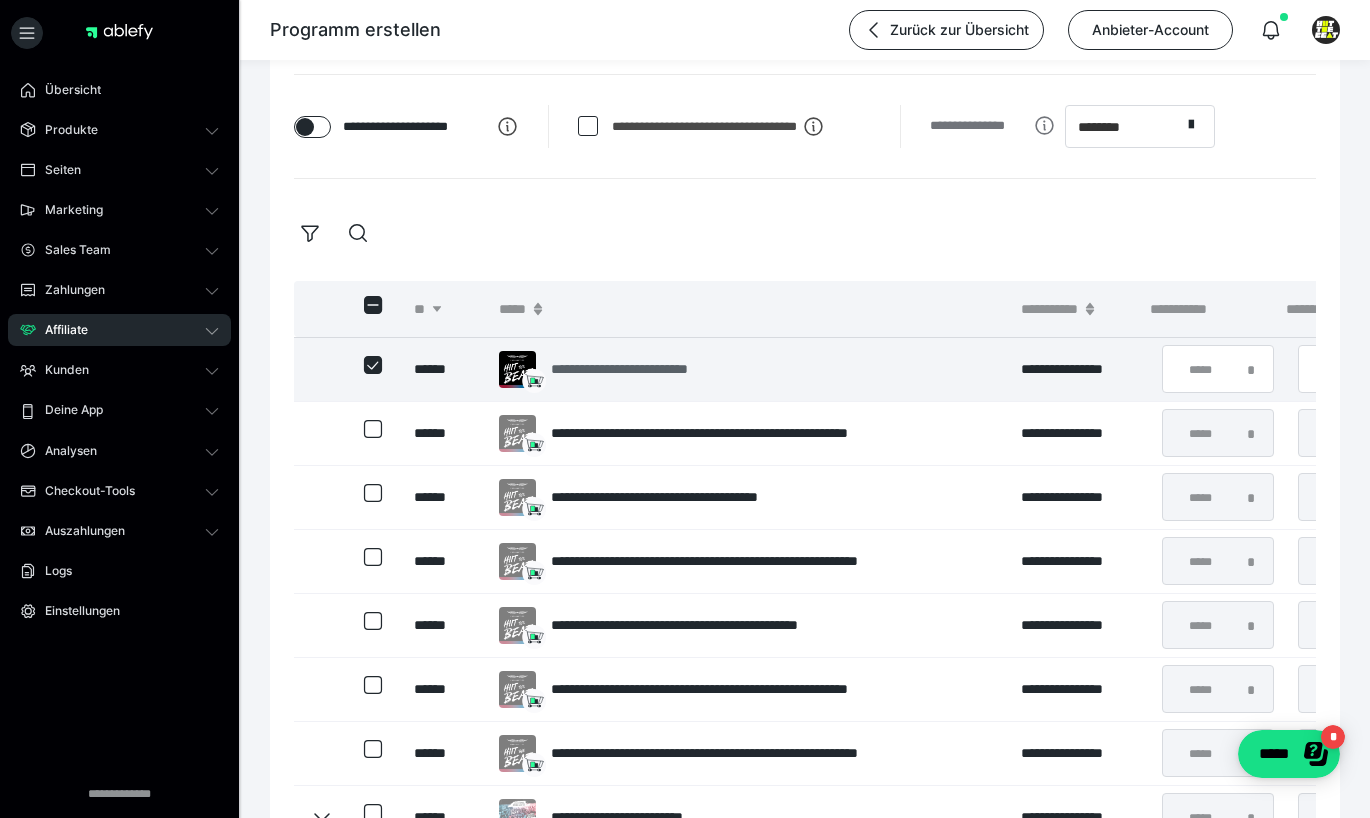 click on "**********" at bounding box center [638, 369] 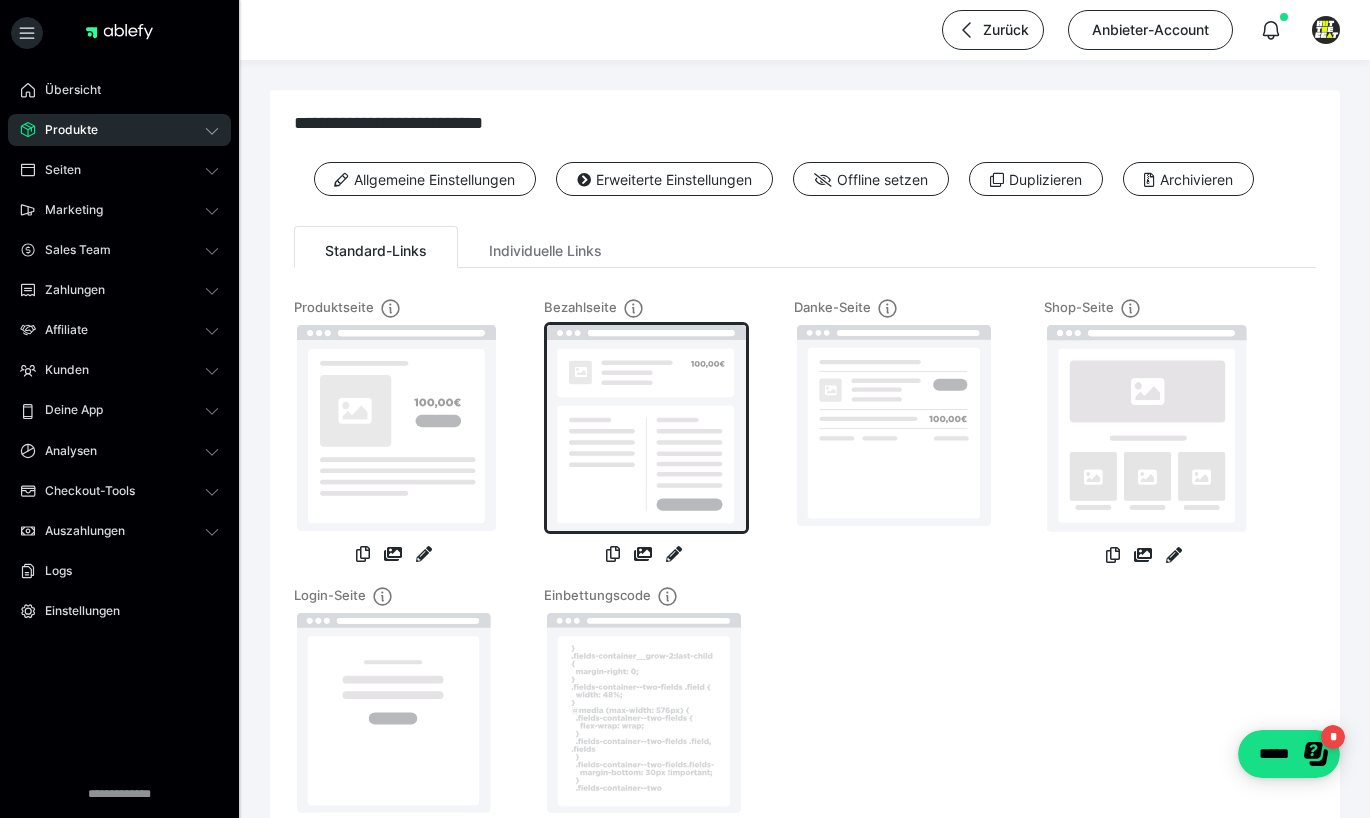 click at bounding box center [646, 428] 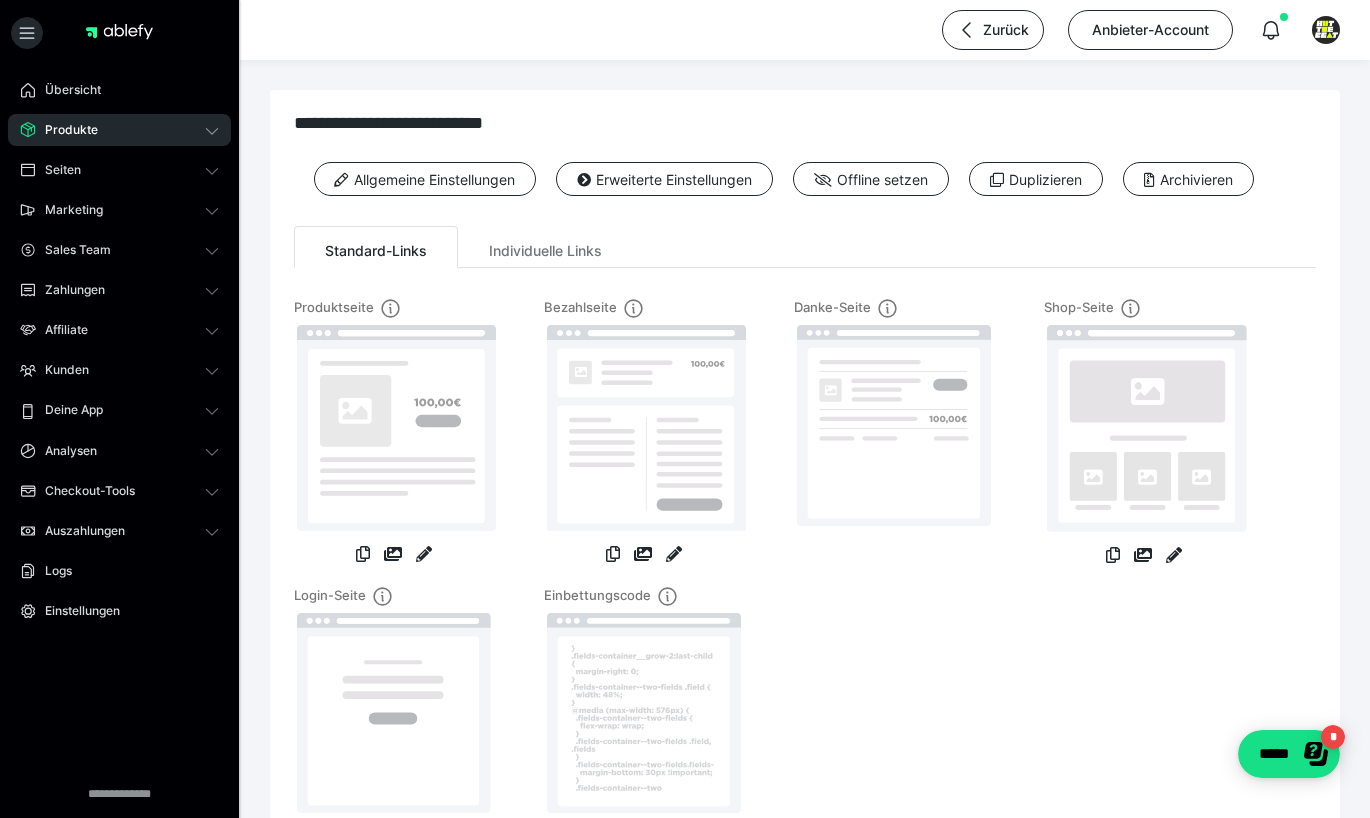 scroll, scrollTop: 316, scrollLeft: 0, axis: vertical 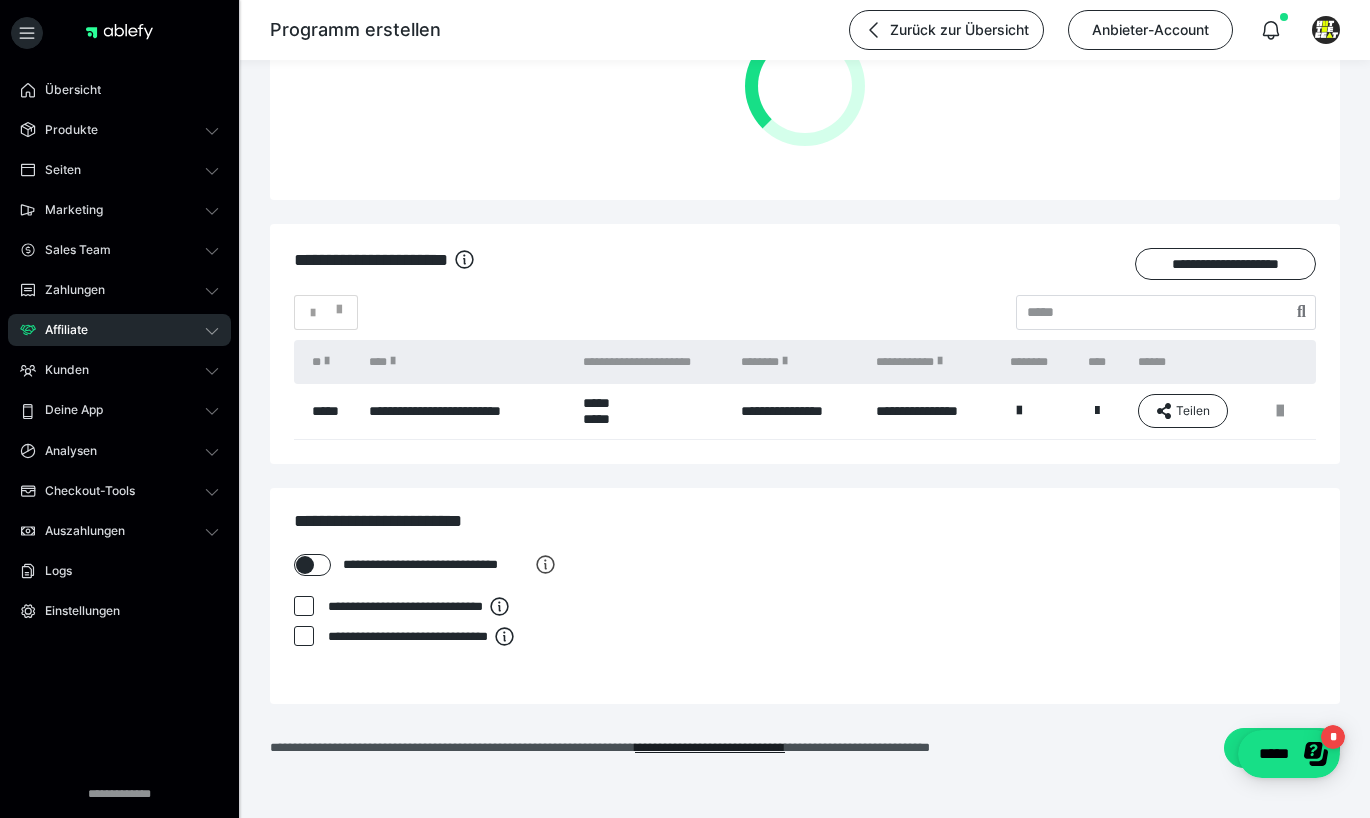 type on "**********" 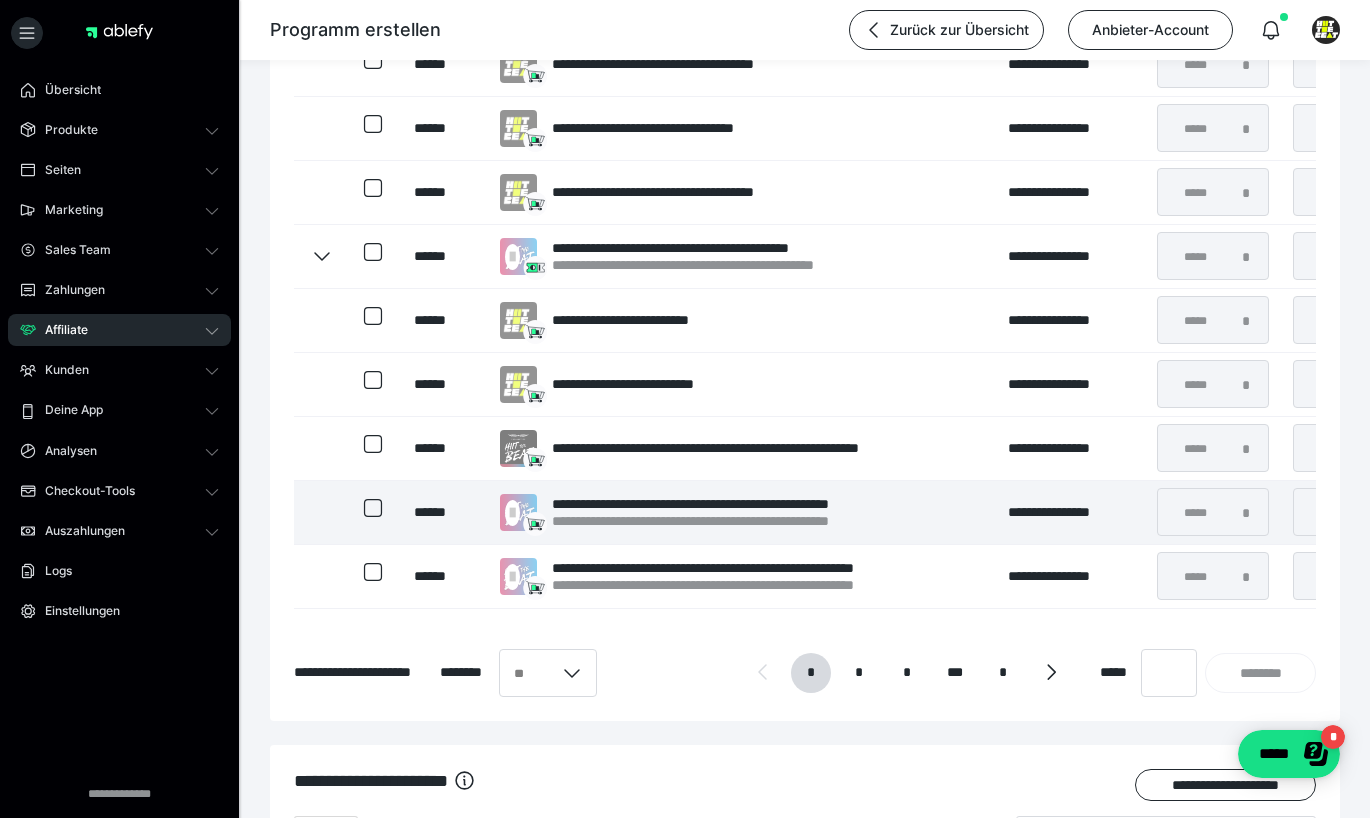 scroll, scrollTop: 686, scrollLeft: 0, axis: vertical 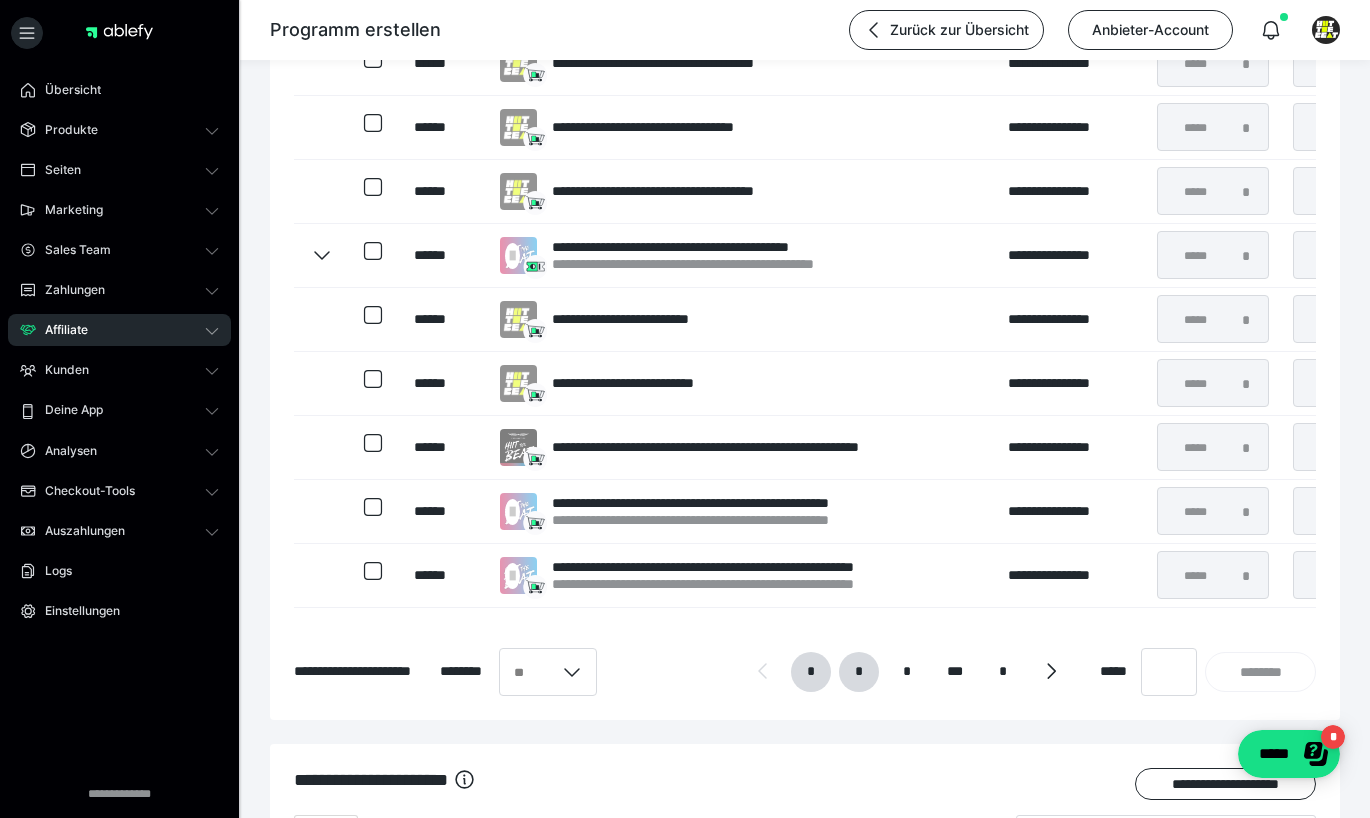 click on "*" at bounding box center (859, 672) 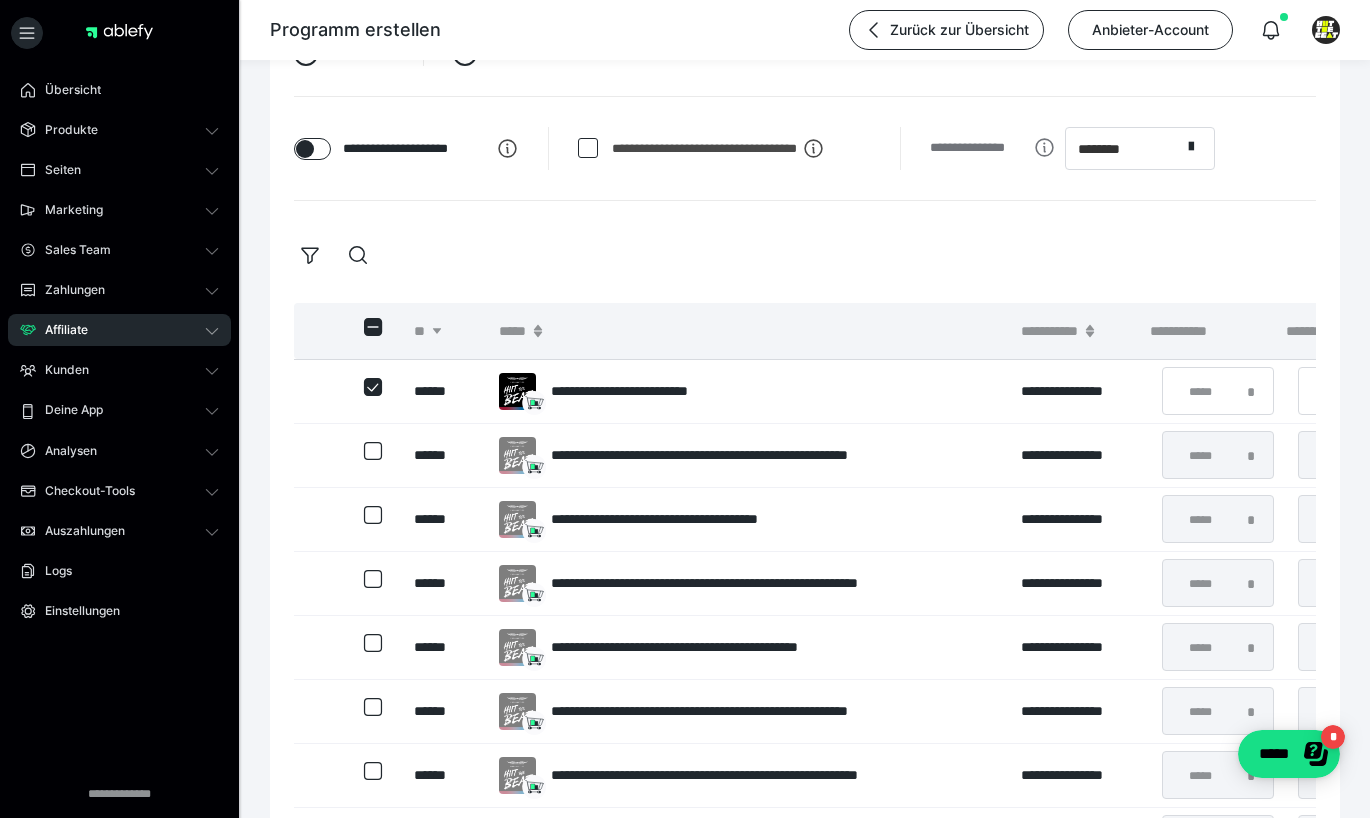 scroll, scrollTop: 301, scrollLeft: 0, axis: vertical 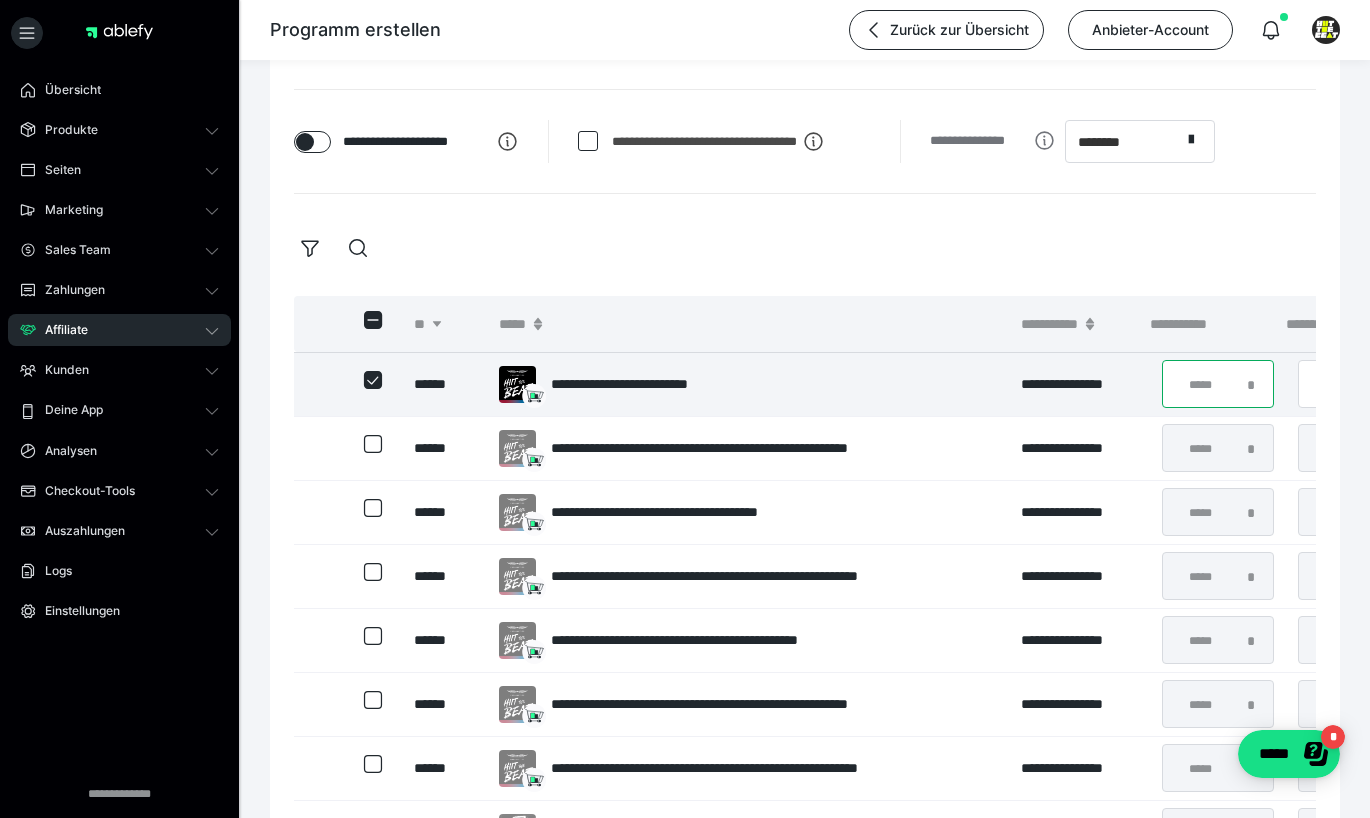 drag, startPoint x: 1204, startPoint y: 385, endPoint x: 1180, endPoint y: 387, distance: 24.083189 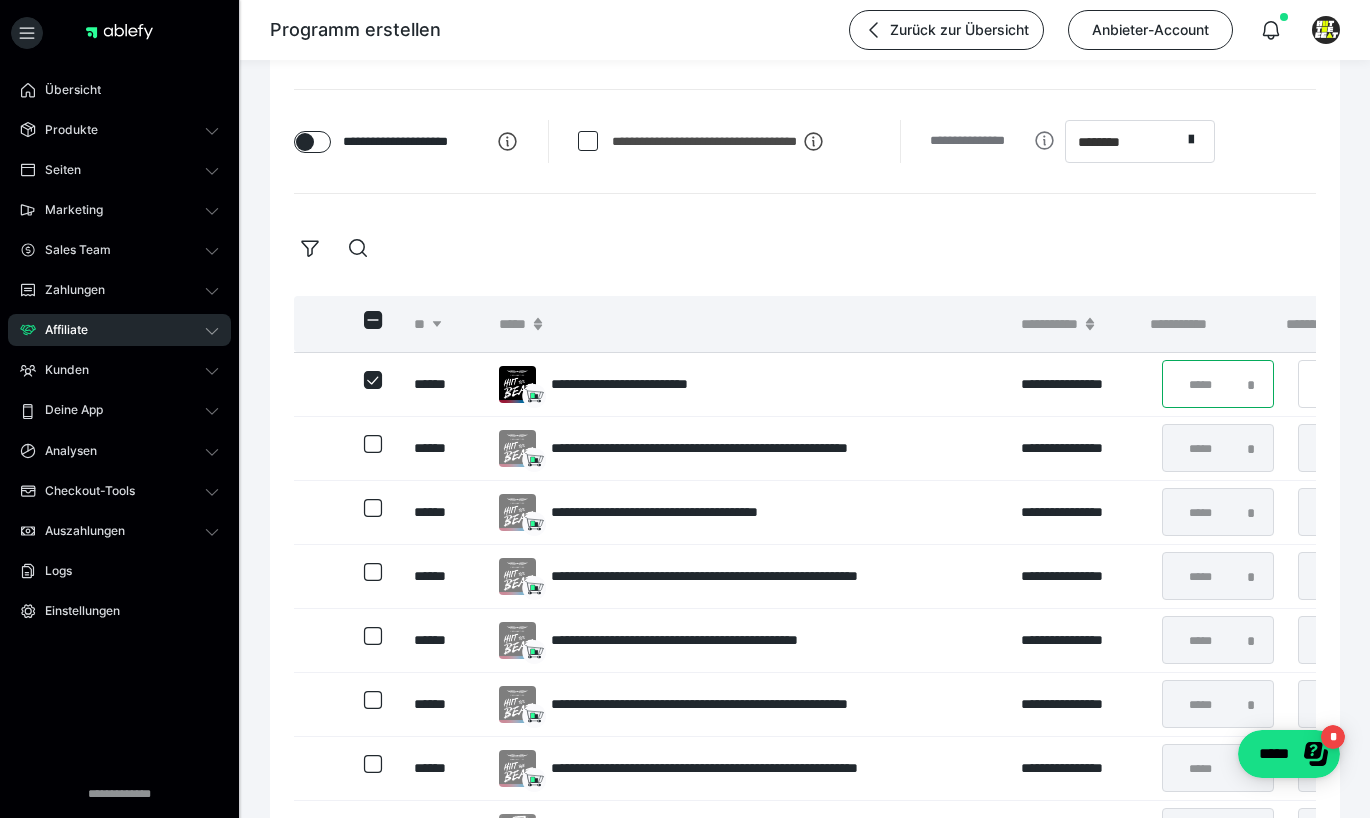 type on "**" 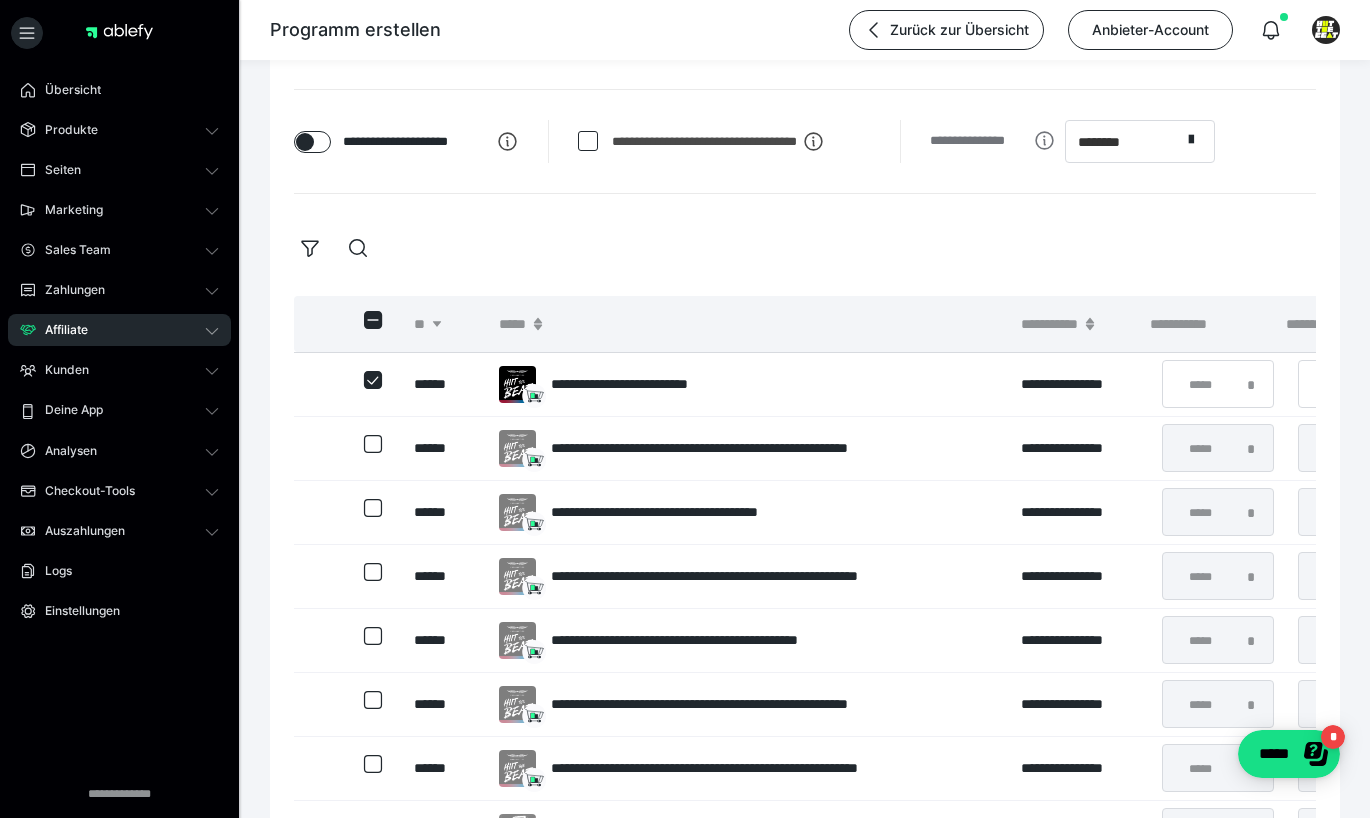 click at bounding box center (805, 248) 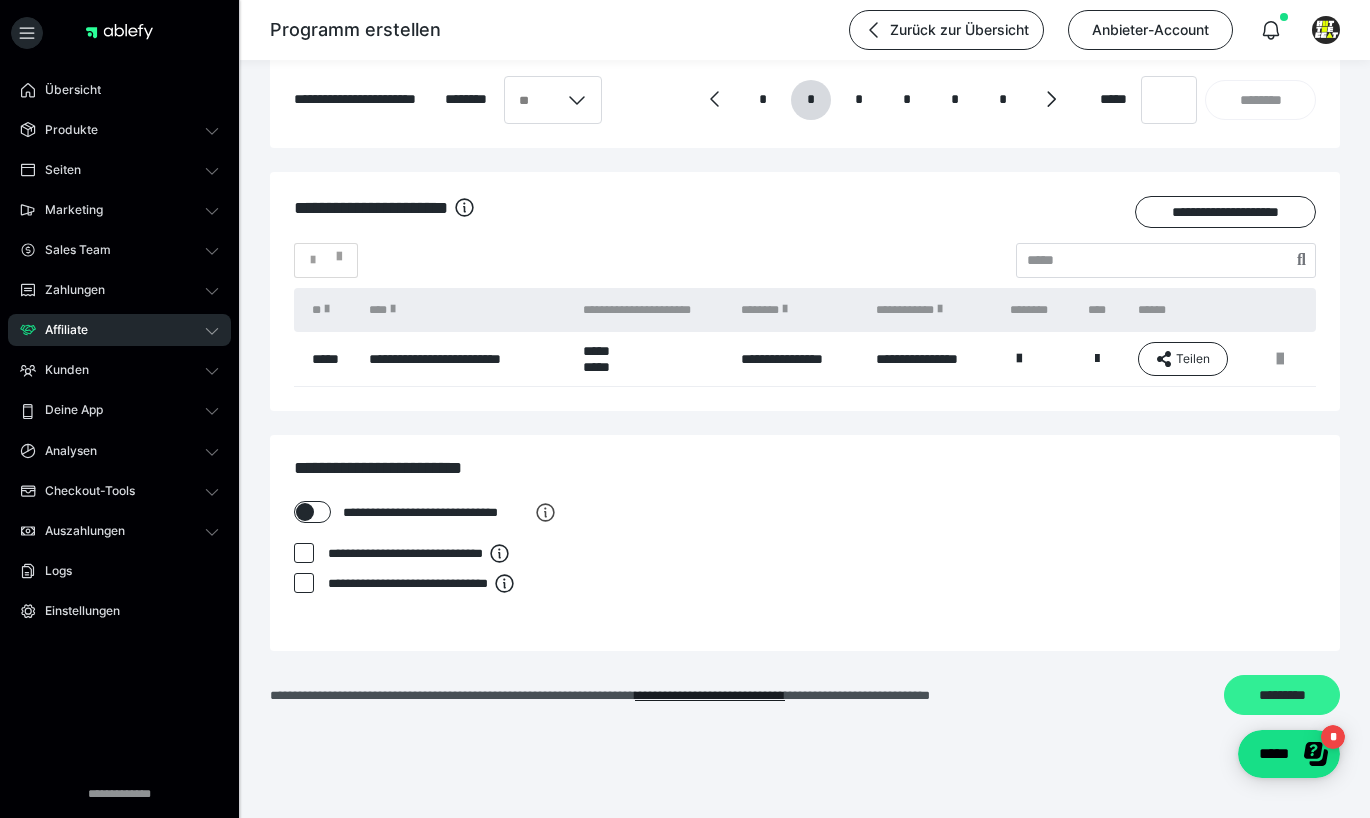 click on "*********" at bounding box center (1282, 695) 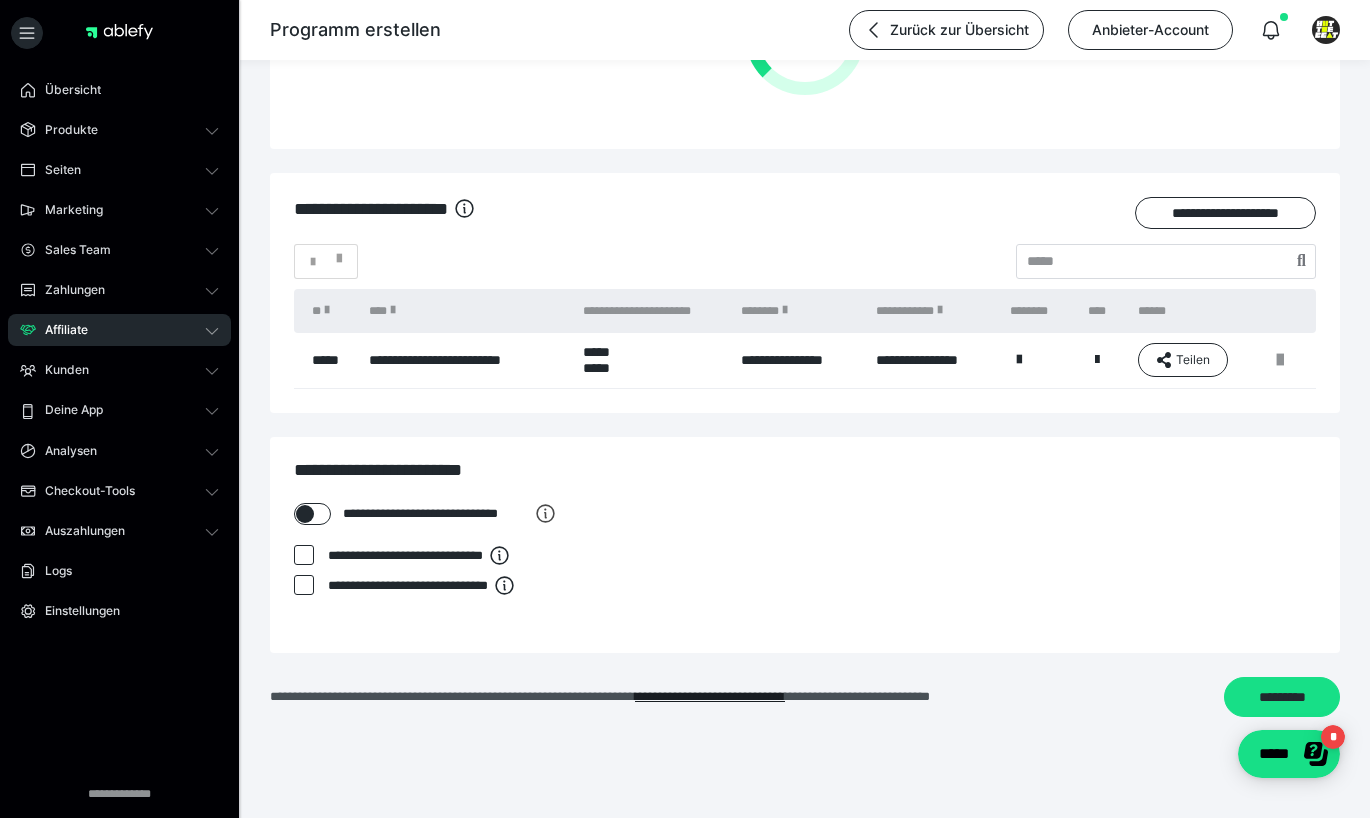 scroll, scrollTop: 0, scrollLeft: 0, axis: both 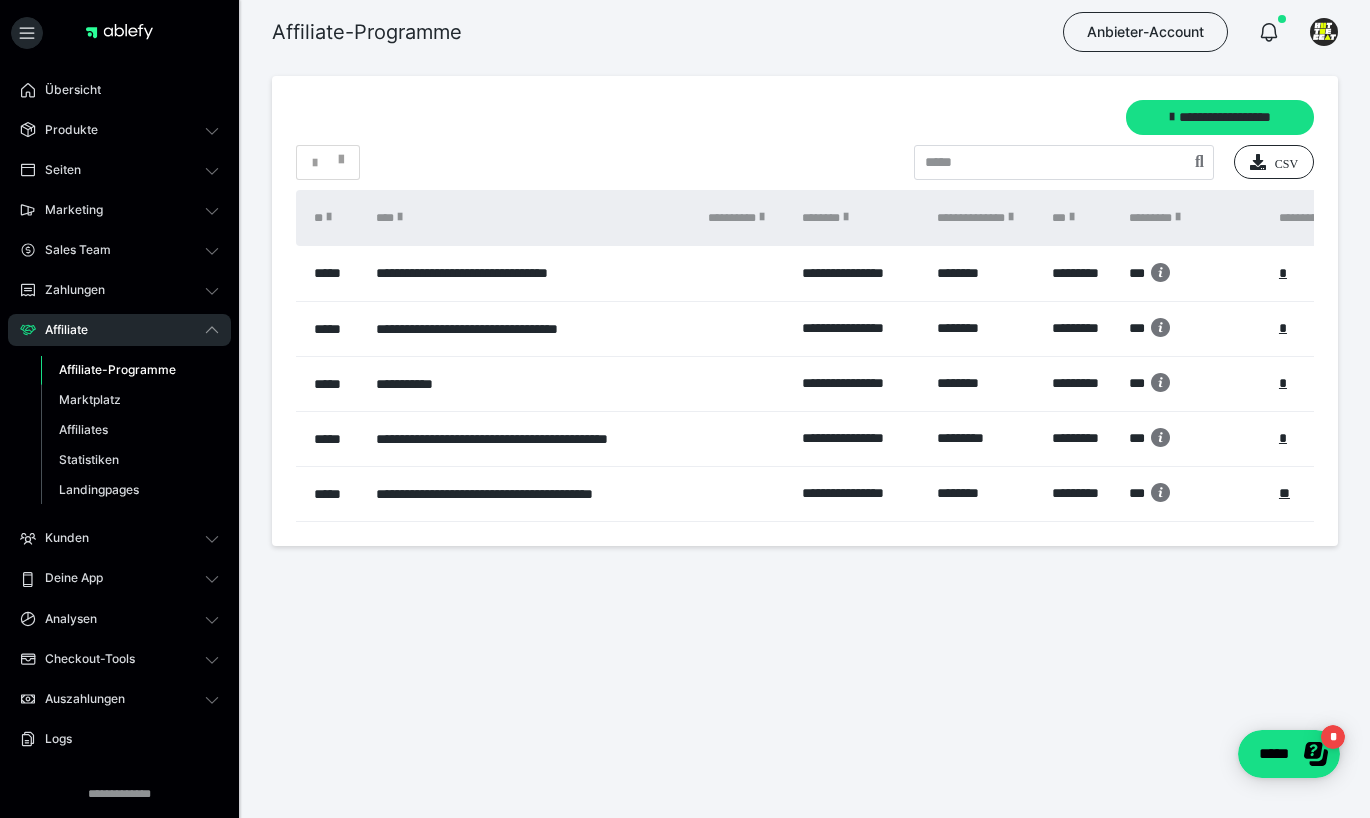 click on "Affiliate-Programme" at bounding box center (117, 369) 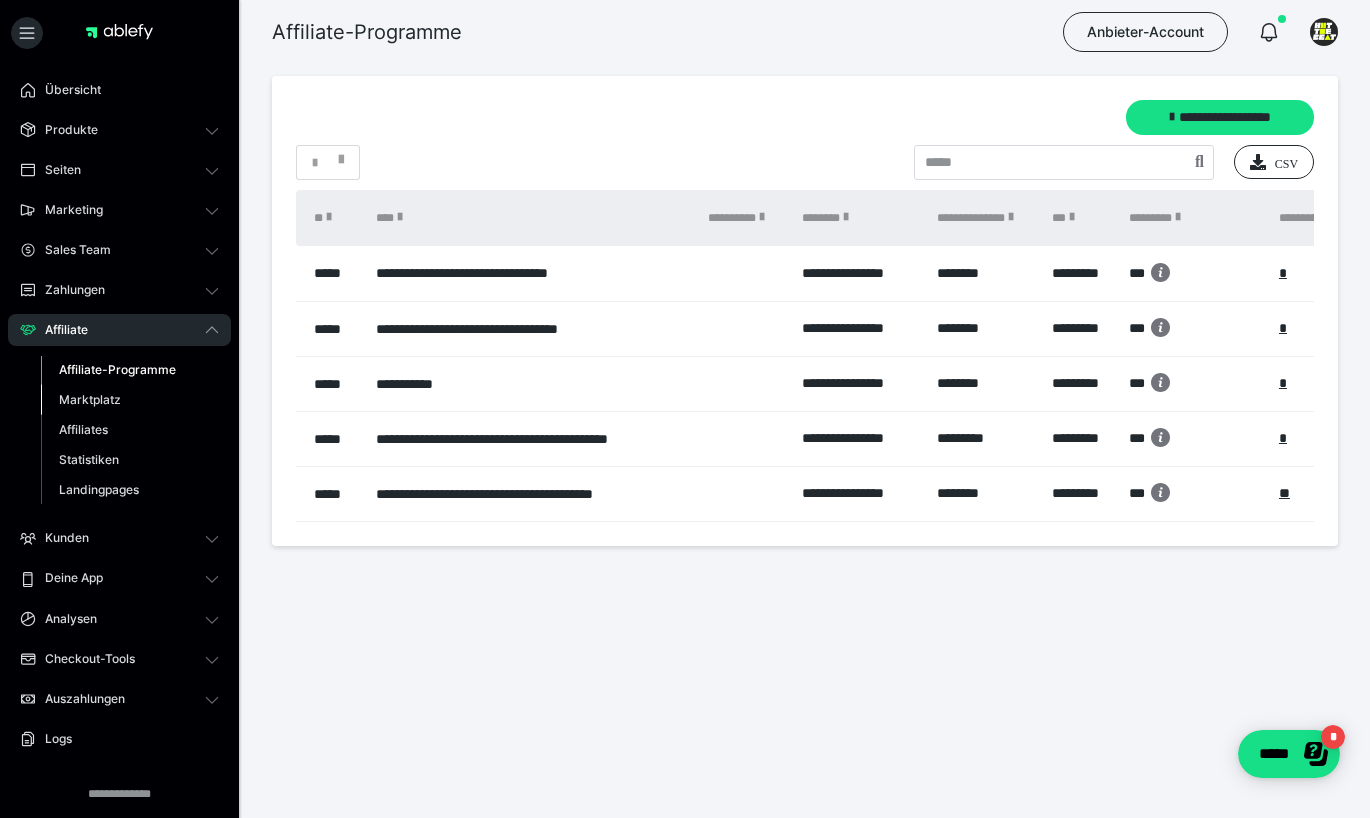 click on "Marktplatz" at bounding box center (90, 399) 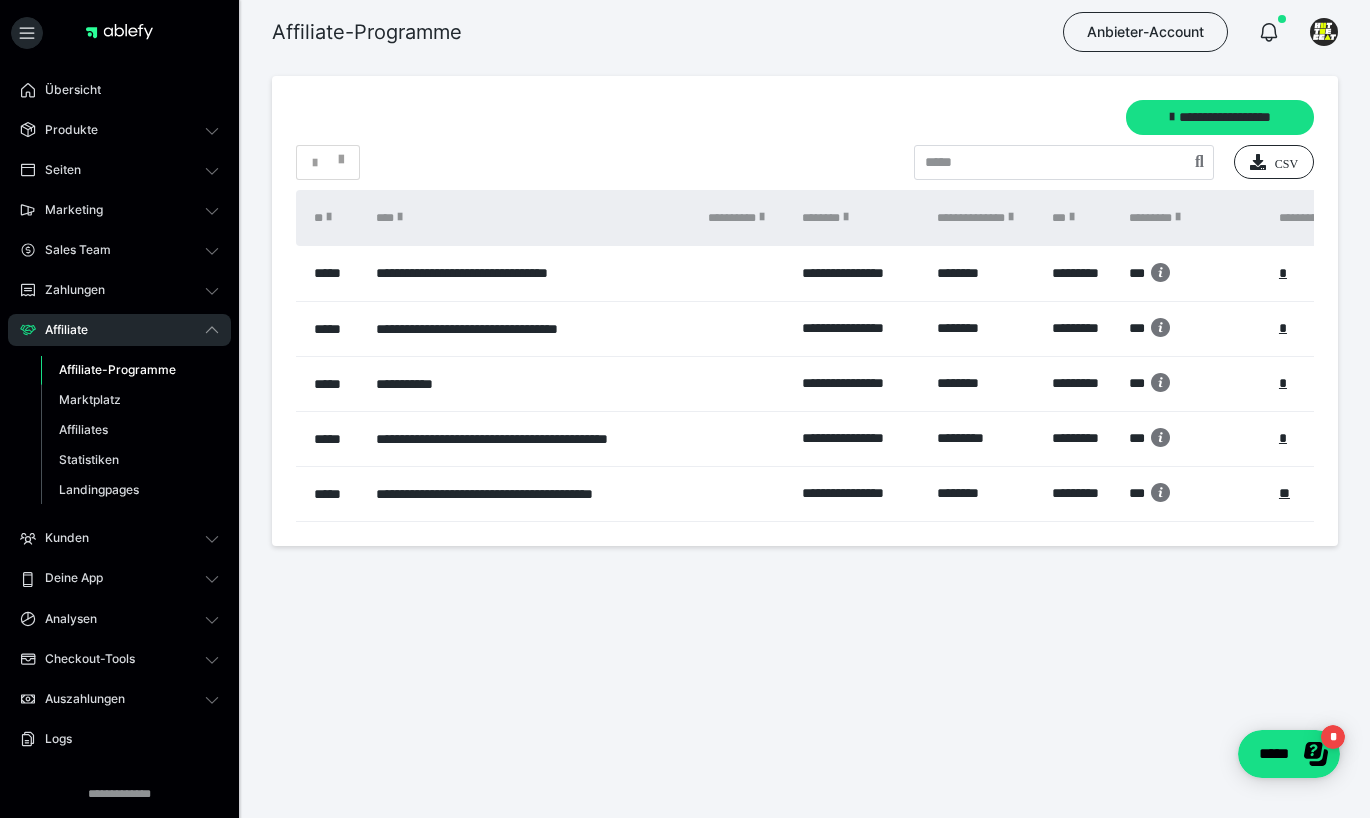 click on "Affiliate-Programme" at bounding box center [117, 369] 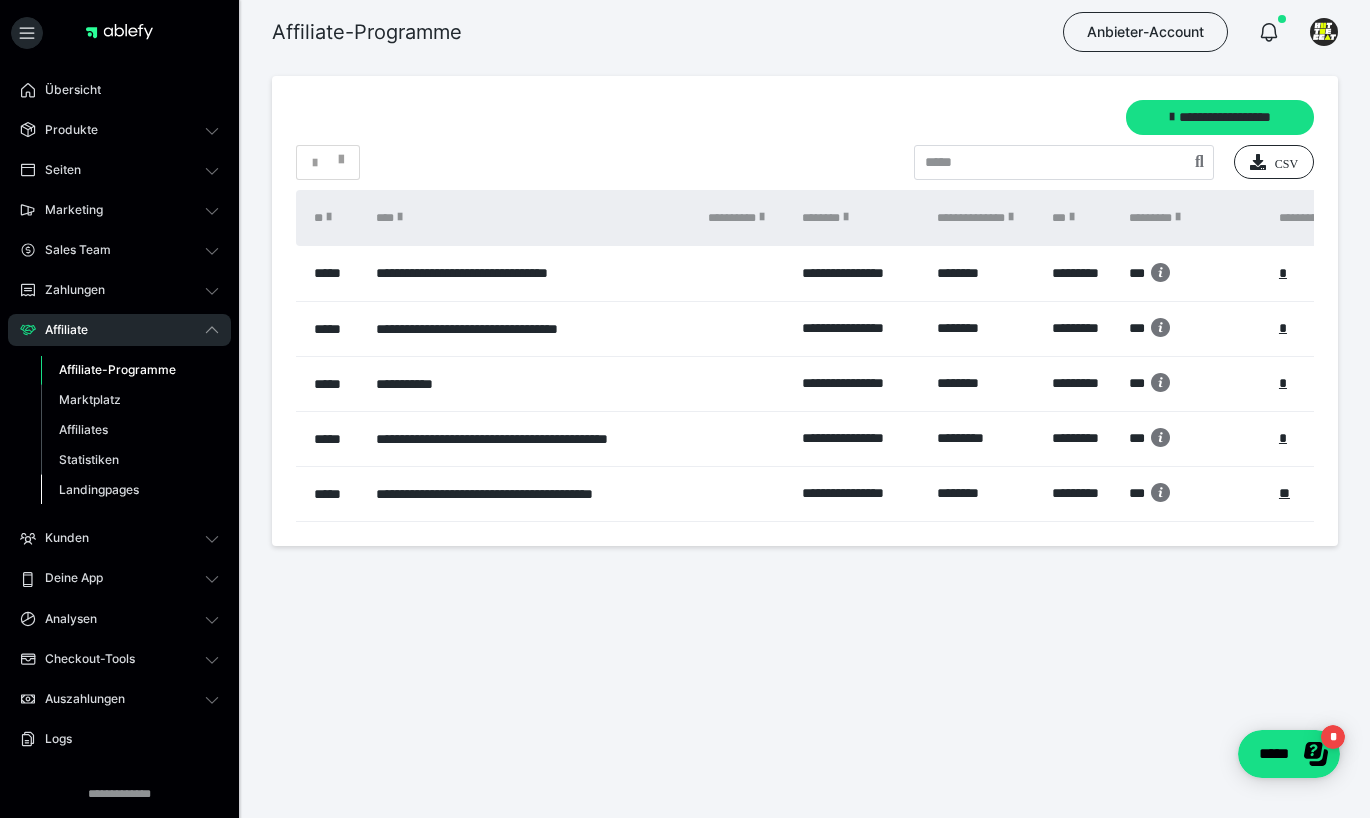 click on "Landingpages" at bounding box center (99, 489) 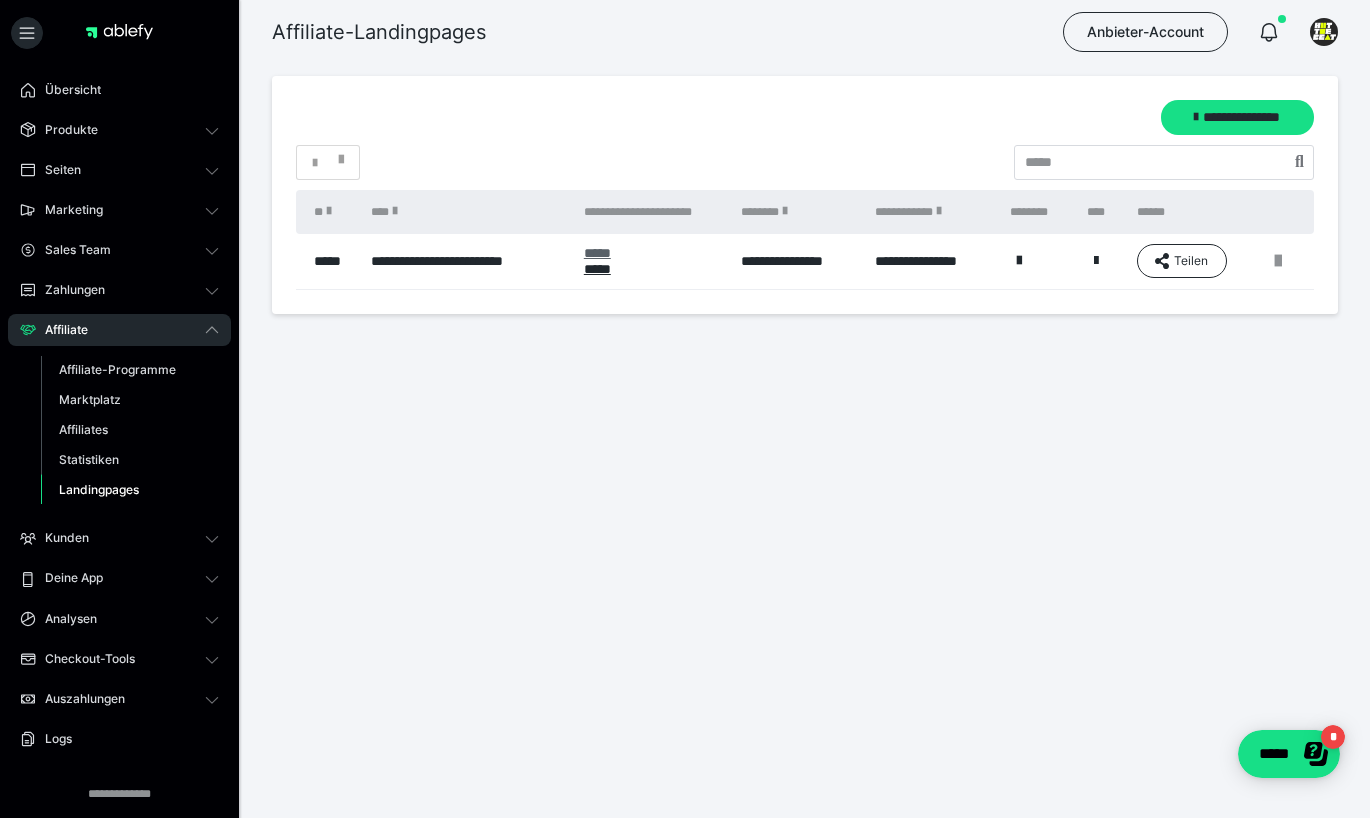 click on "*****" at bounding box center [652, 253] 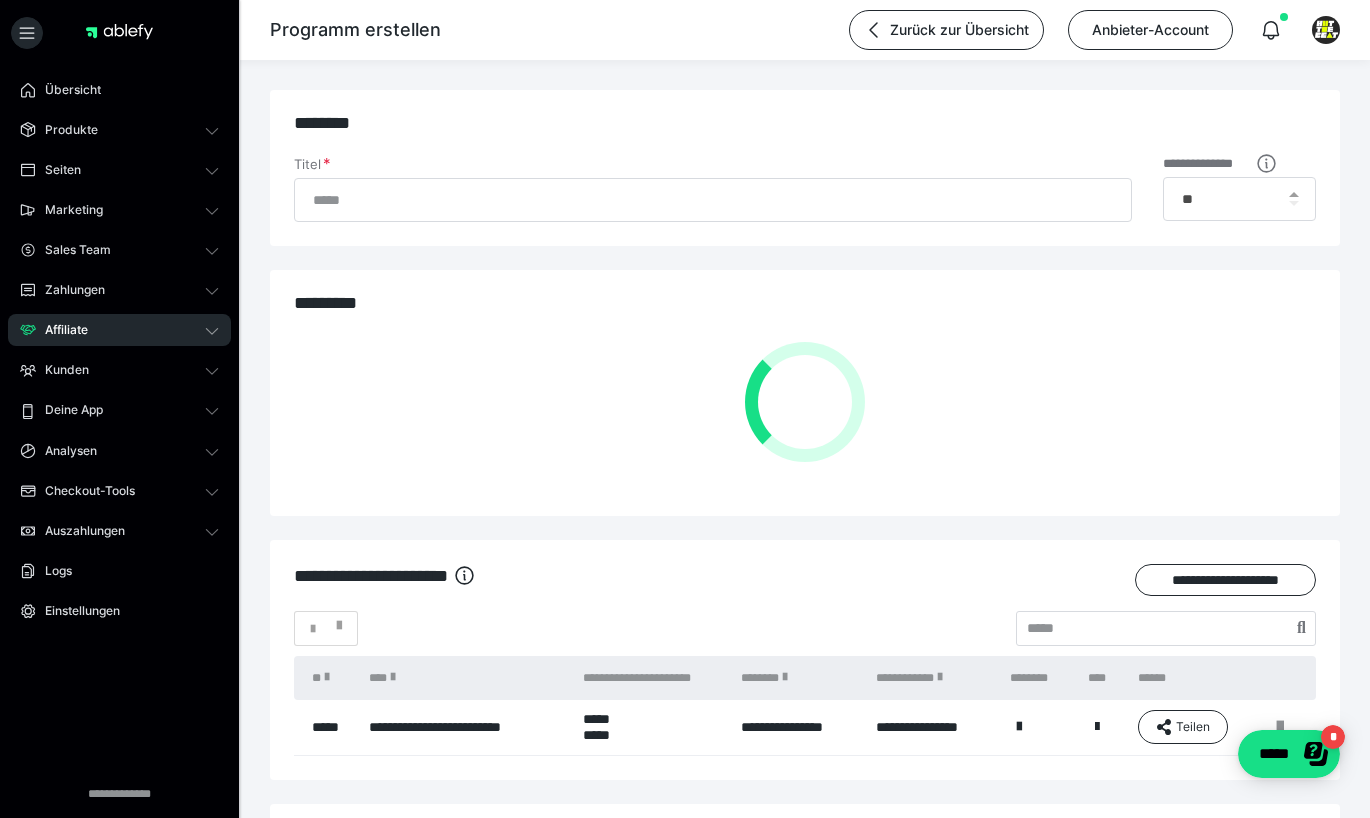 type on "**********" 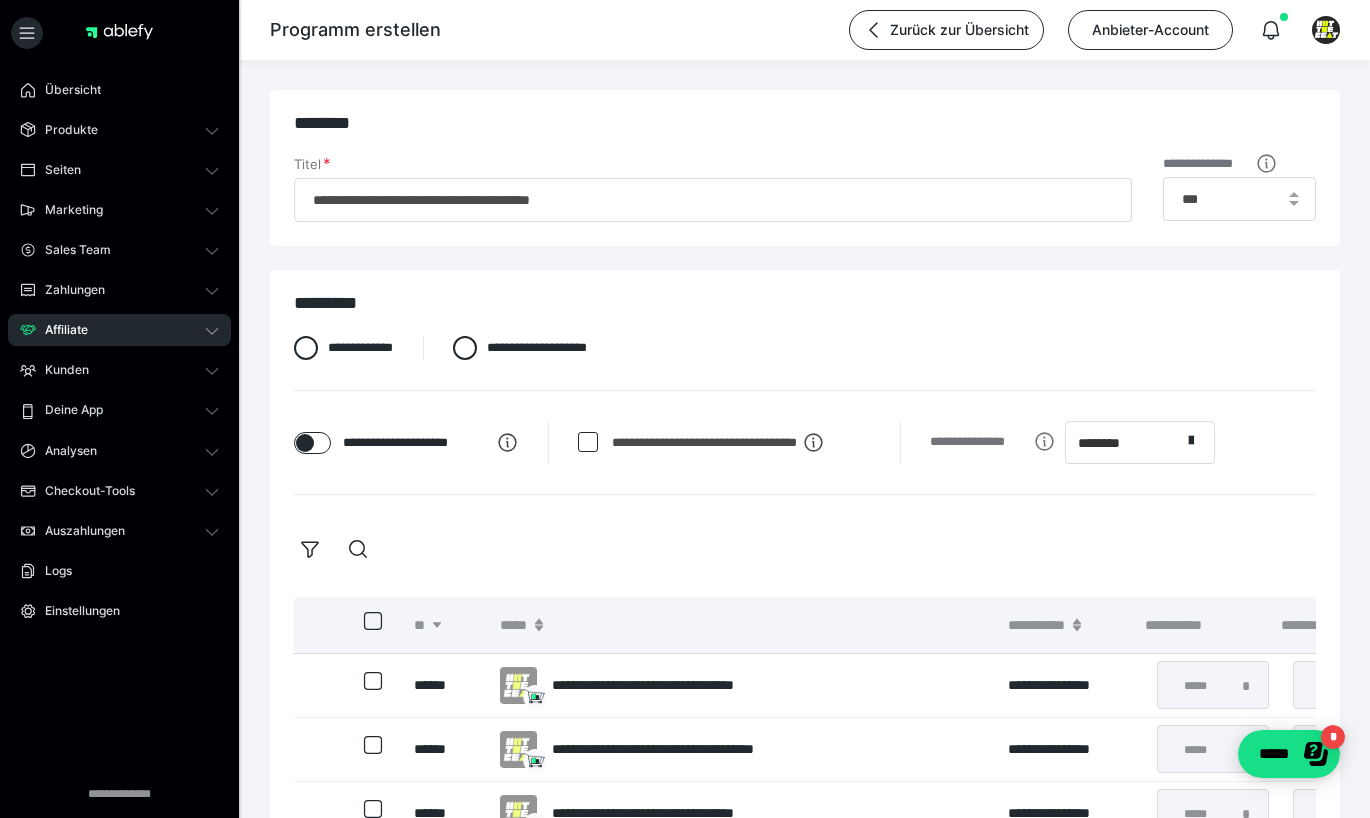 click on "Affiliate" at bounding box center (119, 330) 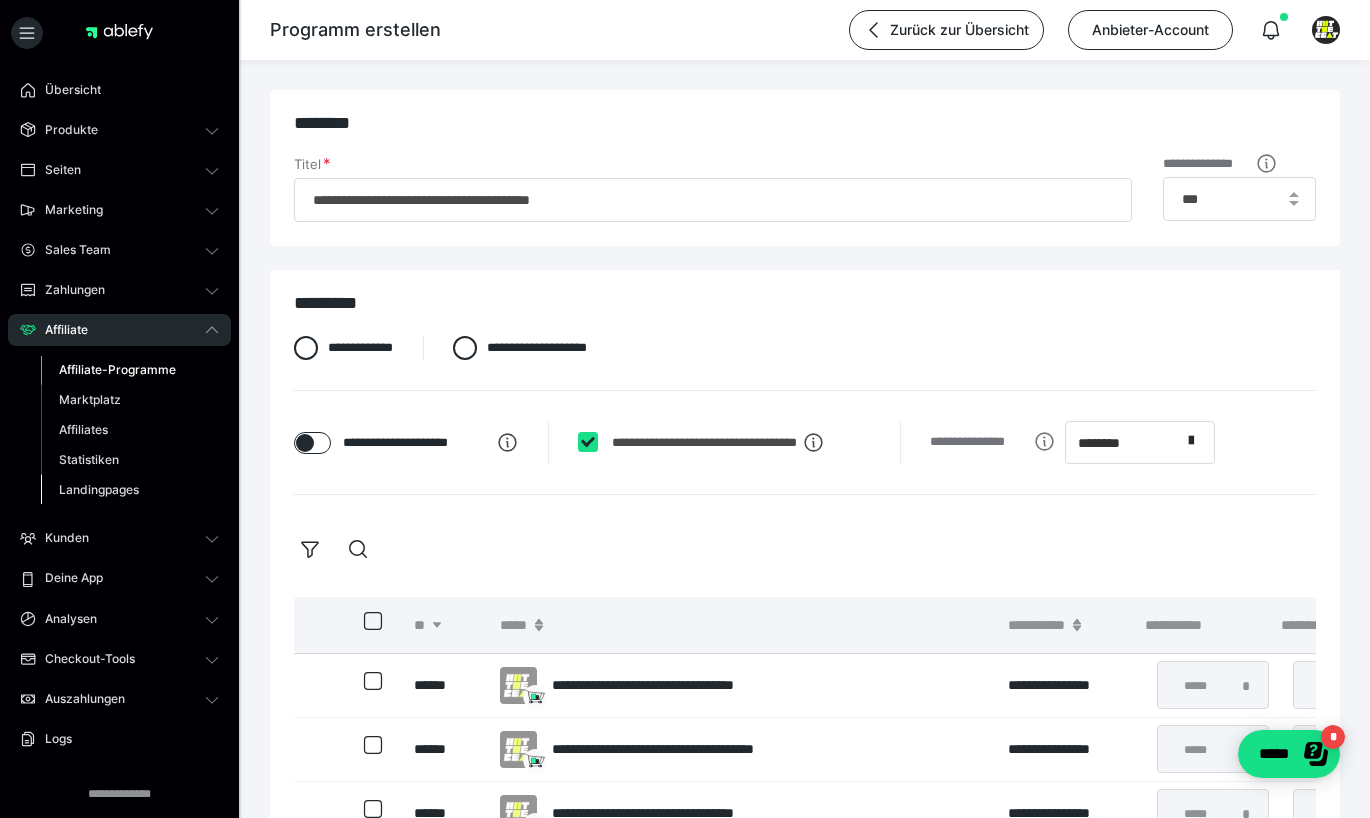 click on "Landingpages" at bounding box center [99, 489] 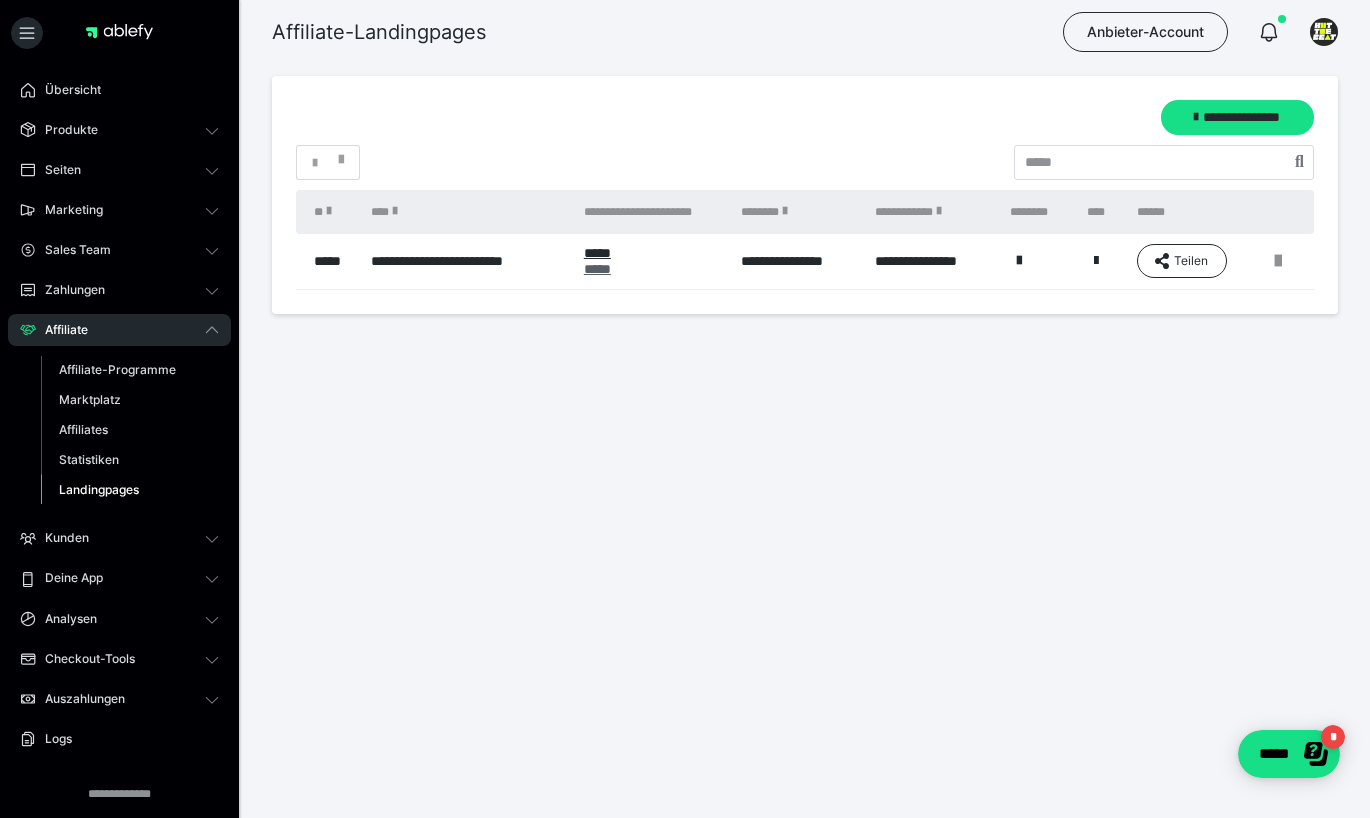 click on "*****" at bounding box center (652, 269) 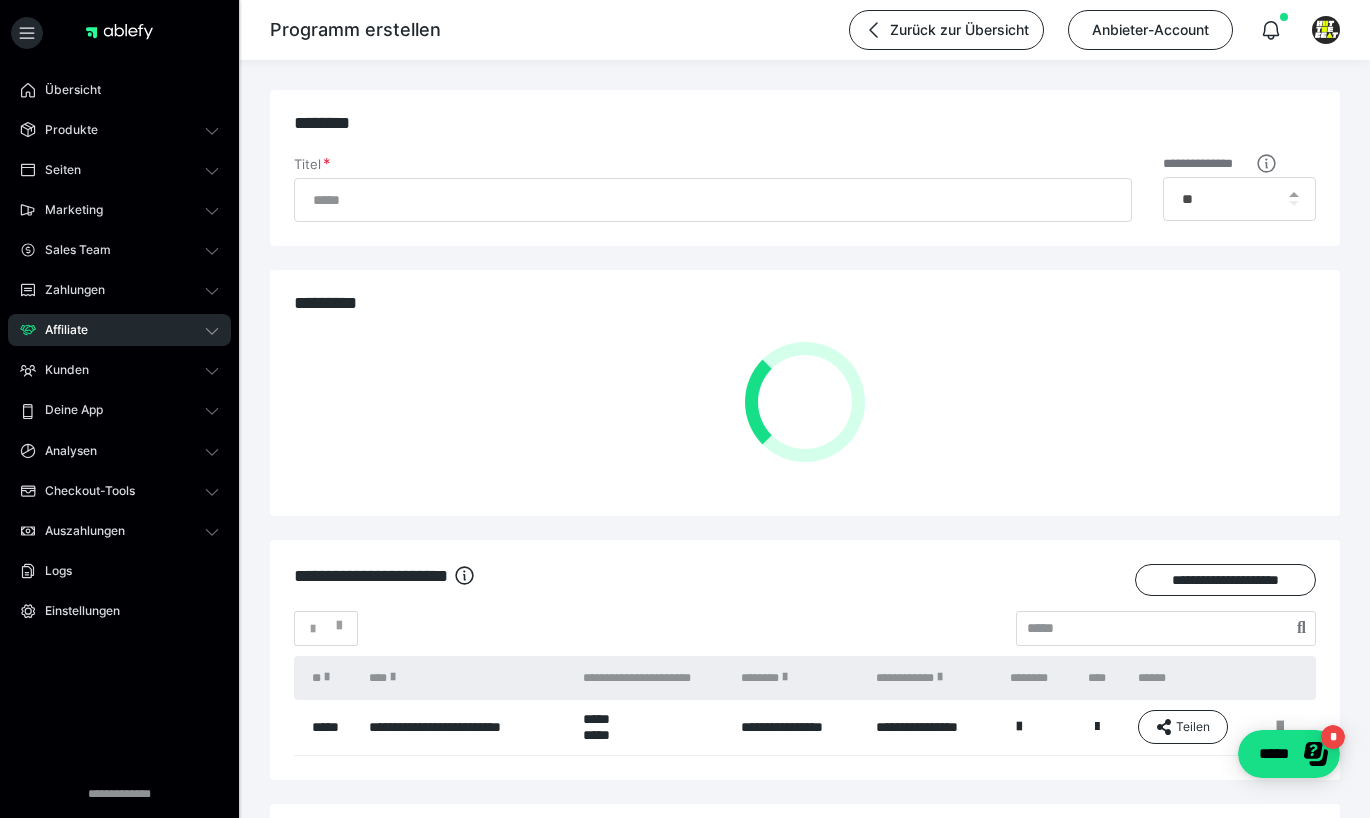 type on "**********" 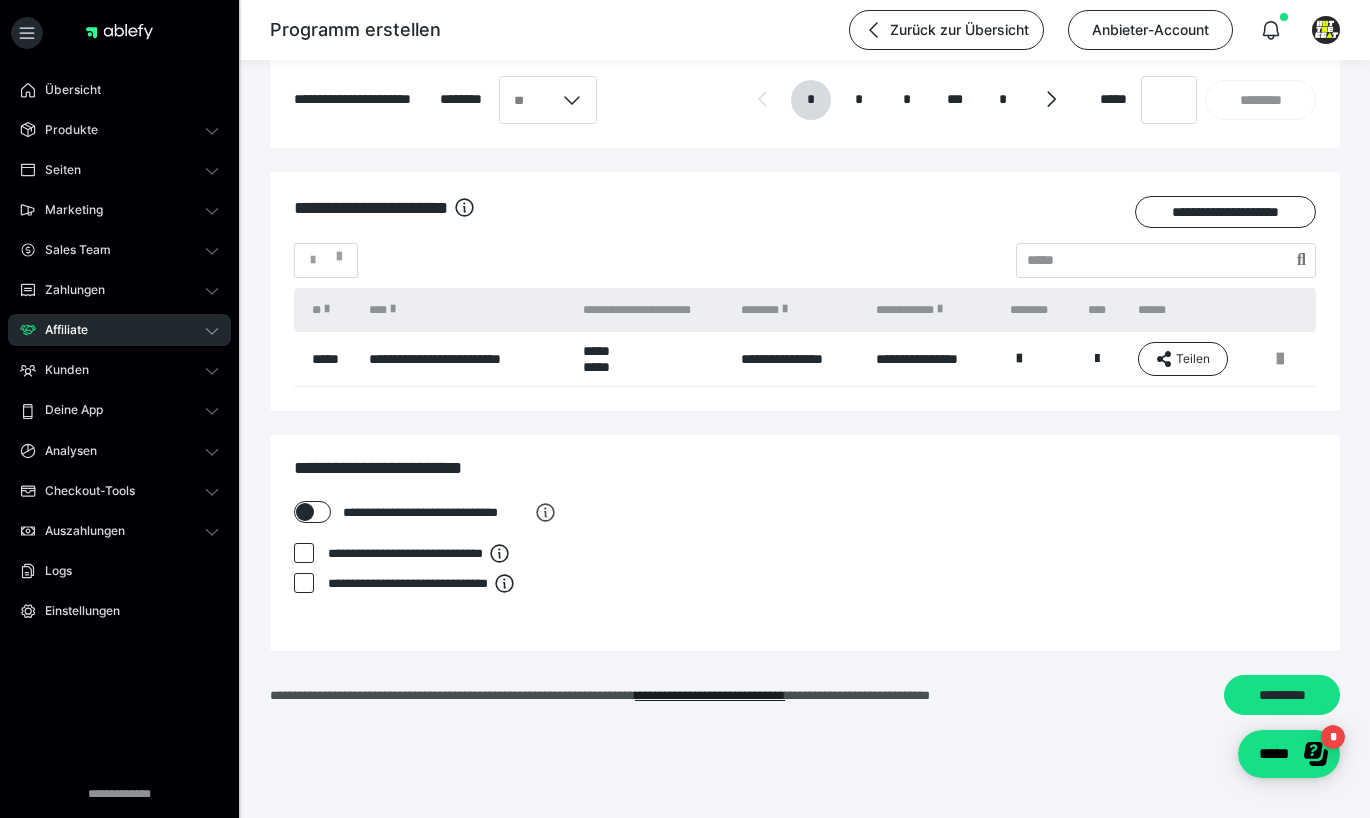 scroll, scrollTop: 1258, scrollLeft: 0, axis: vertical 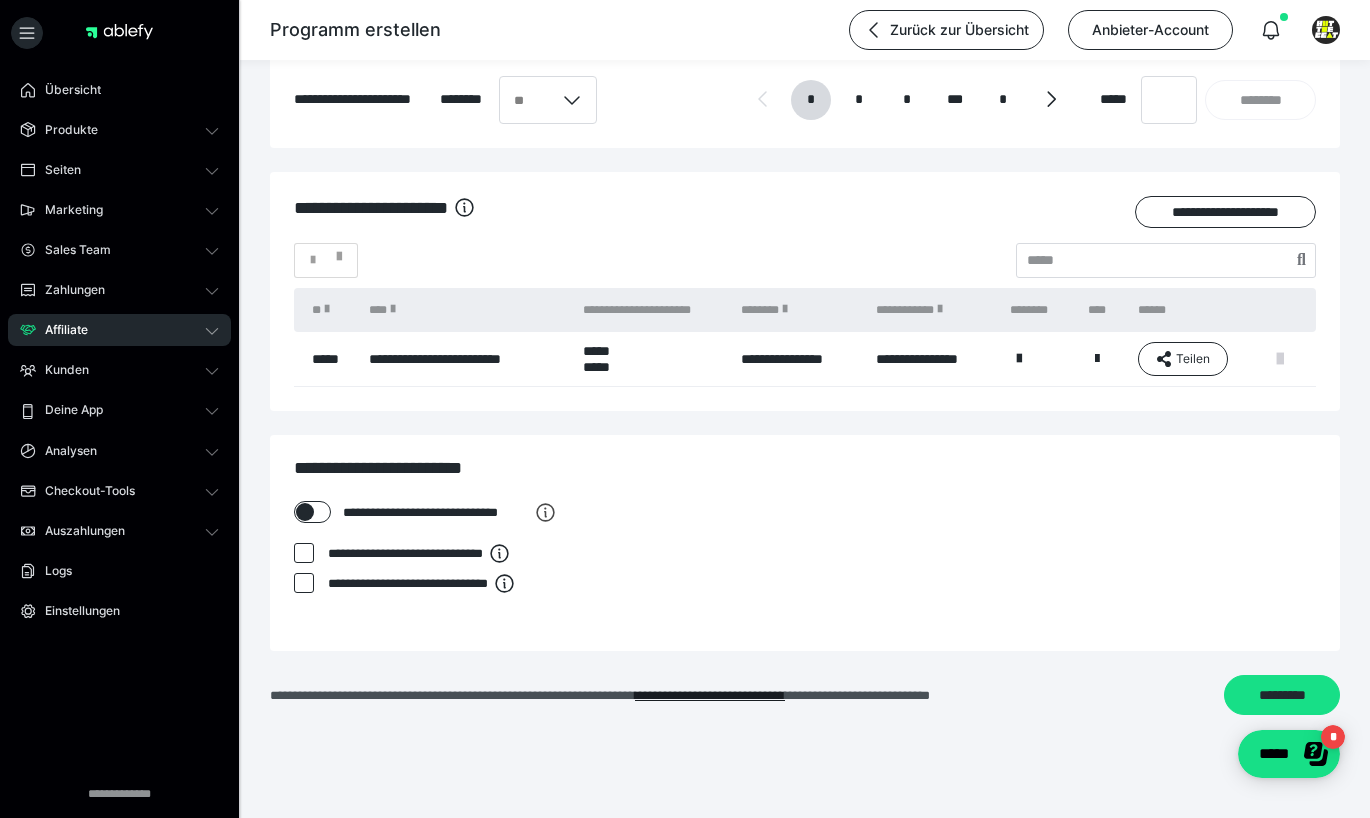 click at bounding box center [1280, 359] 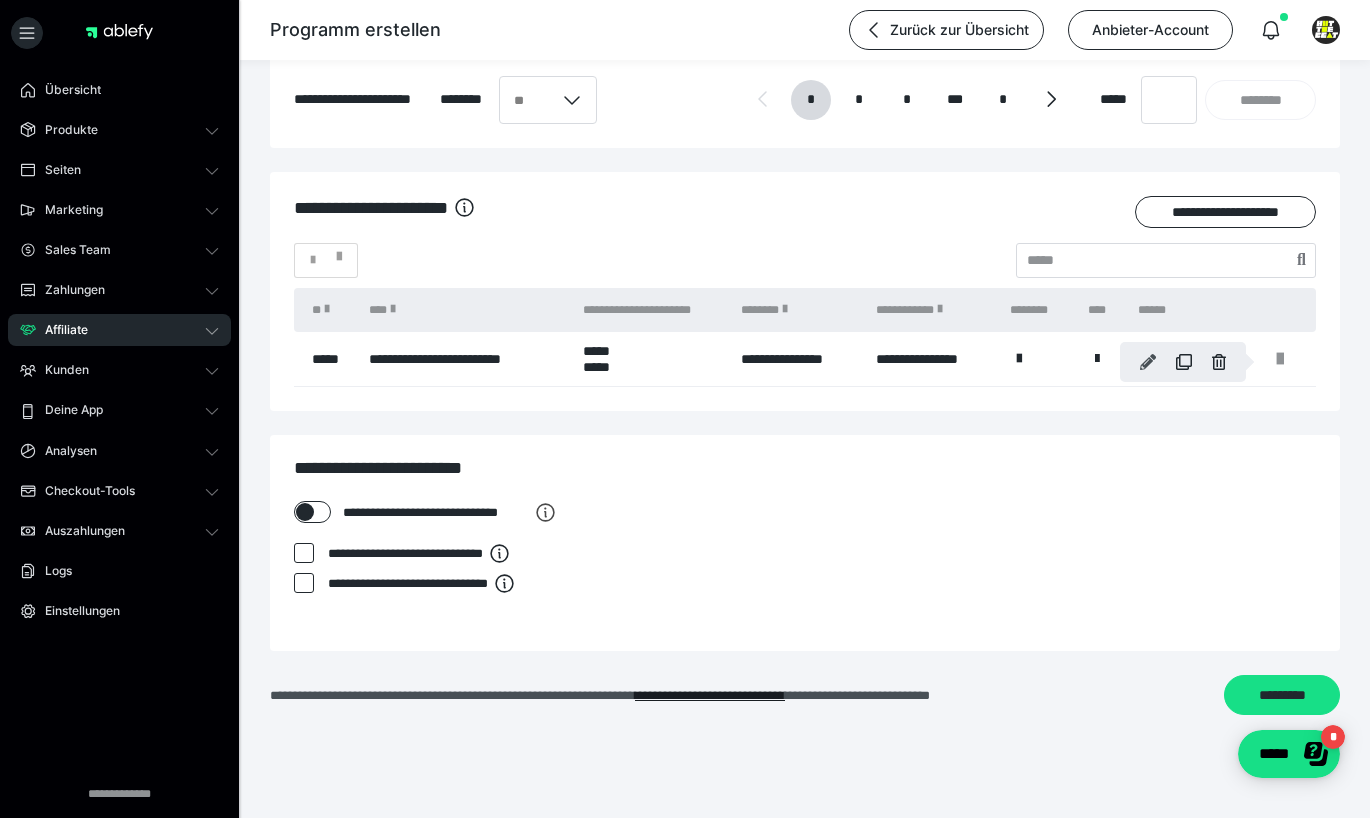 click at bounding box center [1148, 362] 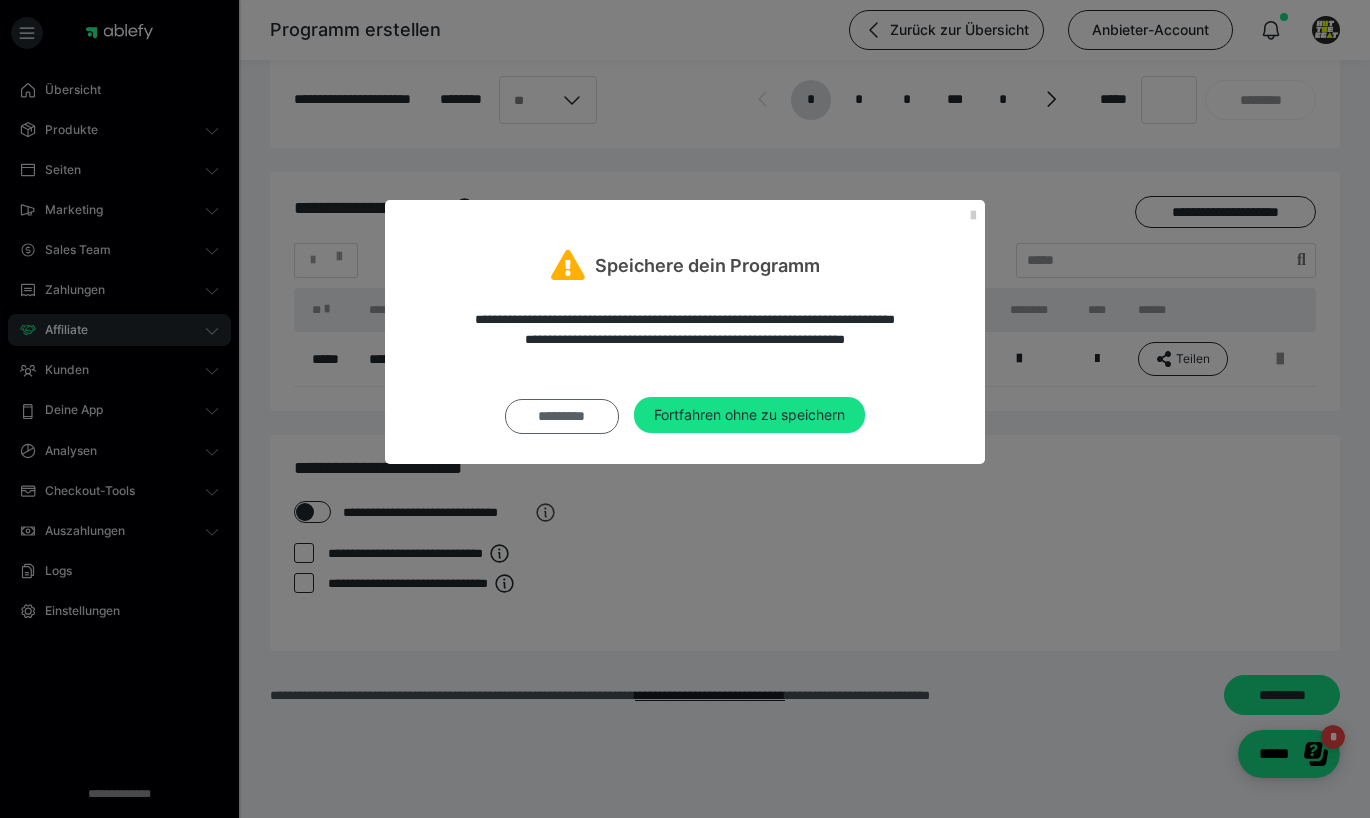 click on "*********" at bounding box center (562, 416) 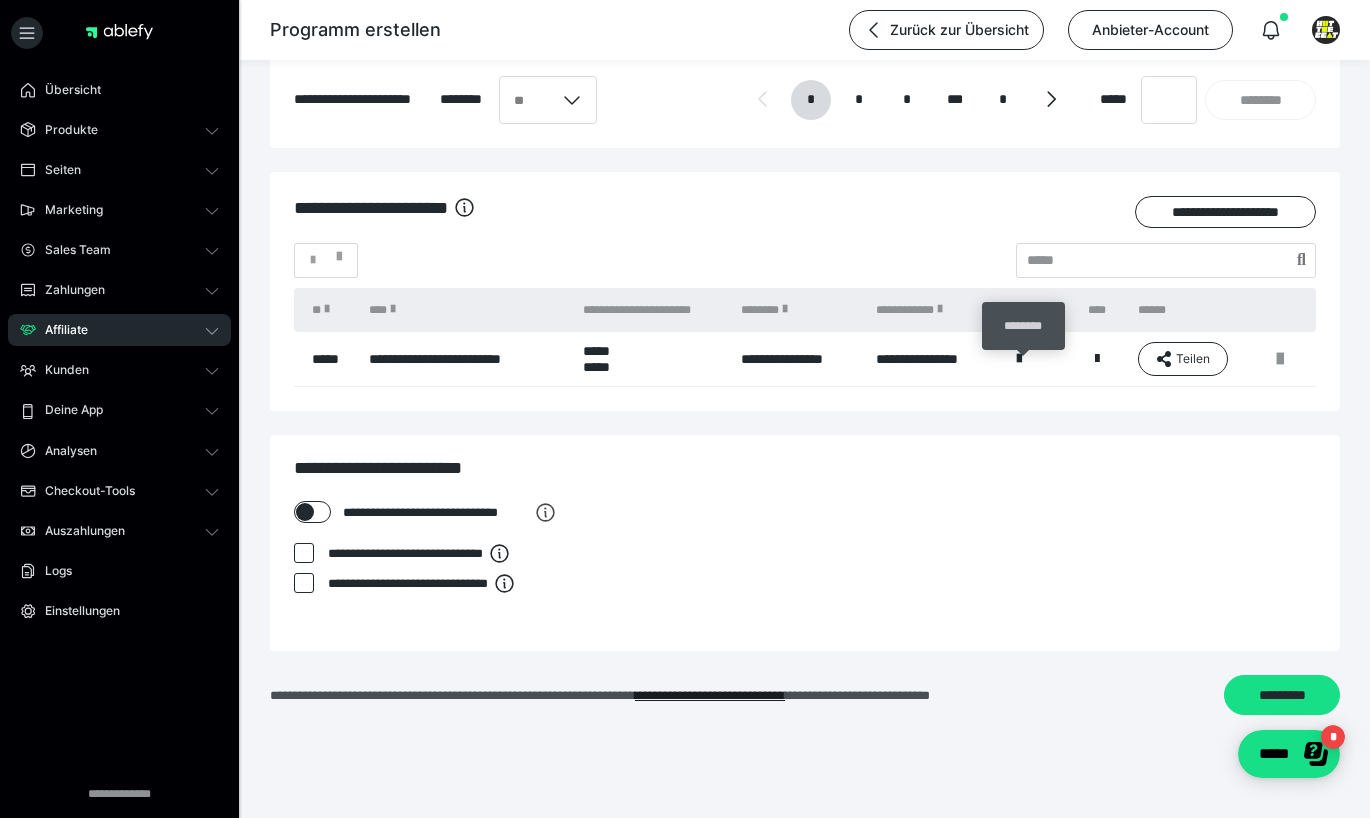 click at bounding box center [1019, 359] 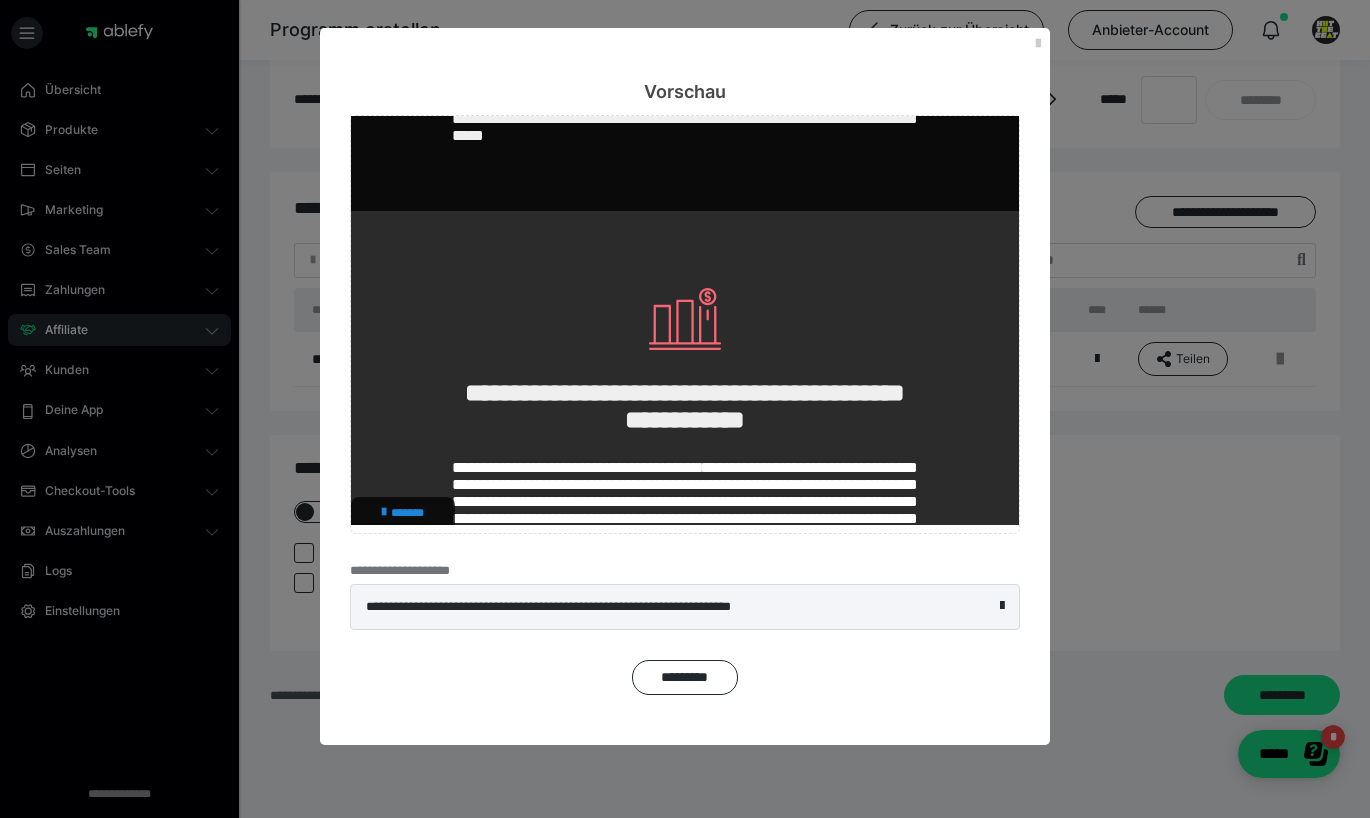 scroll, scrollTop: 2485, scrollLeft: 0, axis: vertical 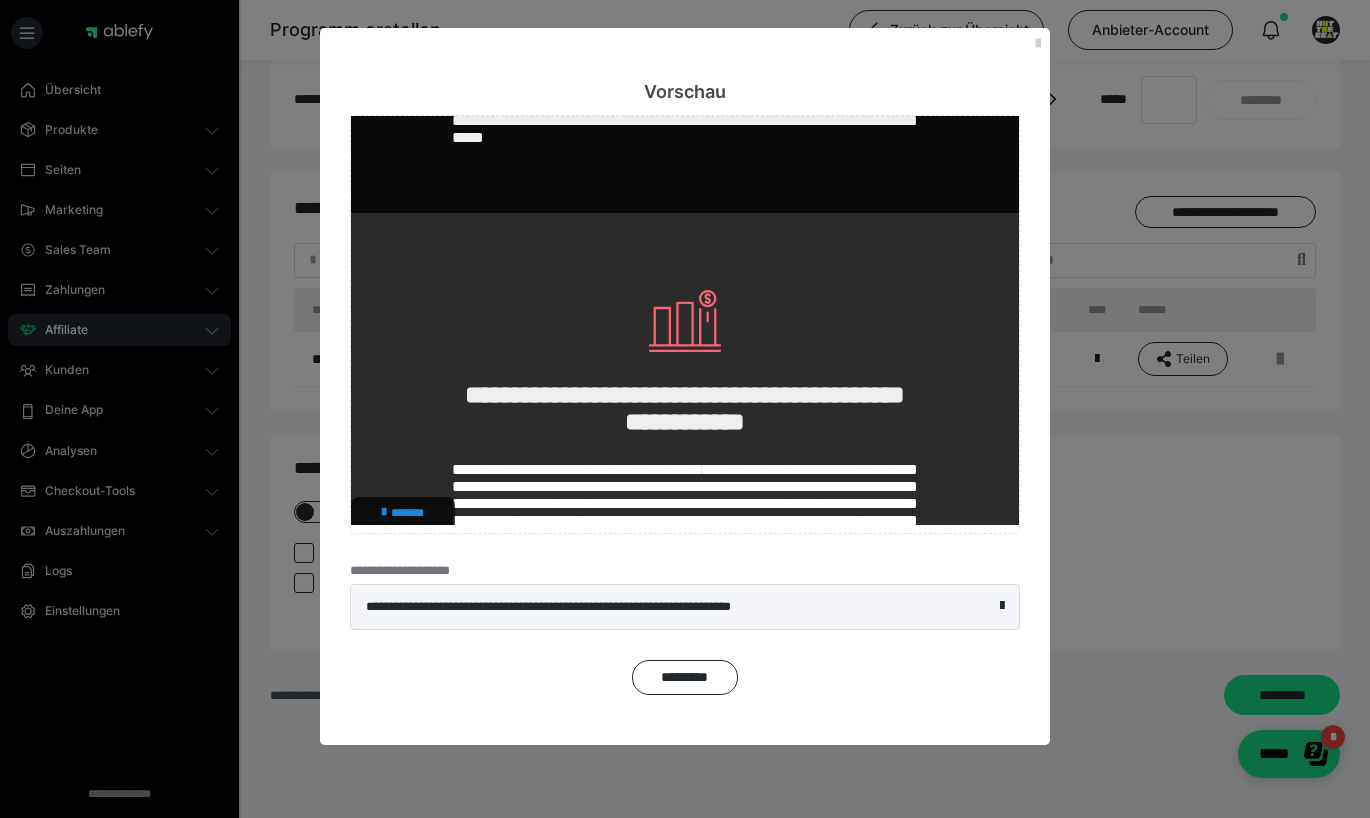 click on "**********" at bounding box center (685, 86) 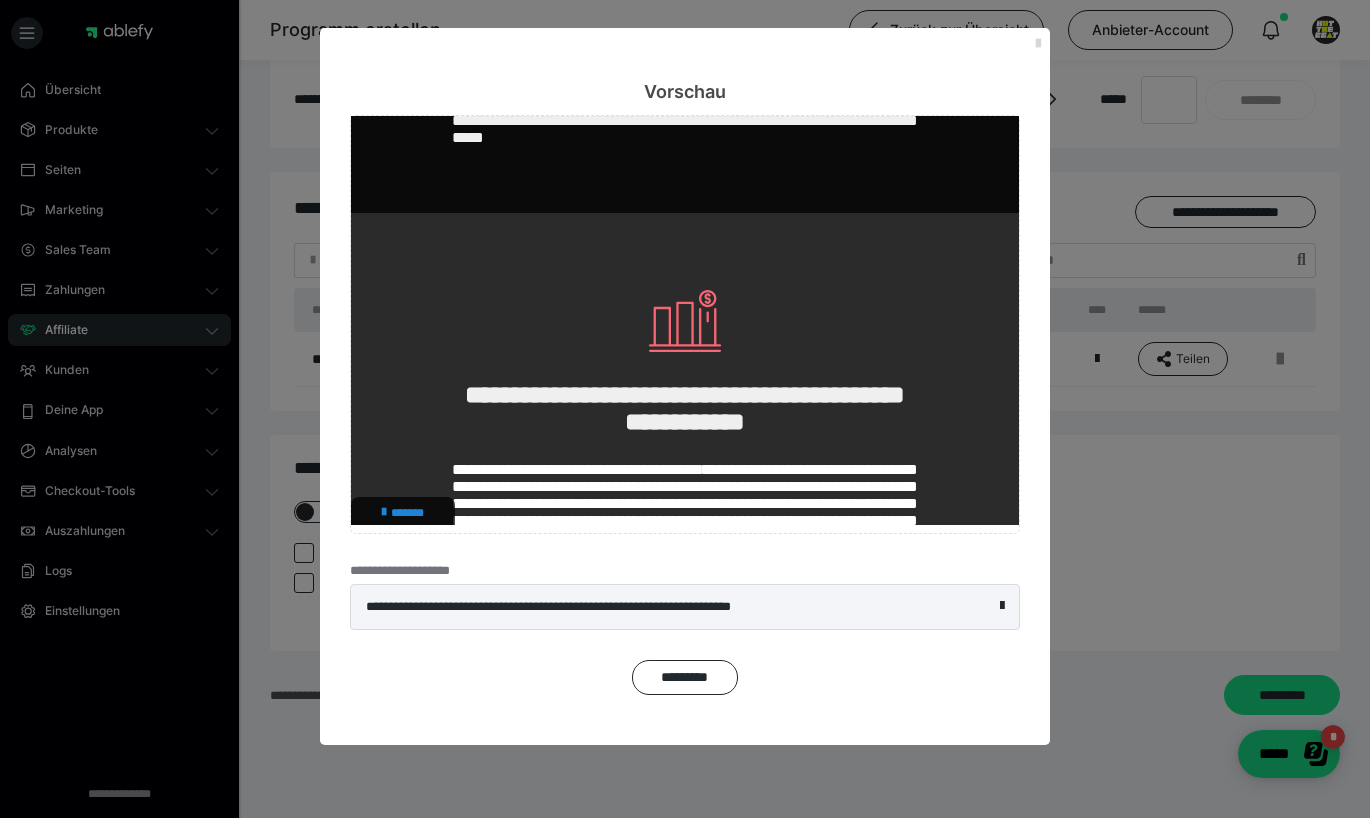 click at bounding box center (1038, 44) 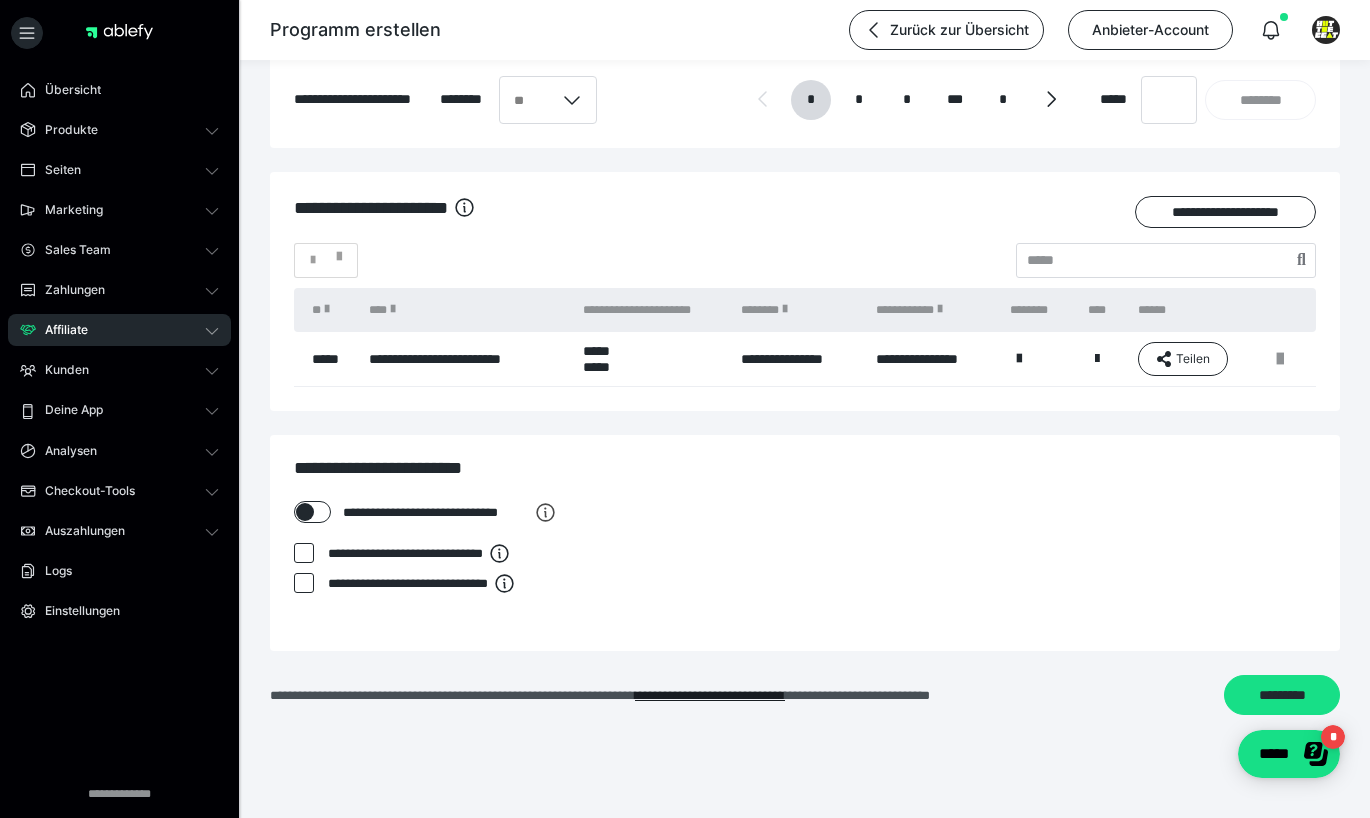 scroll, scrollTop: 1258, scrollLeft: 0, axis: vertical 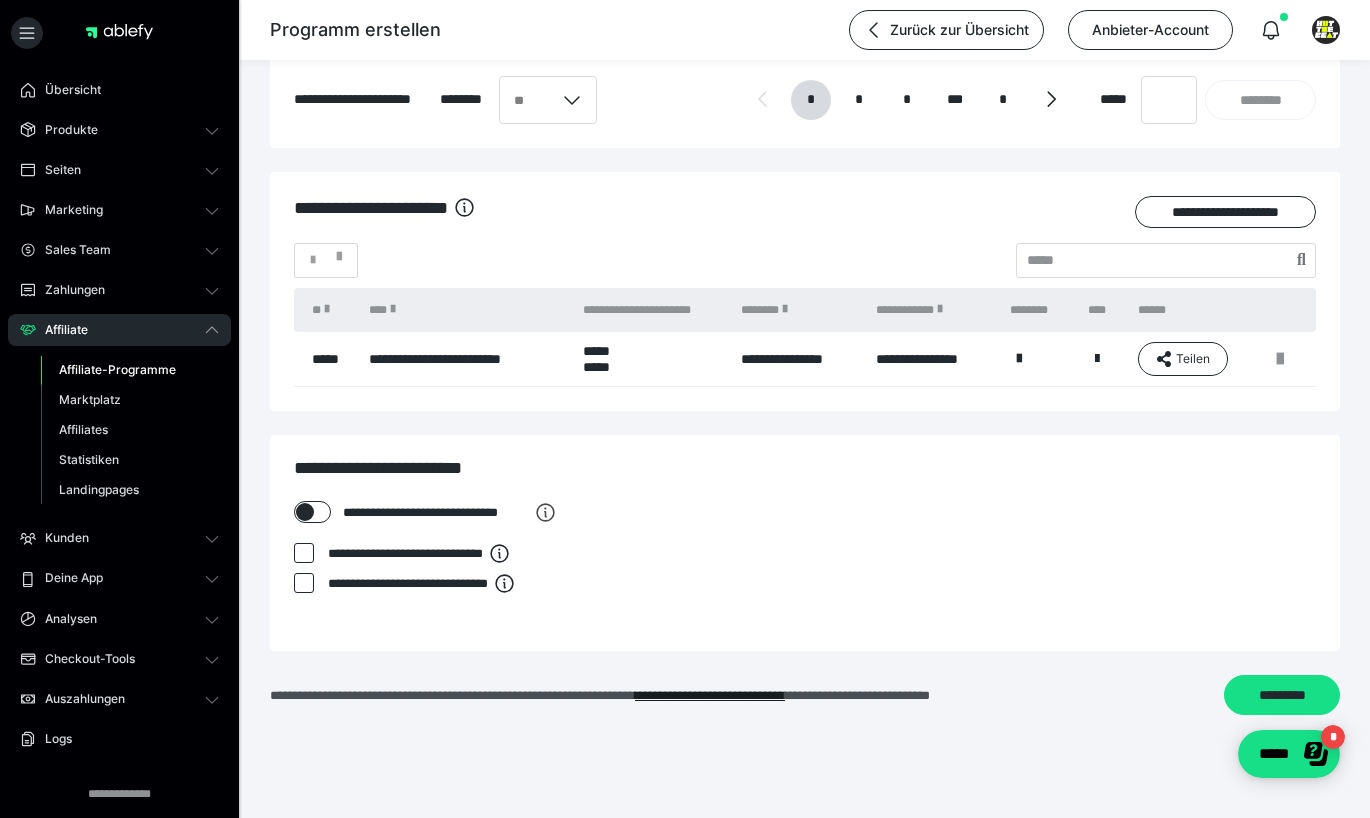 click 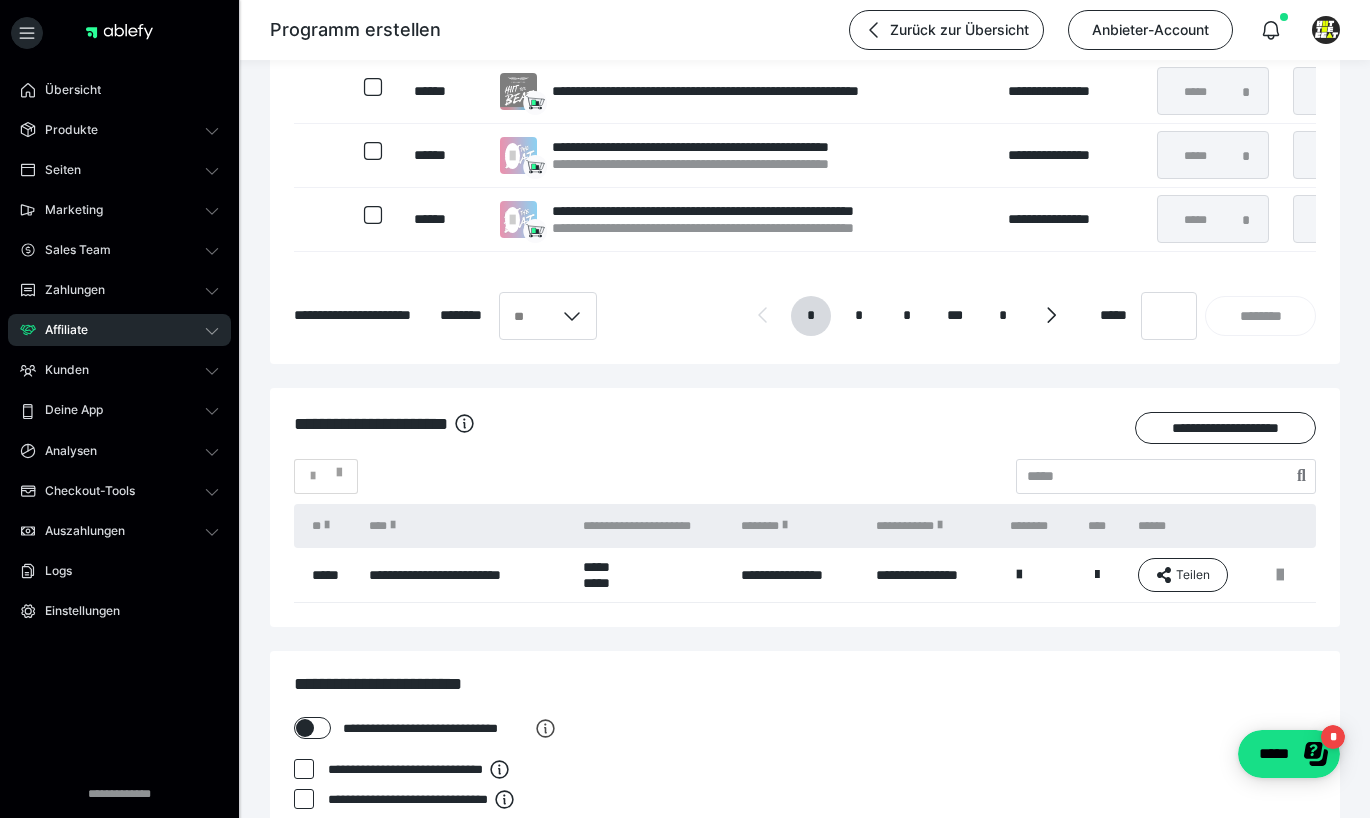 scroll, scrollTop: 1073, scrollLeft: 0, axis: vertical 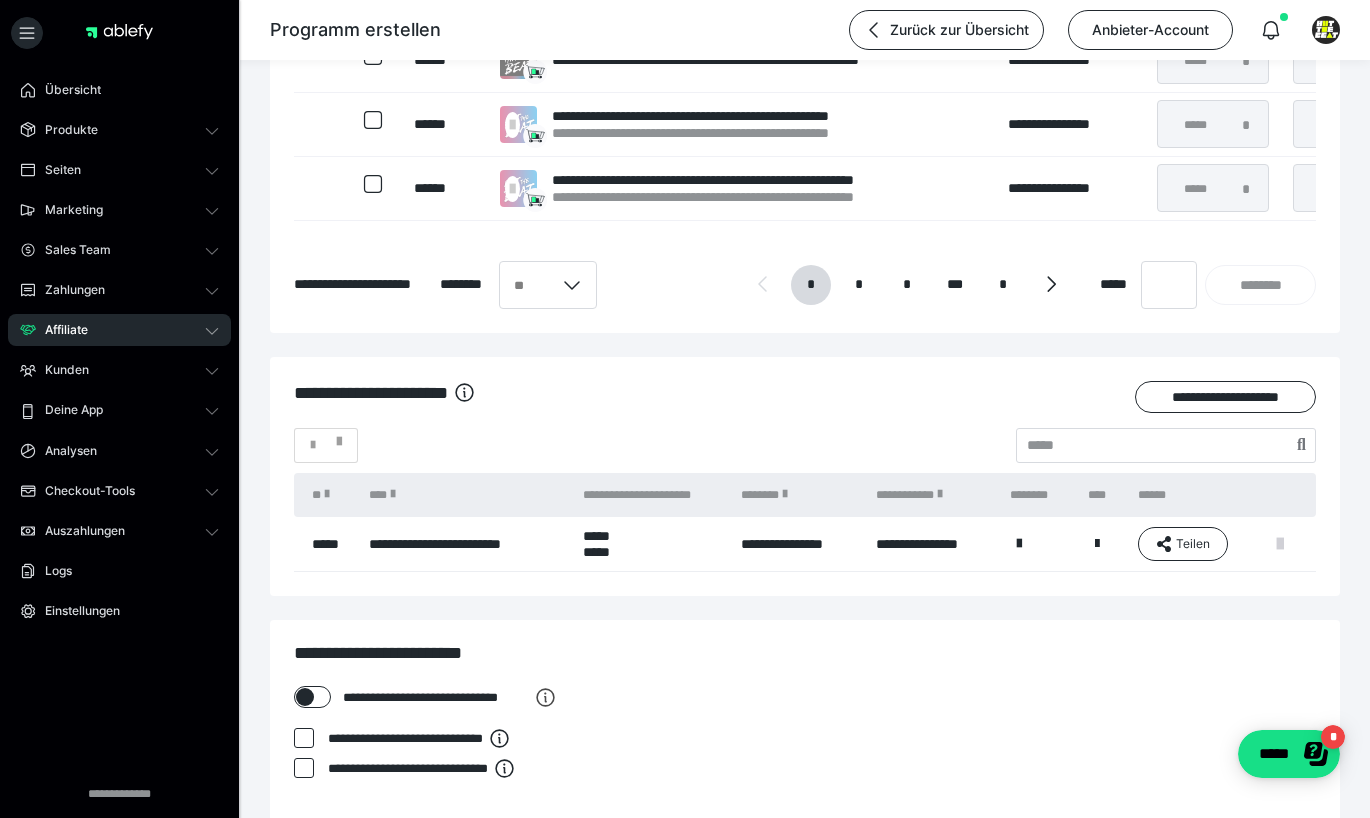 click at bounding box center [1280, 544] 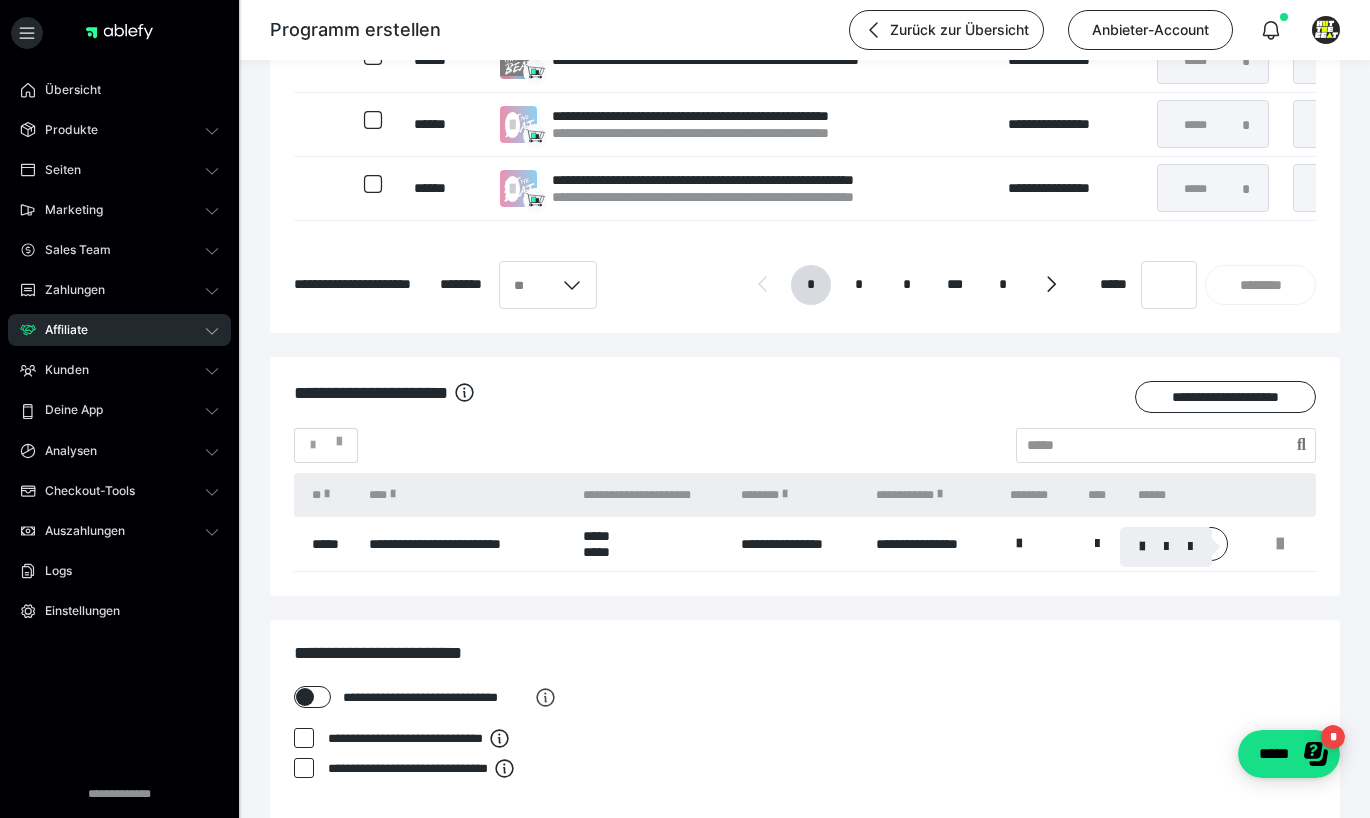 click at bounding box center (685, 409) 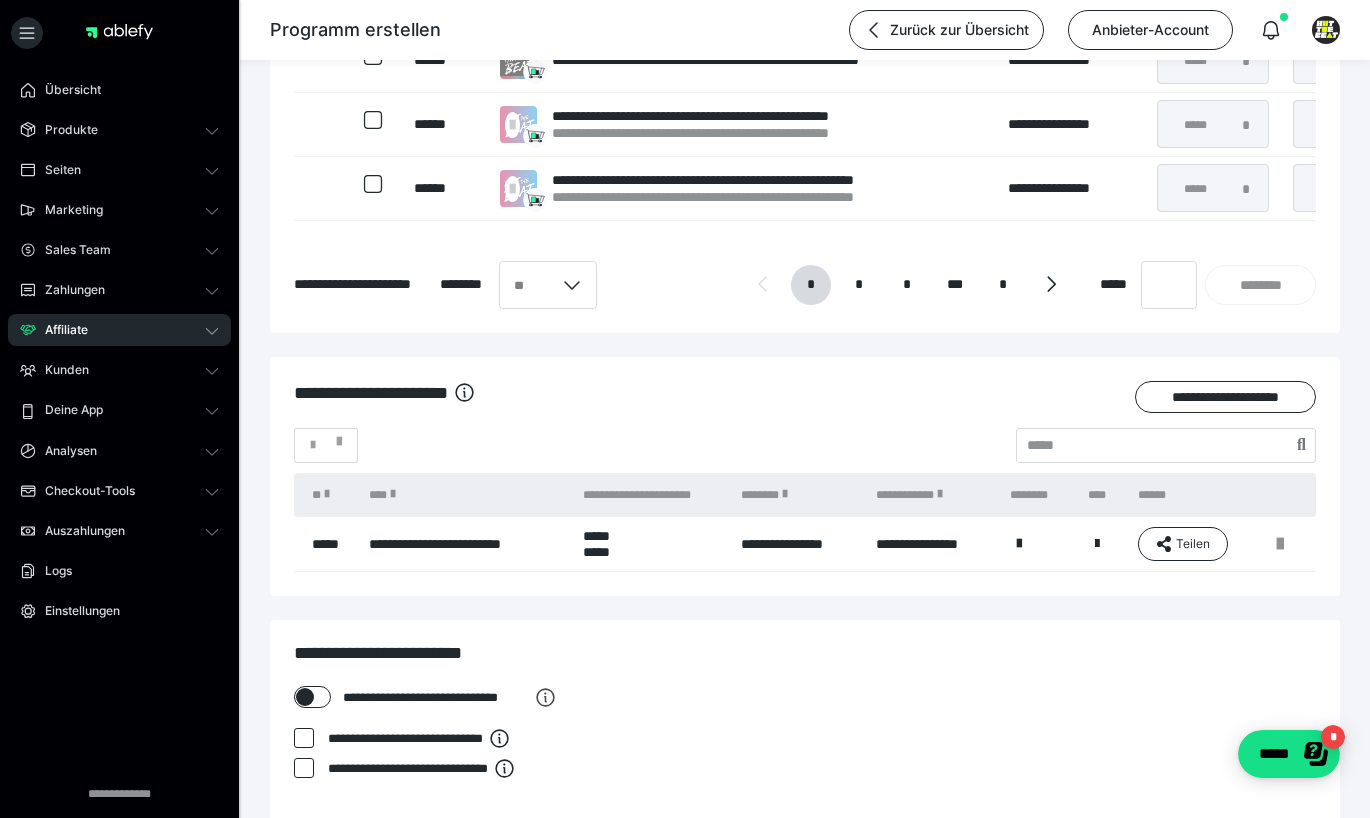 click on "*****" at bounding box center [330, 544] 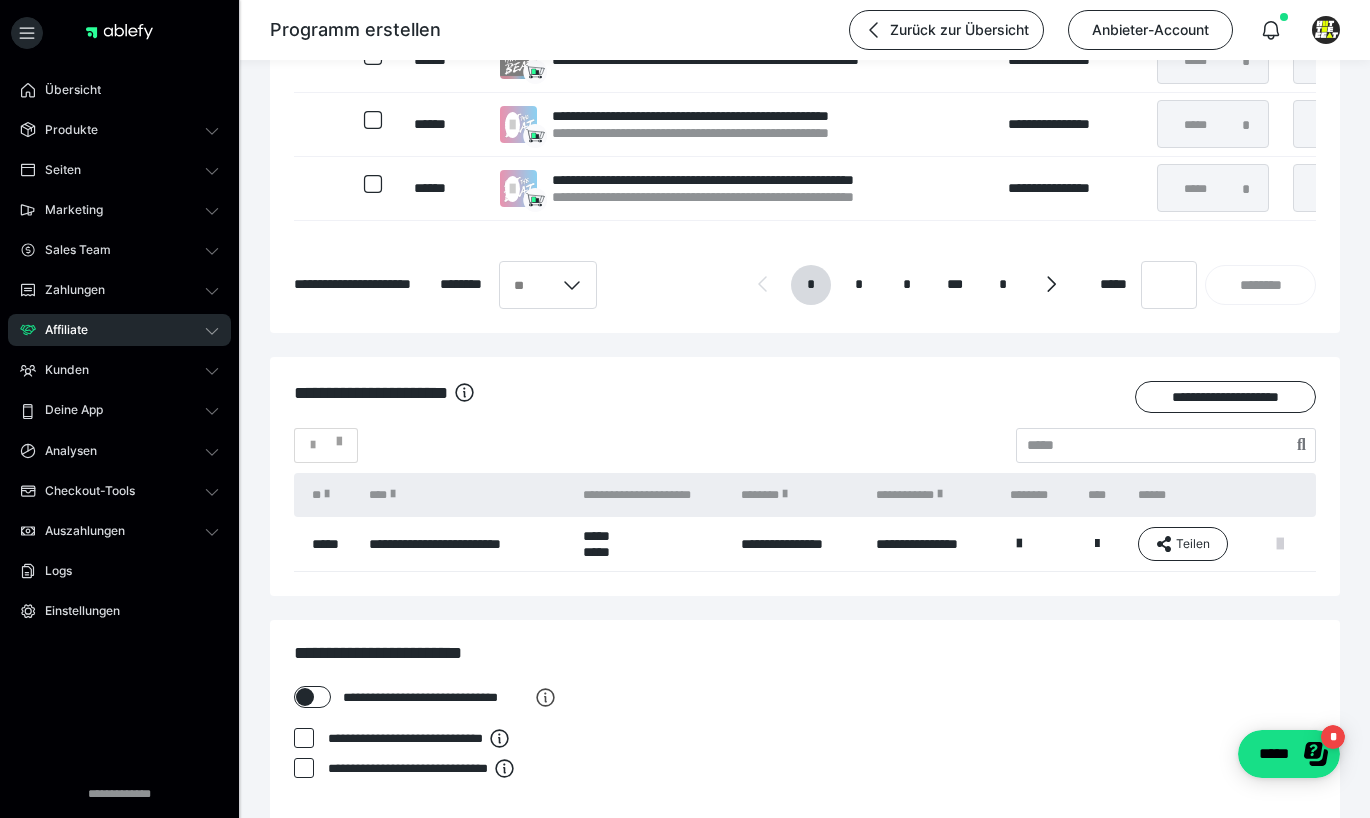 click at bounding box center [1280, 544] 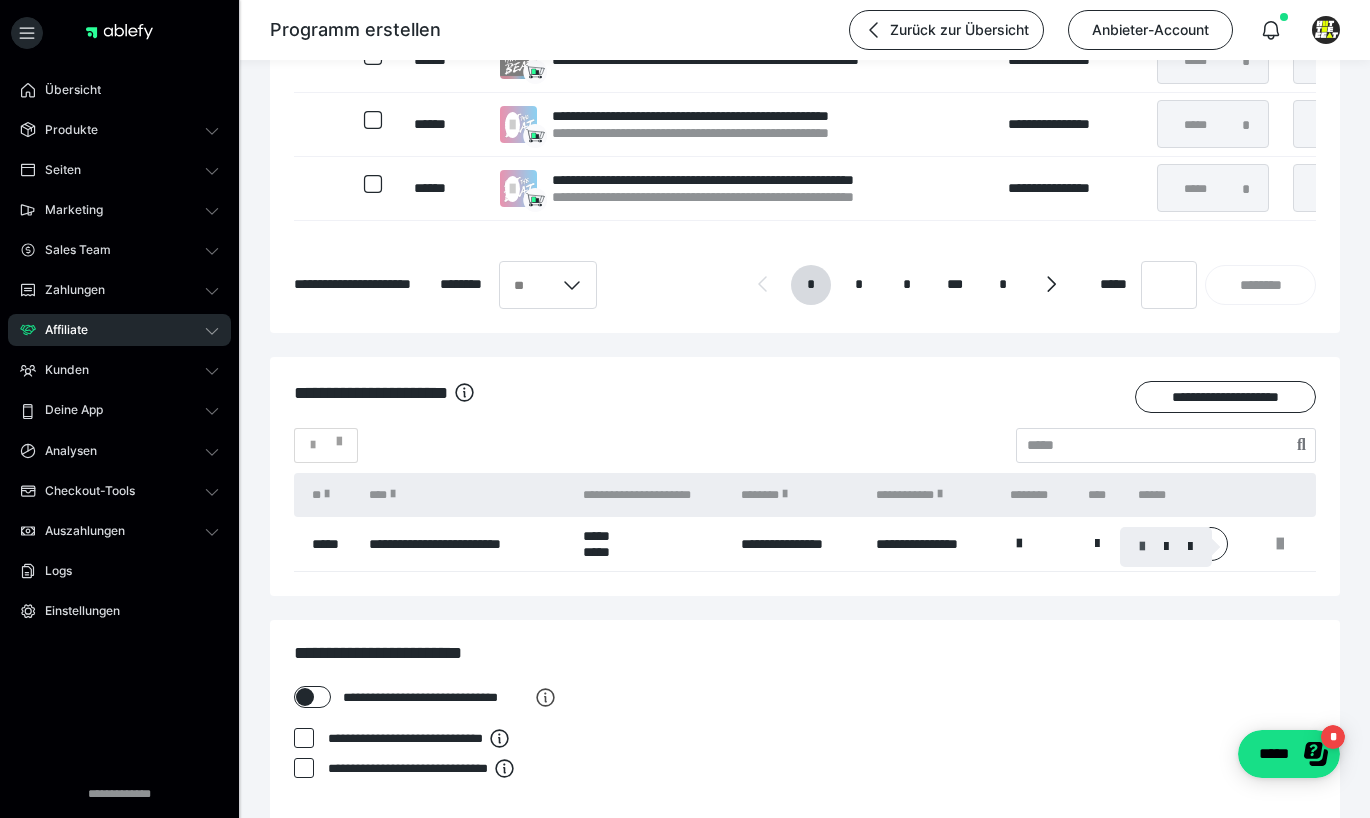 click at bounding box center (1142, 547) 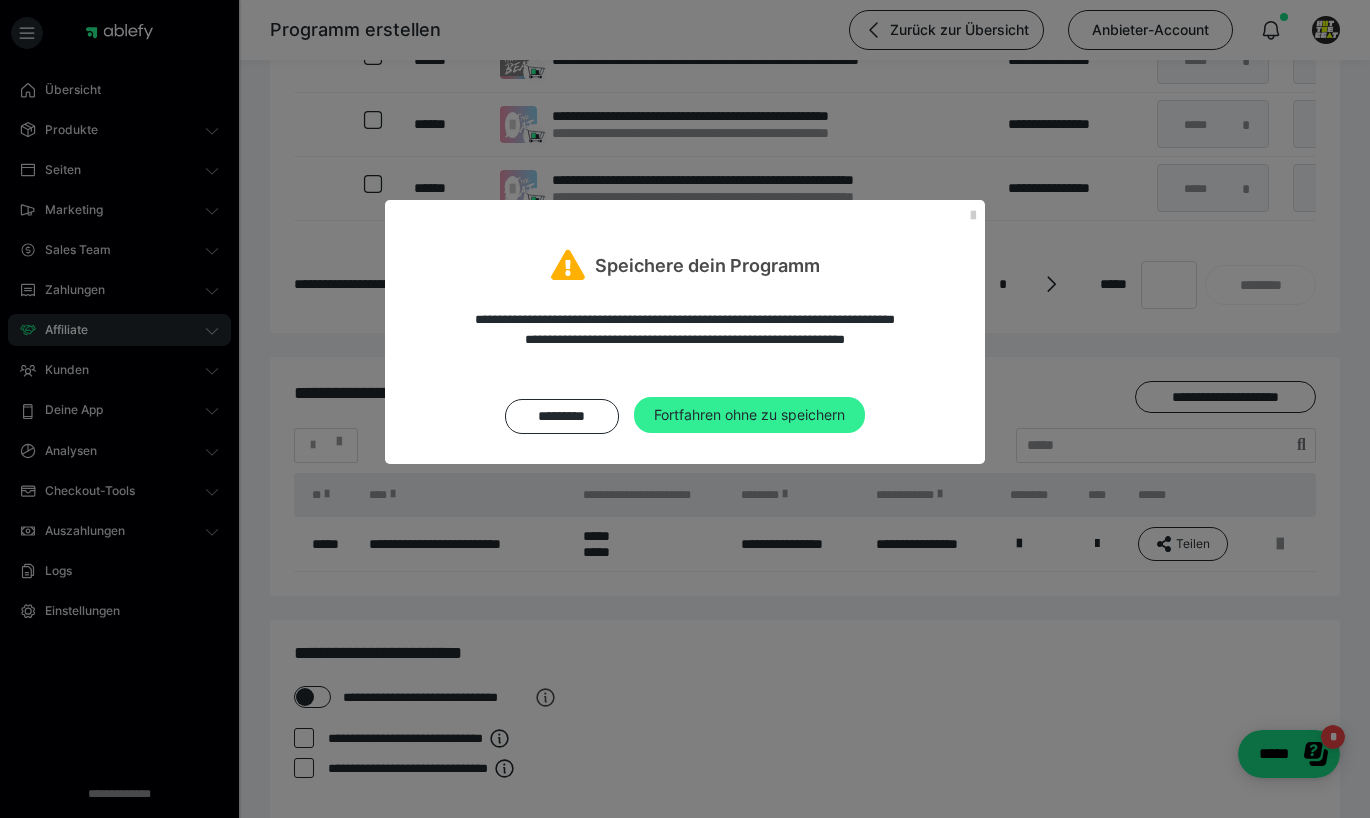 click on "Fortfahren ohne zu speichern" at bounding box center [749, 415] 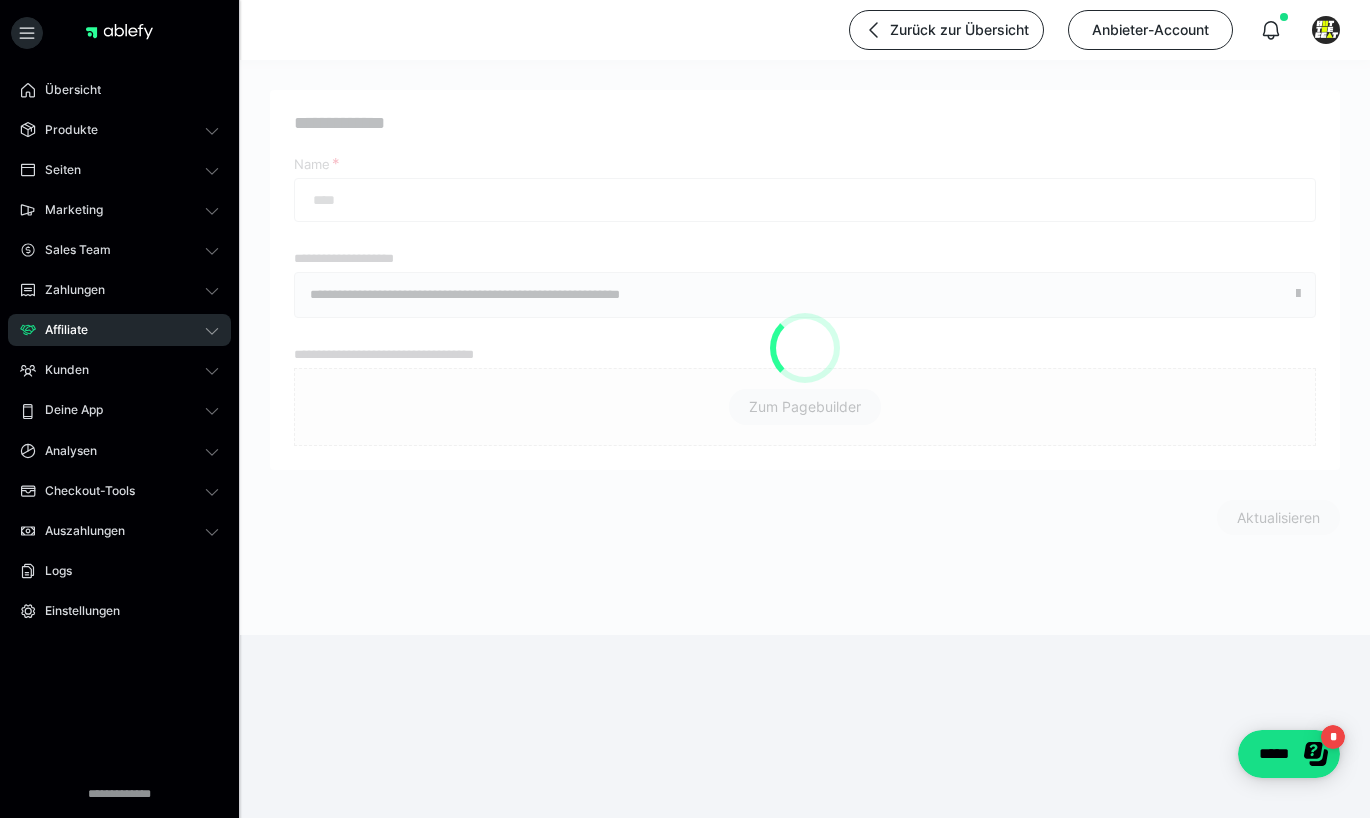 type on "**********" 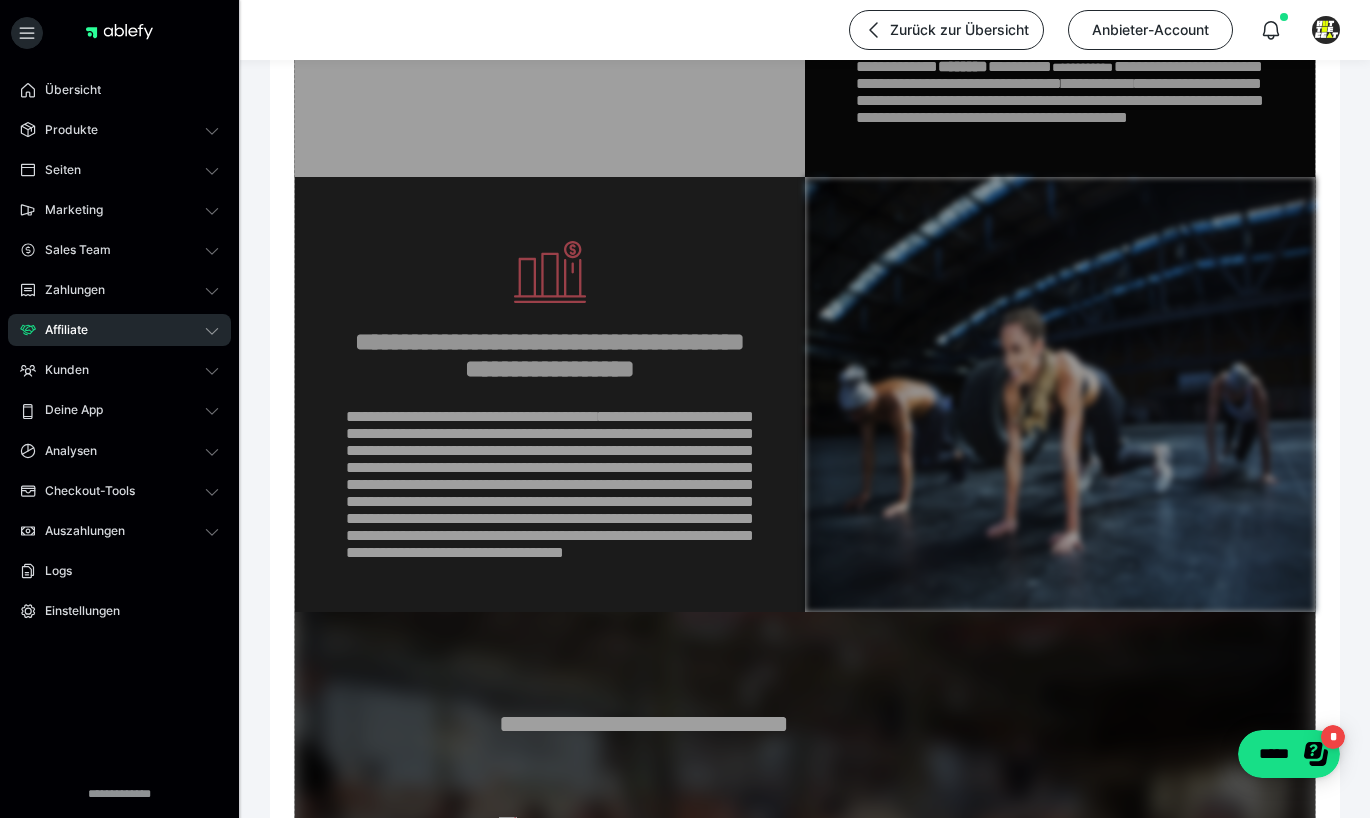 scroll, scrollTop: 1722, scrollLeft: 0, axis: vertical 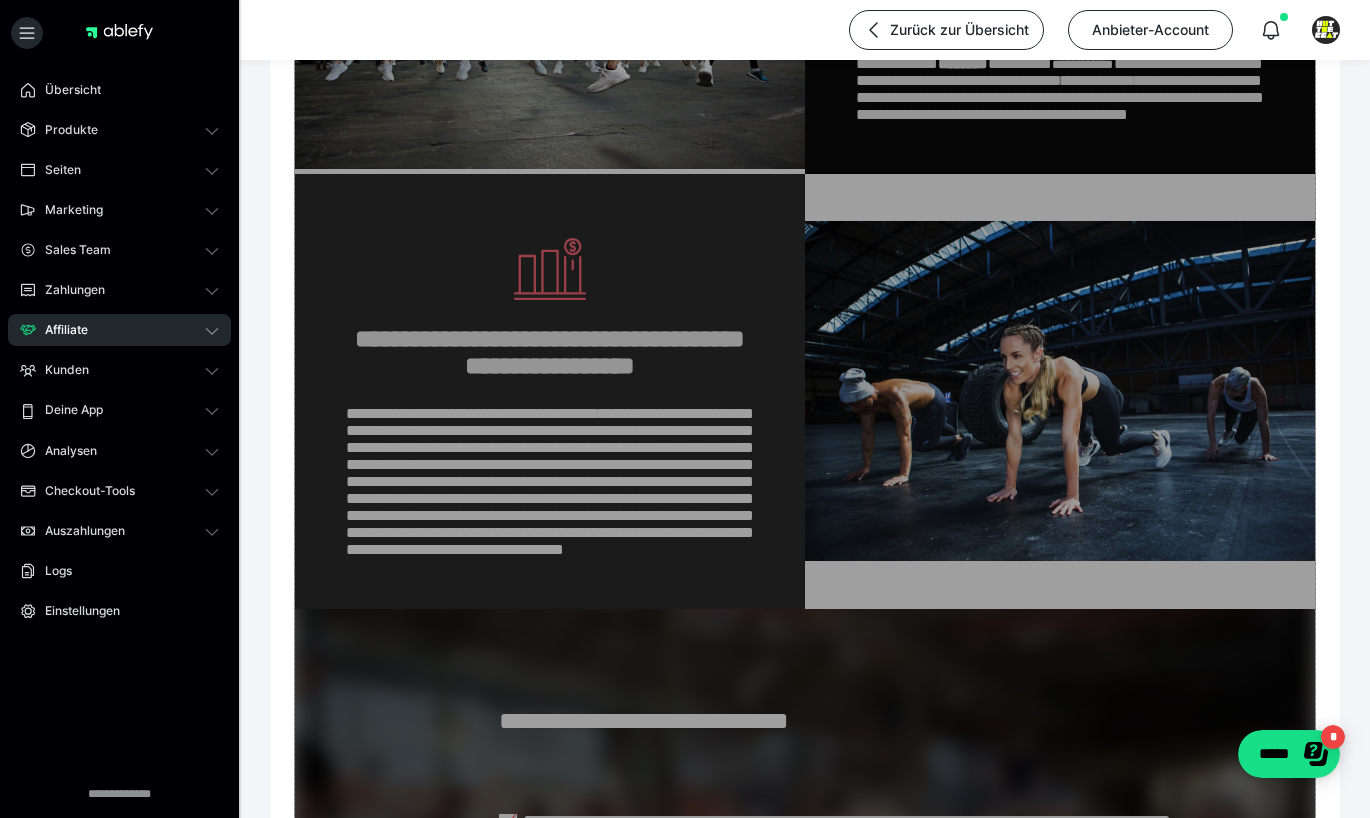 click on "Zum Pagebuilder" at bounding box center [805, -62] 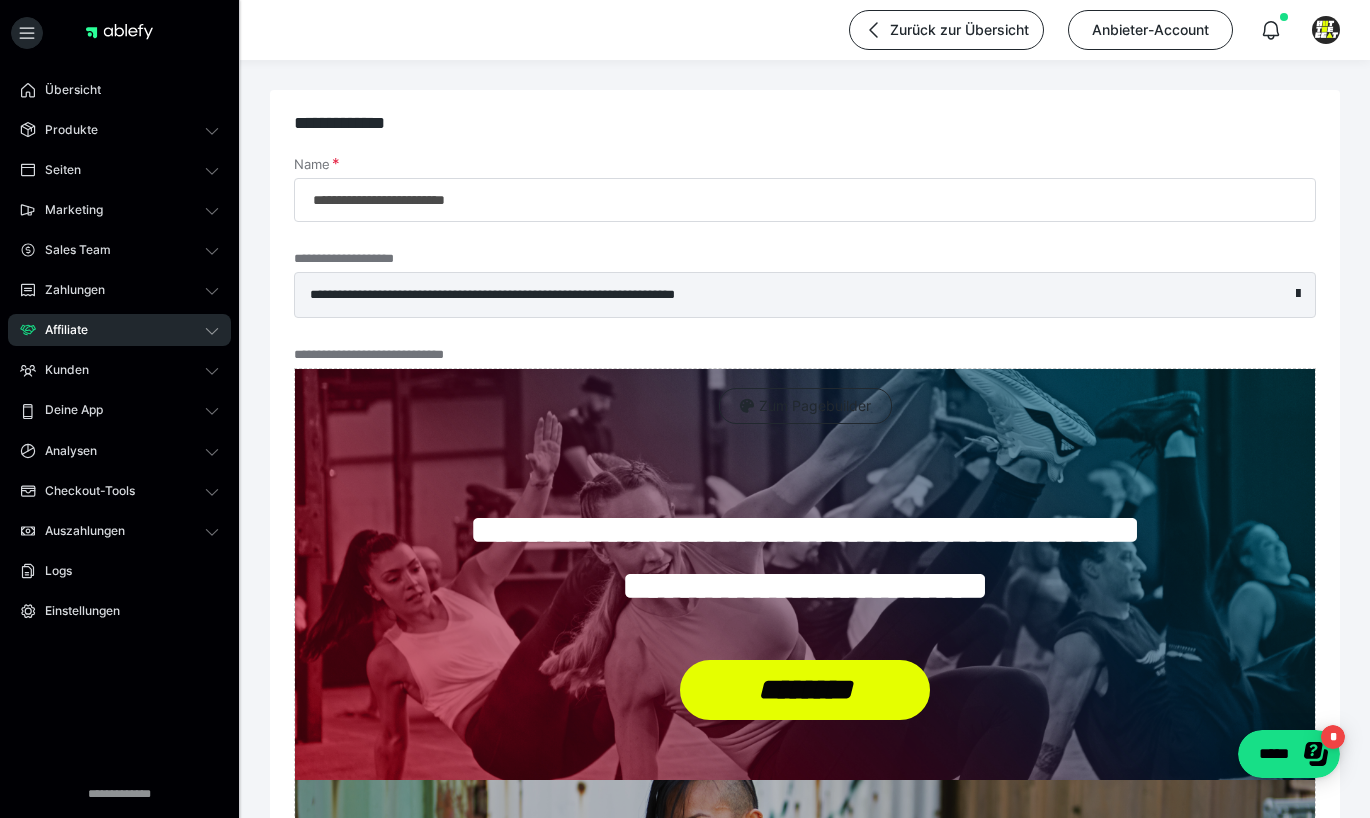 scroll, scrollTop: 0, scrollLeft: 0, axis: both 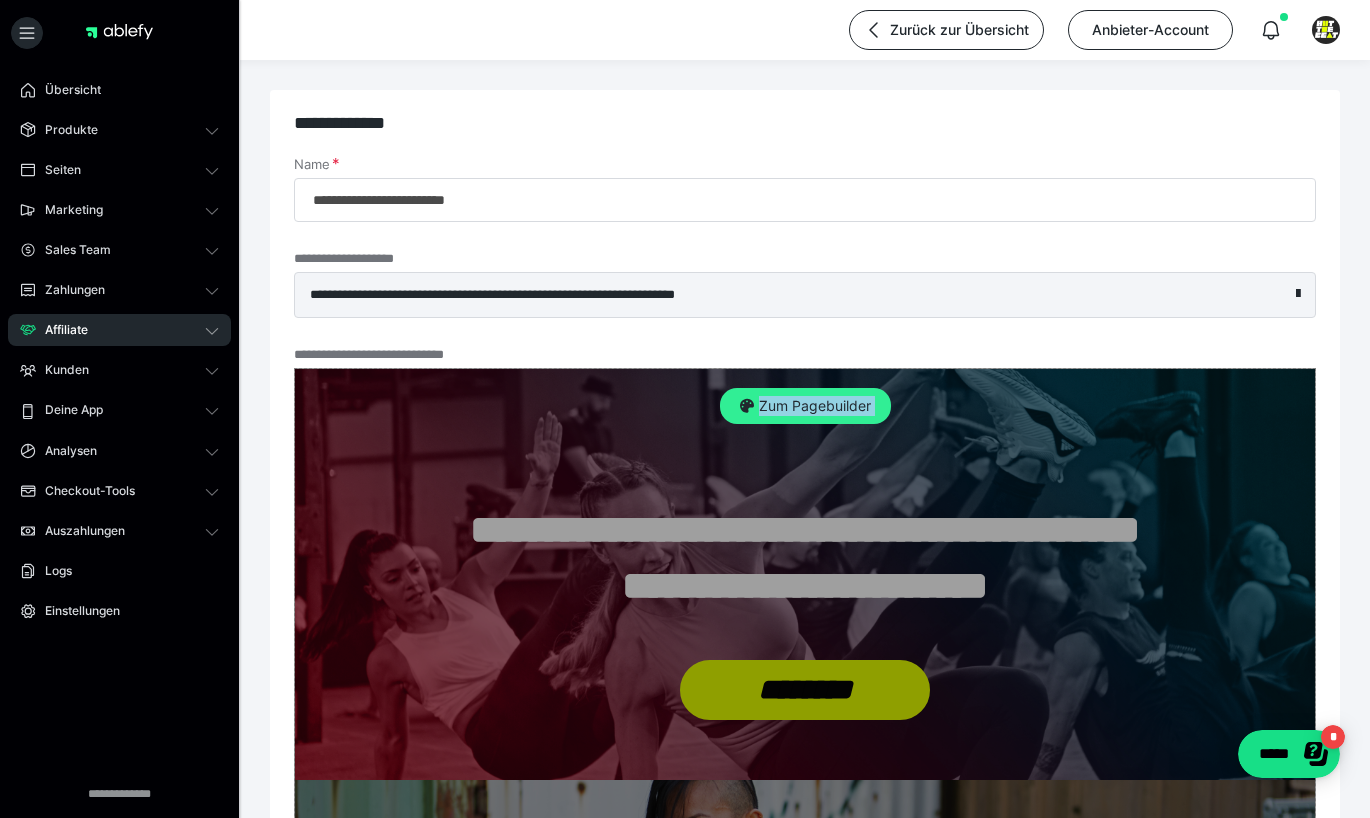 click on "Zum Pagebuilder" at bounding box center (805, 406) 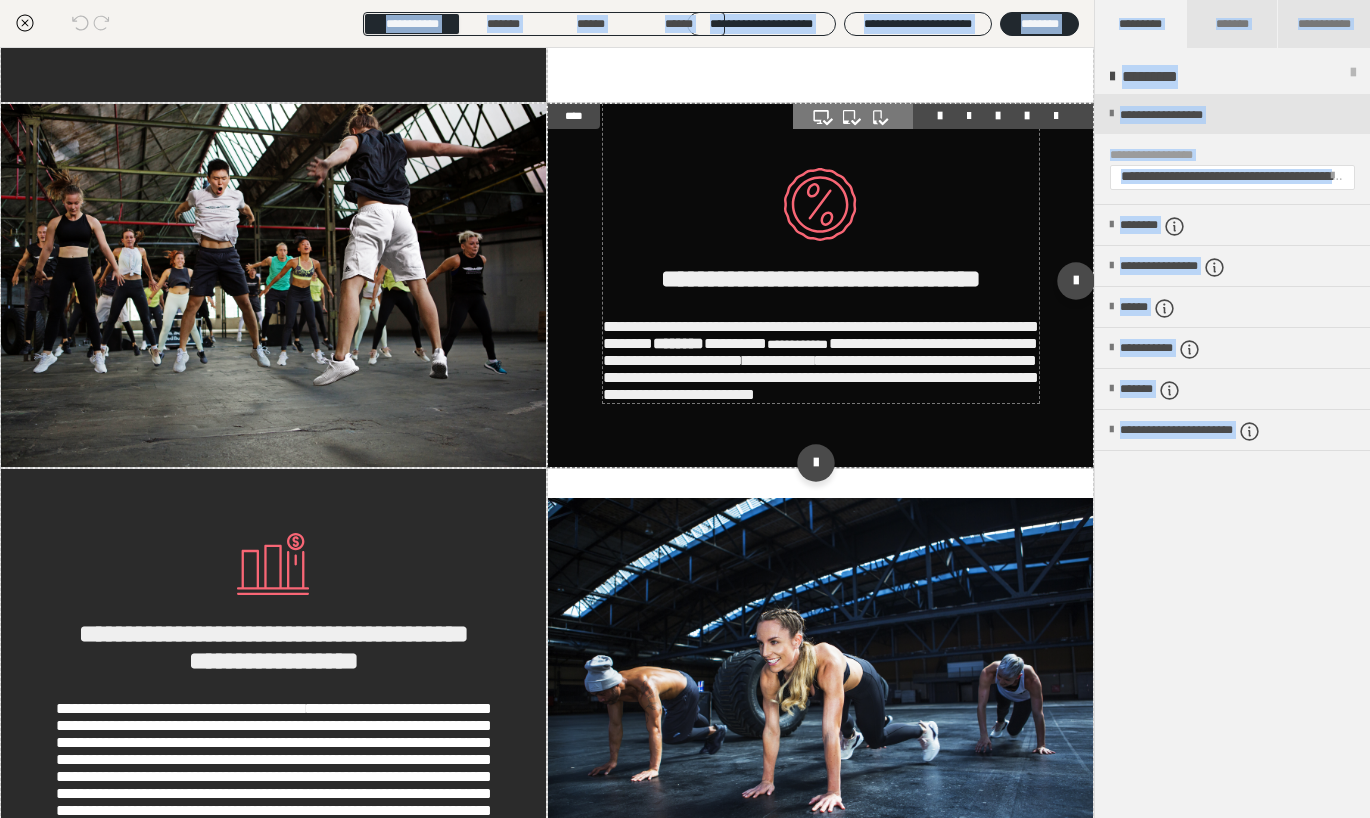 scroll, scrollTop: 1184, scrollLeft: 0, axis: vertical 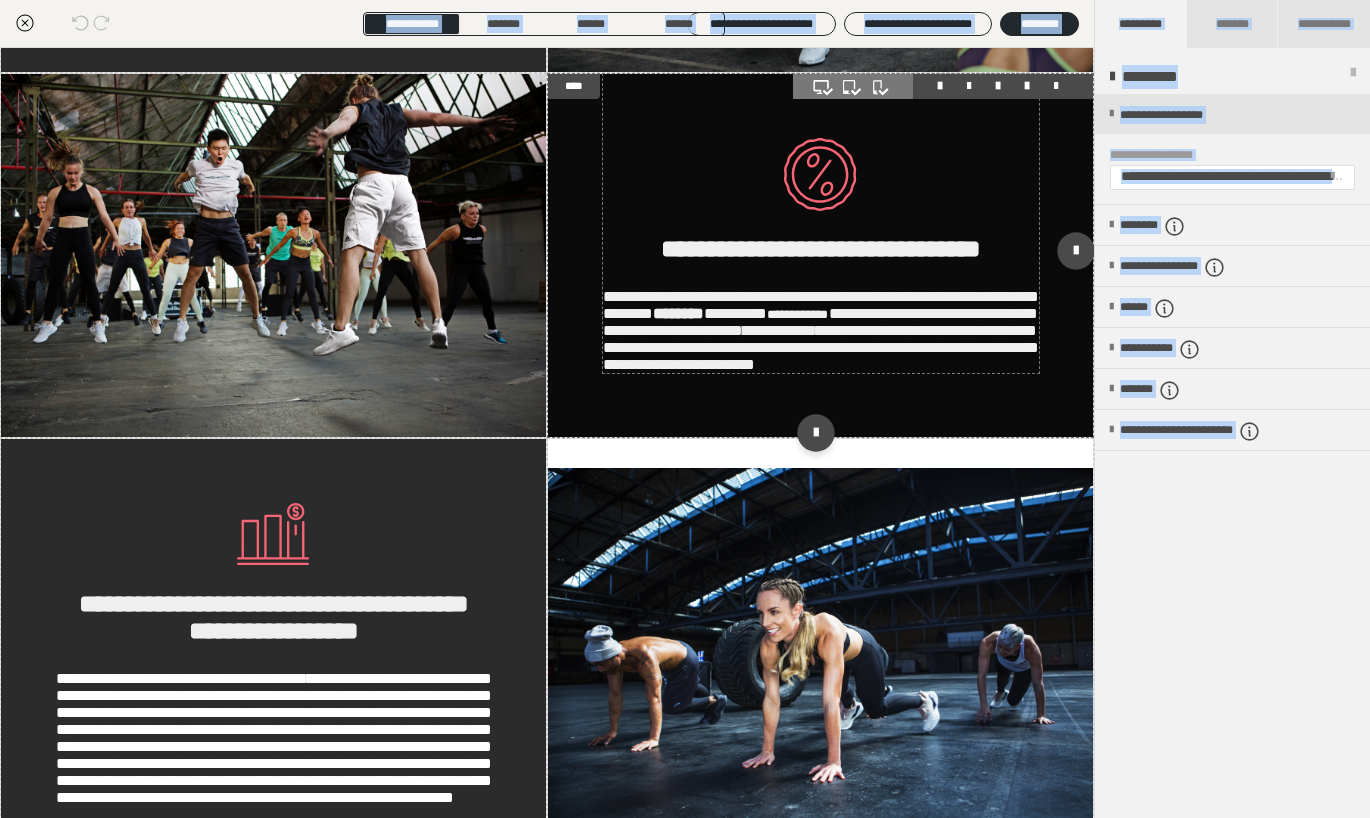 click on "**********" at bounding box center [821, 313] 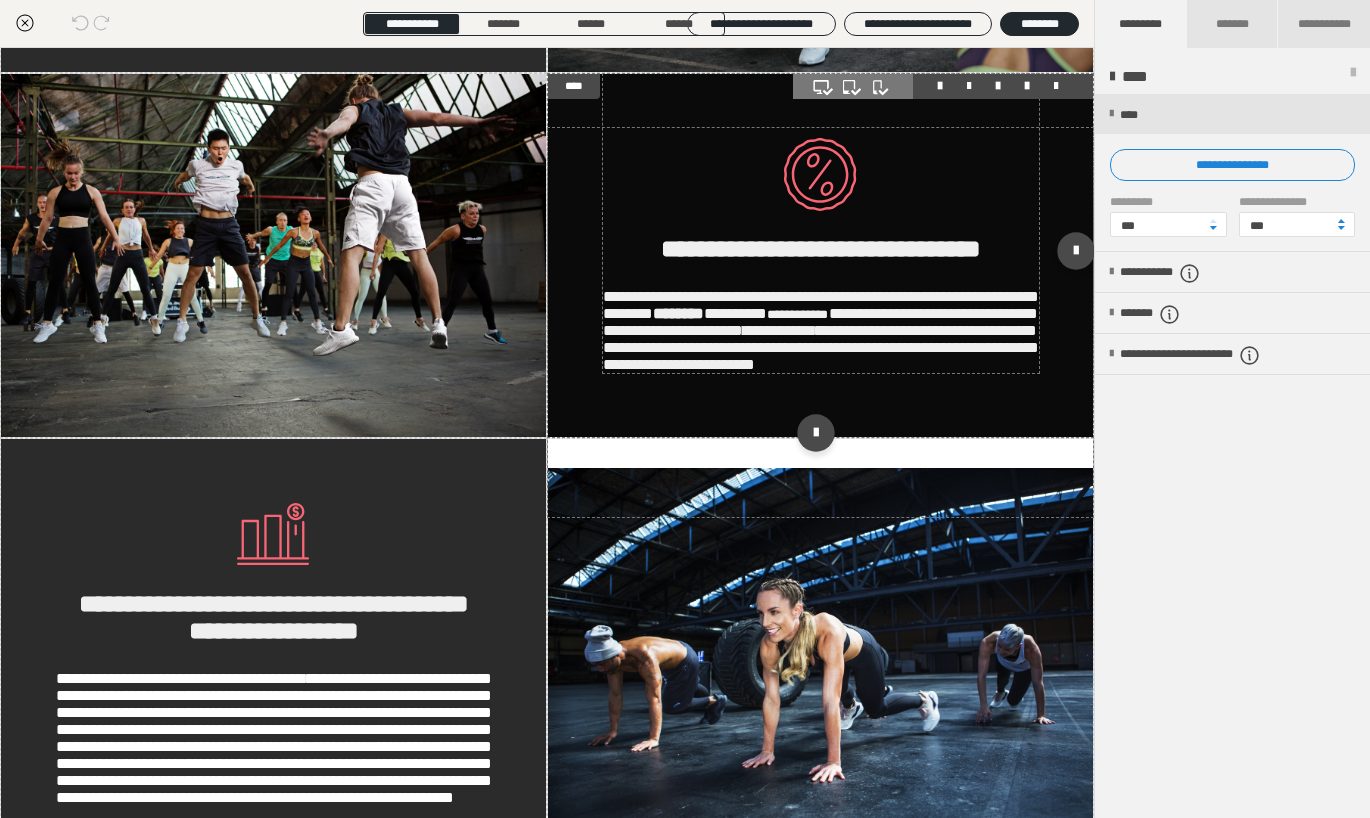 click on "********" at bounding box center (678, 313) 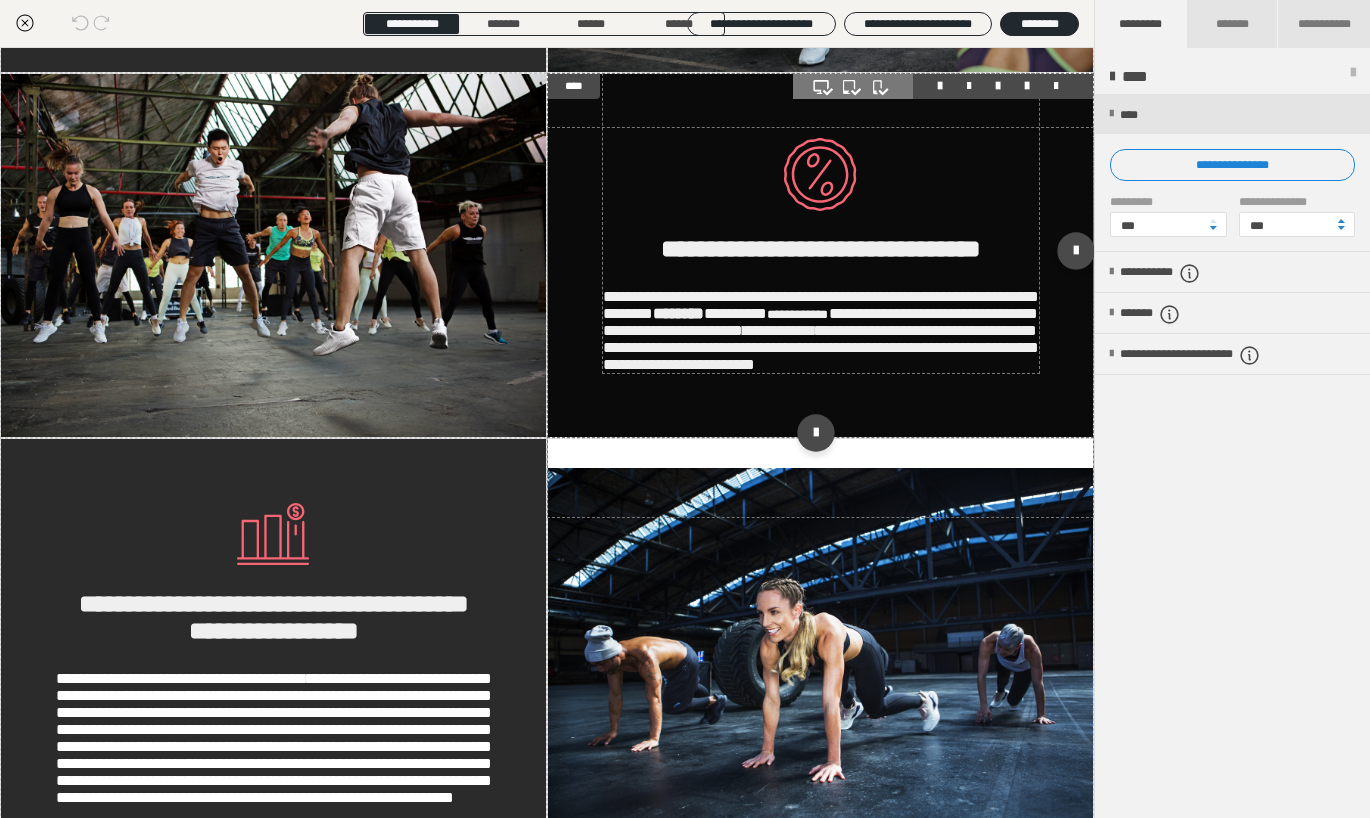 click on "********" at bounding box center (678, 313) 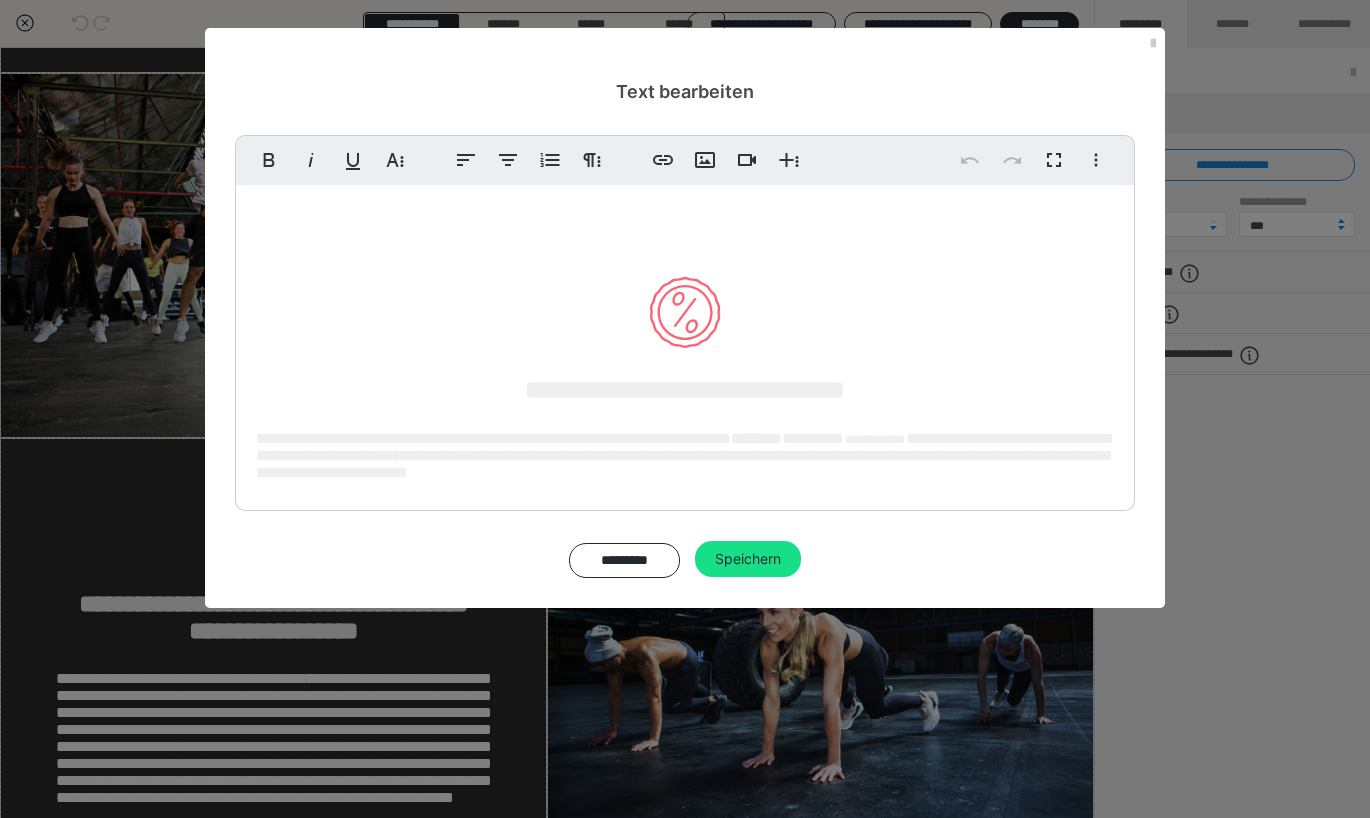 click on "********" at bounding box center [756, 438] 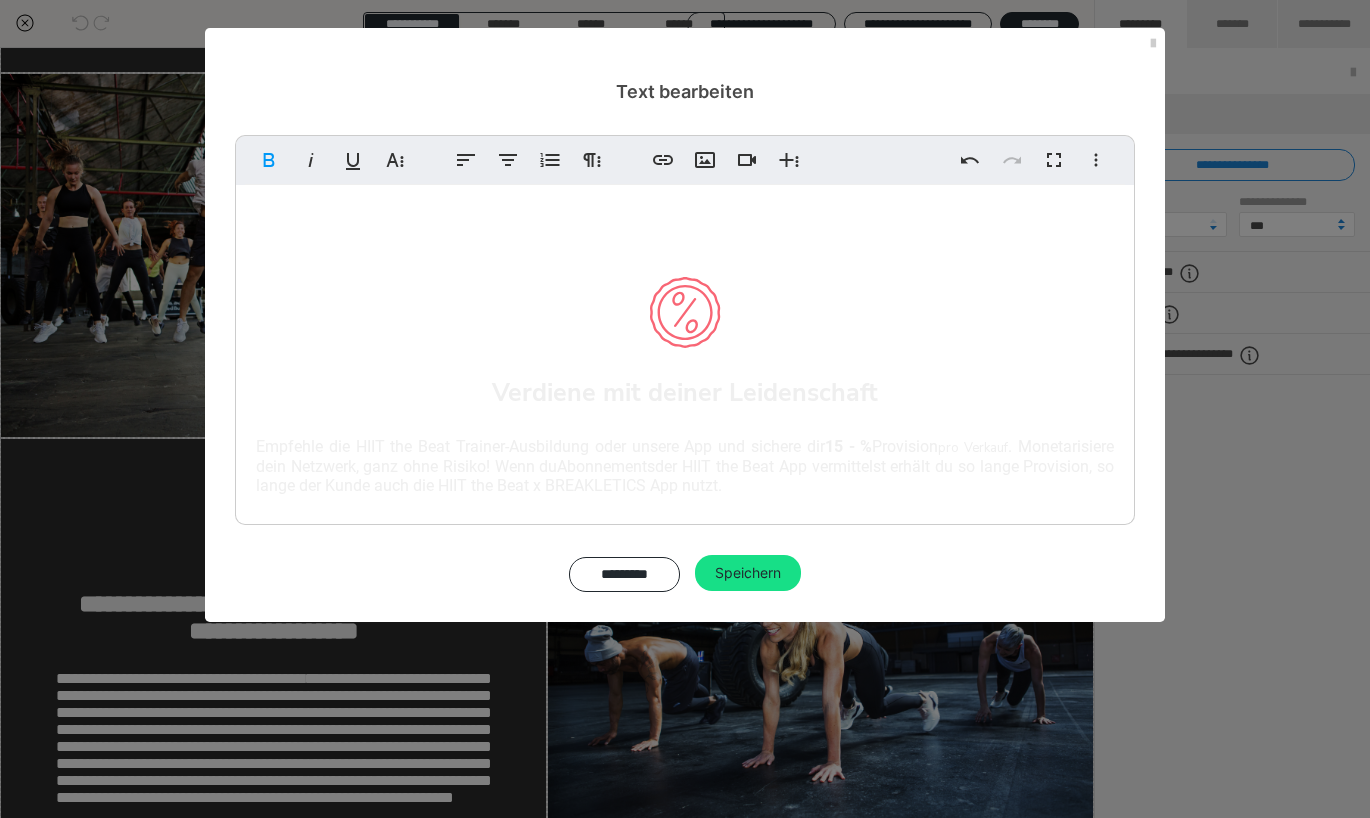 type 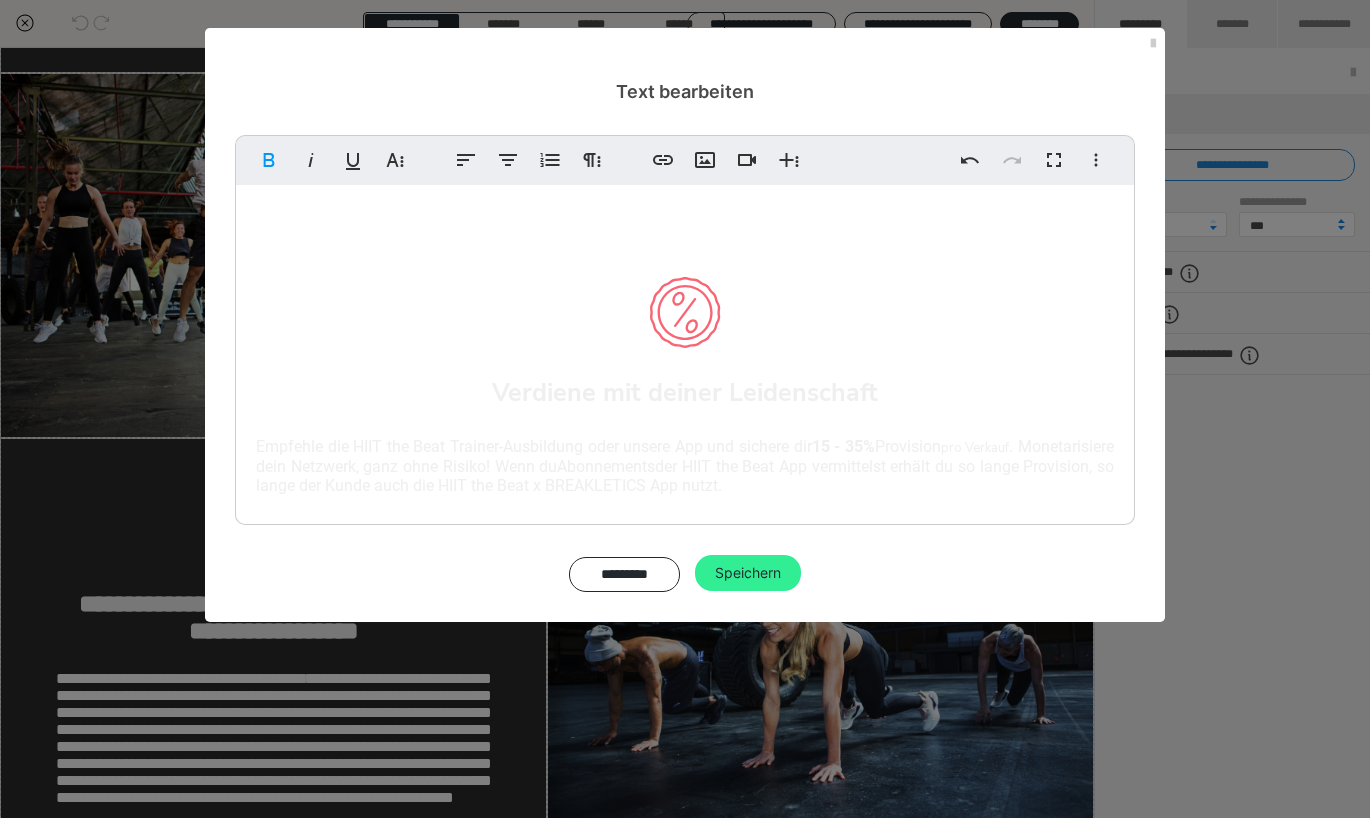 click on "Speichern" at bounding box center [748, 573] 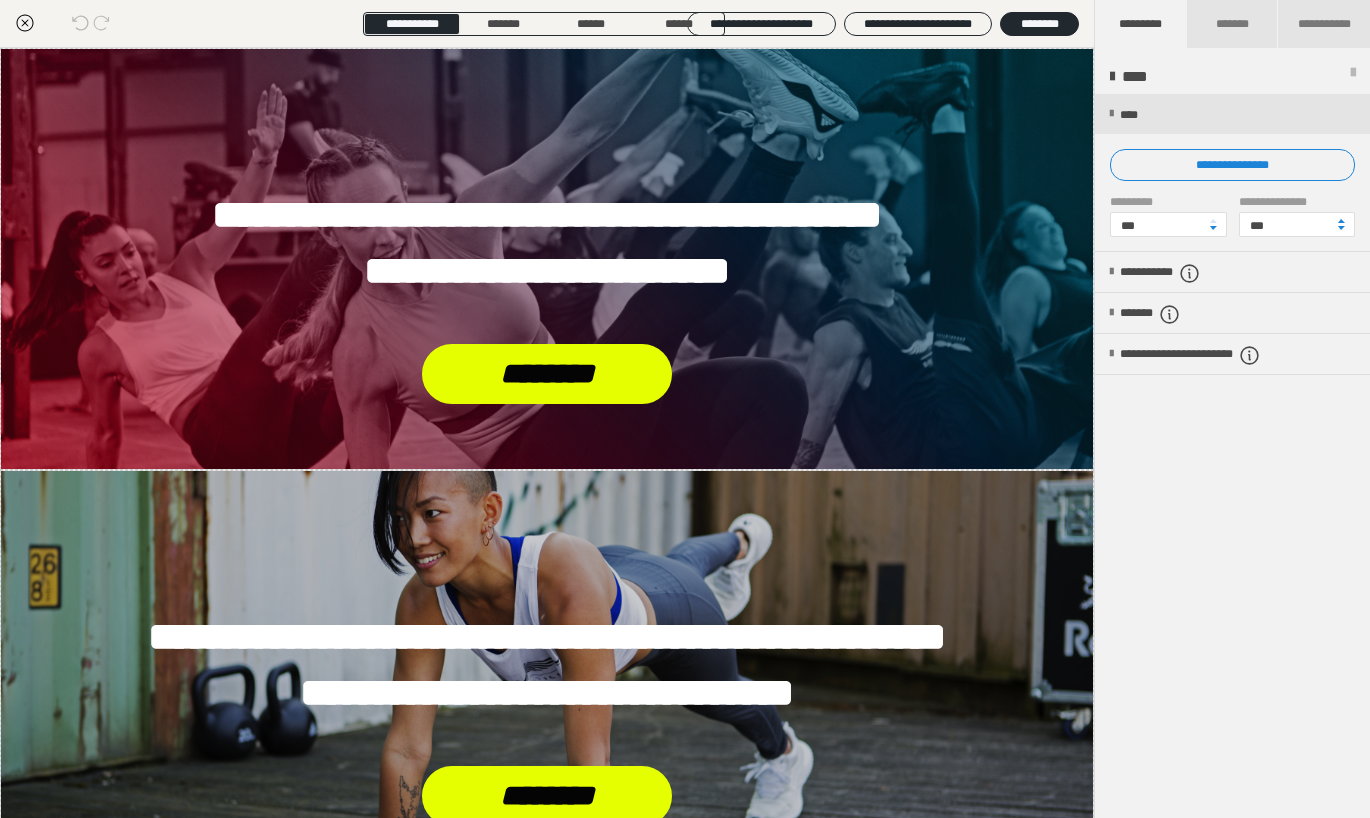 scroll, scrollTop: 0, scrollLeft: 0, axis: both 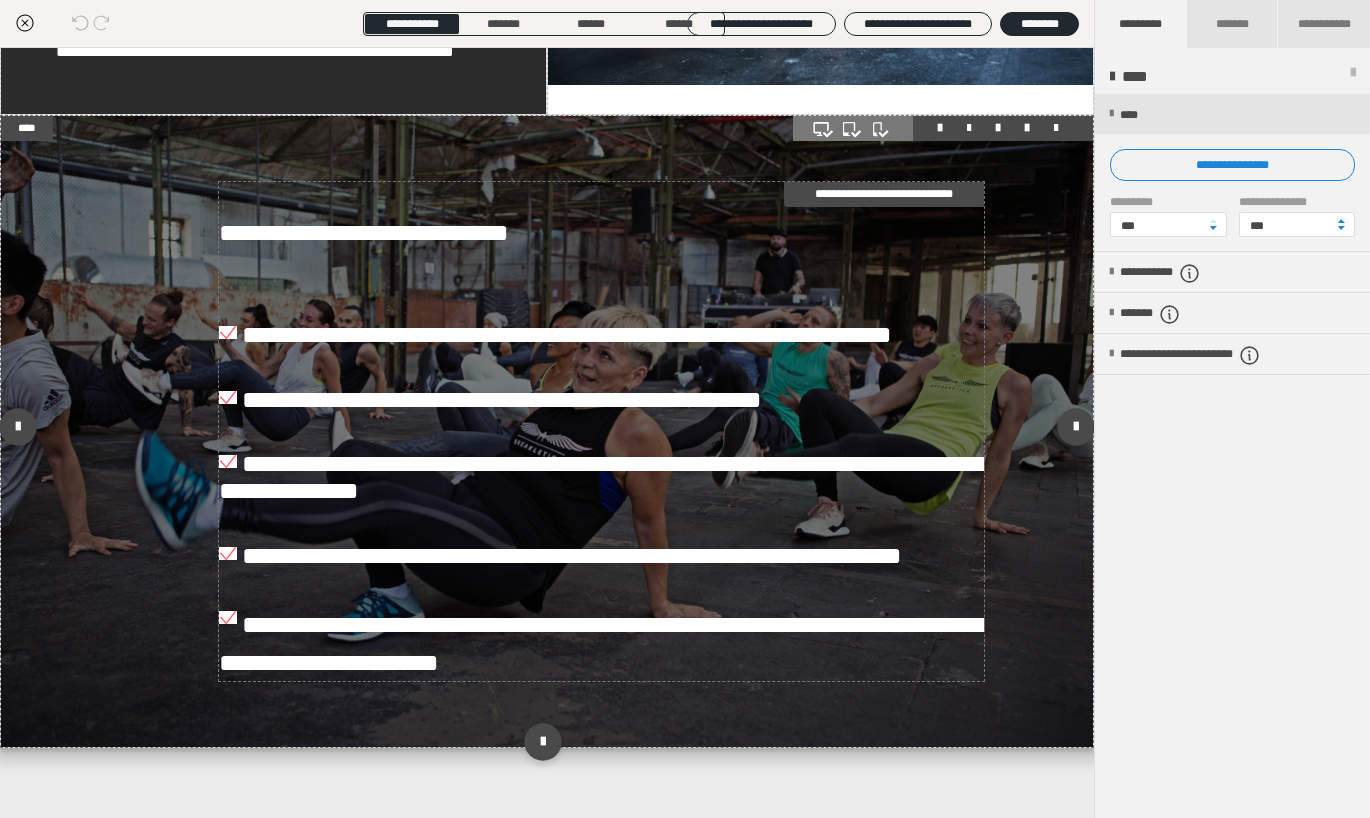 click on "**********" at bounding box center [364, 234] 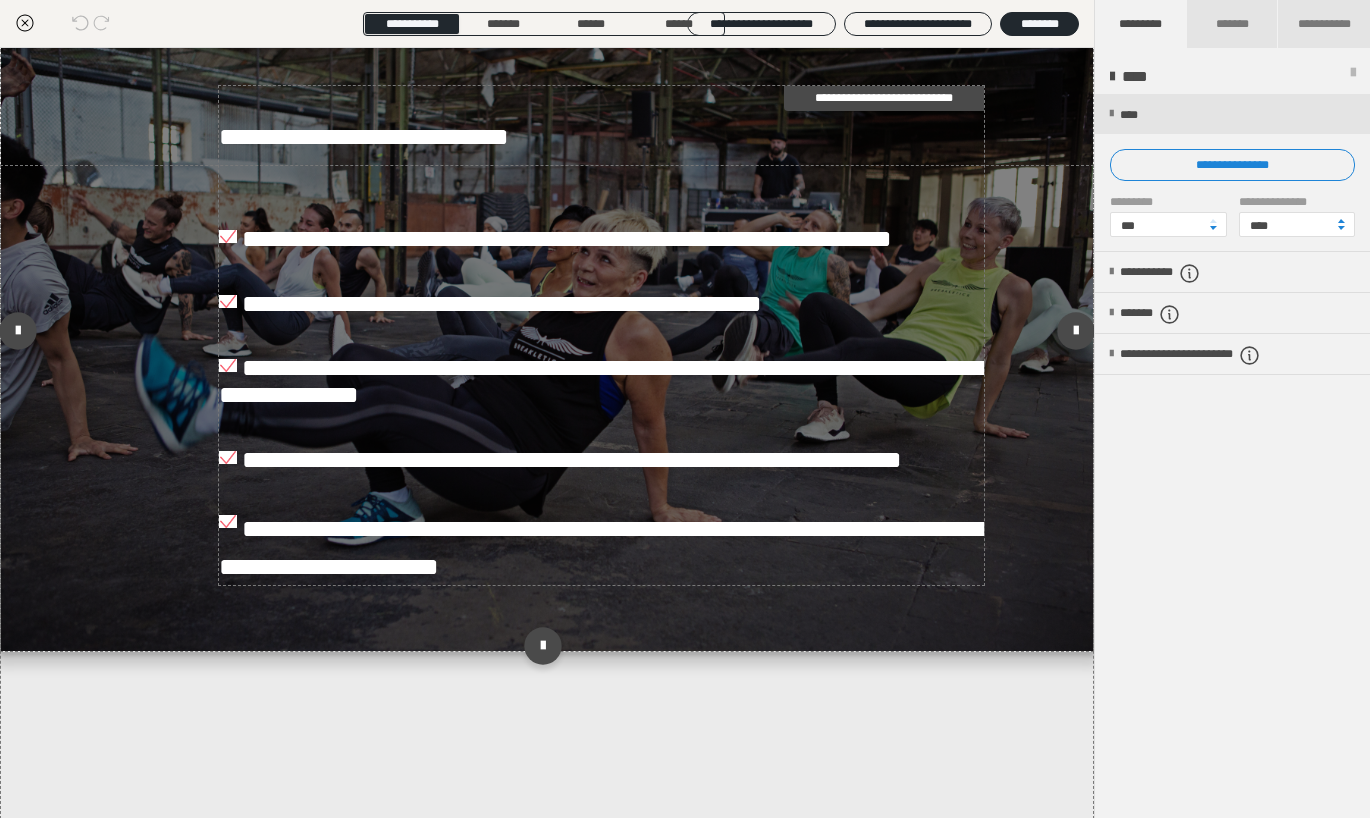 click on "**********" at bounding box center (364, 138) 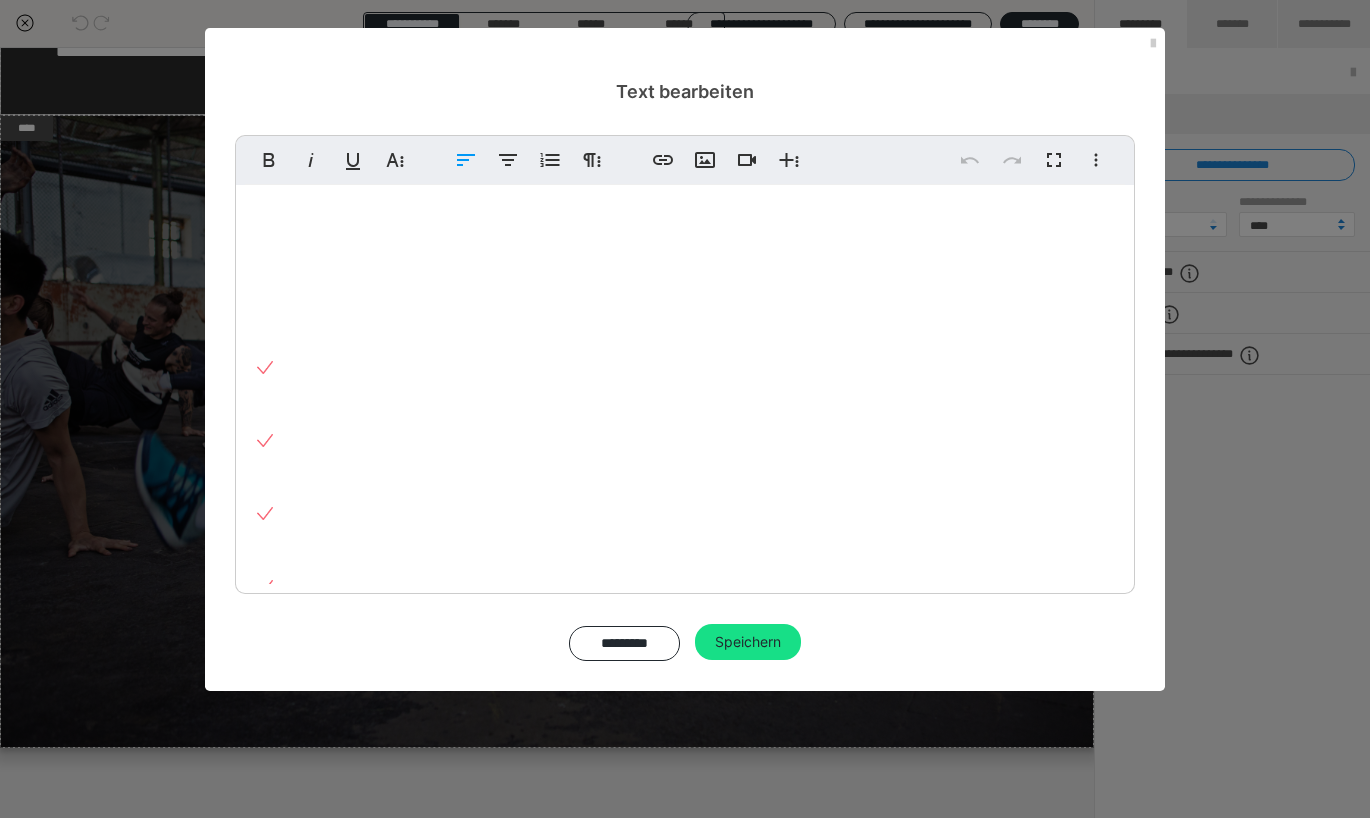 click at bounding box center (685, 408) 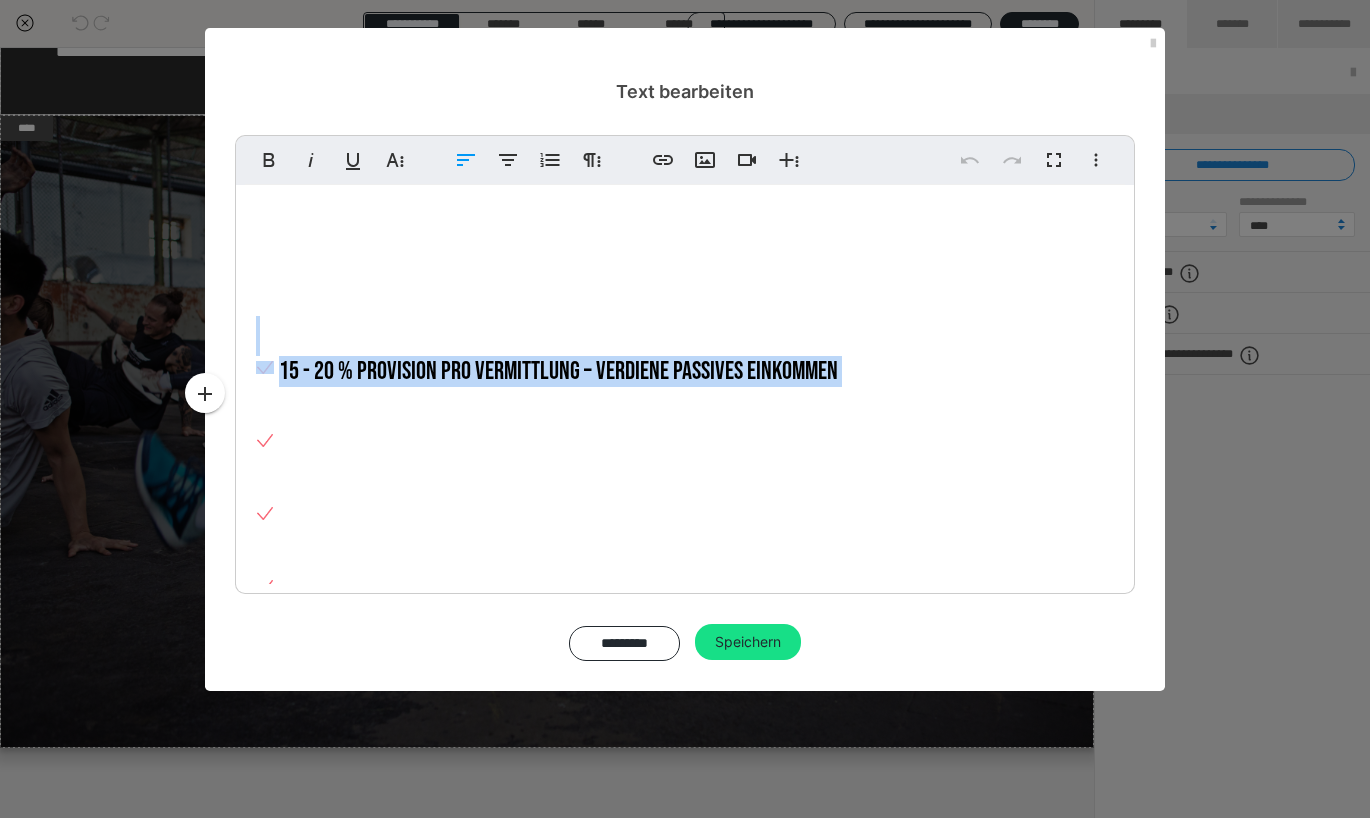 drag, startPoint x: 518, startPoint y: 416, endPoint x: 401, endPoint y: 326, distance: 147.61098 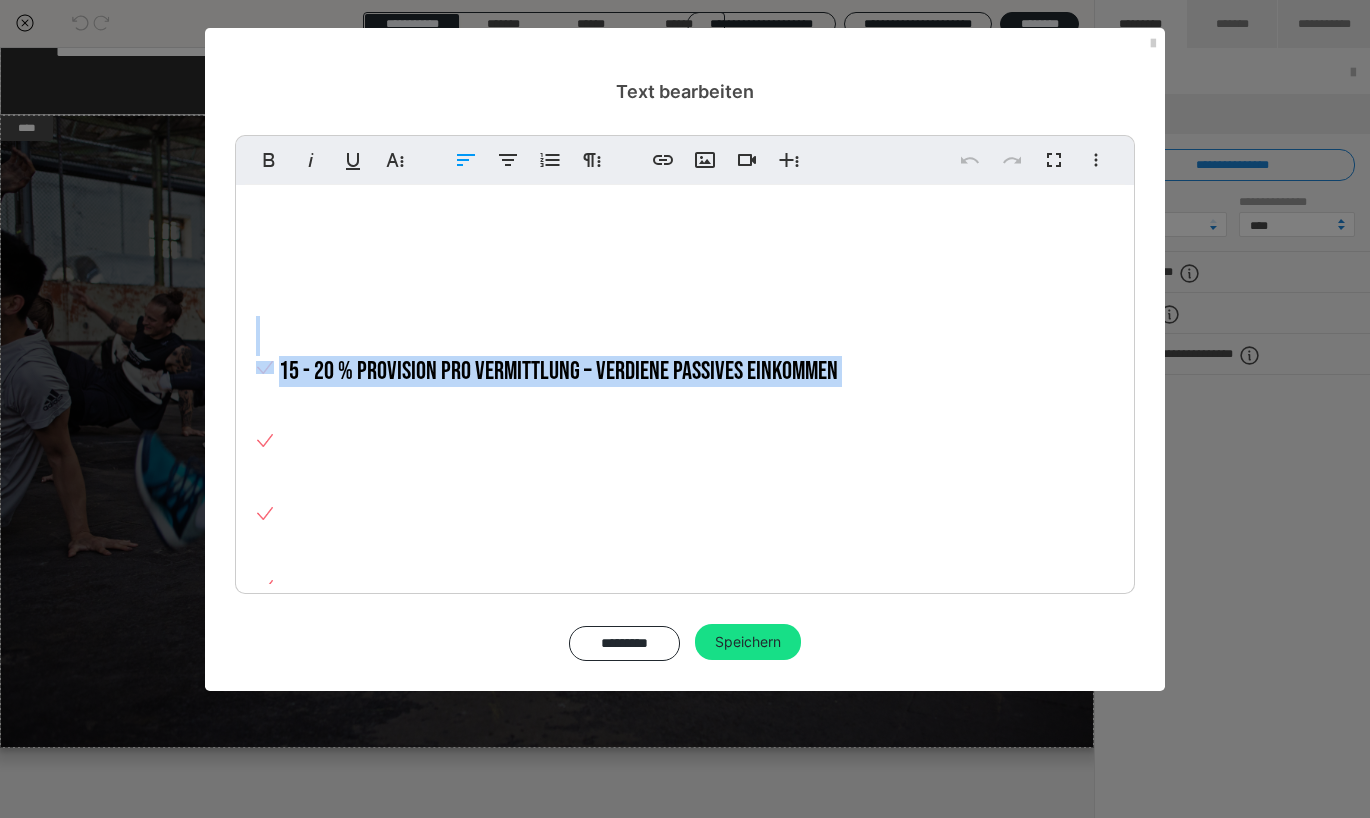 click on "15 - 20 % Provision pro VERMITTLUNG – verdiene passives Einkommen" at bounding box center [388, 262] 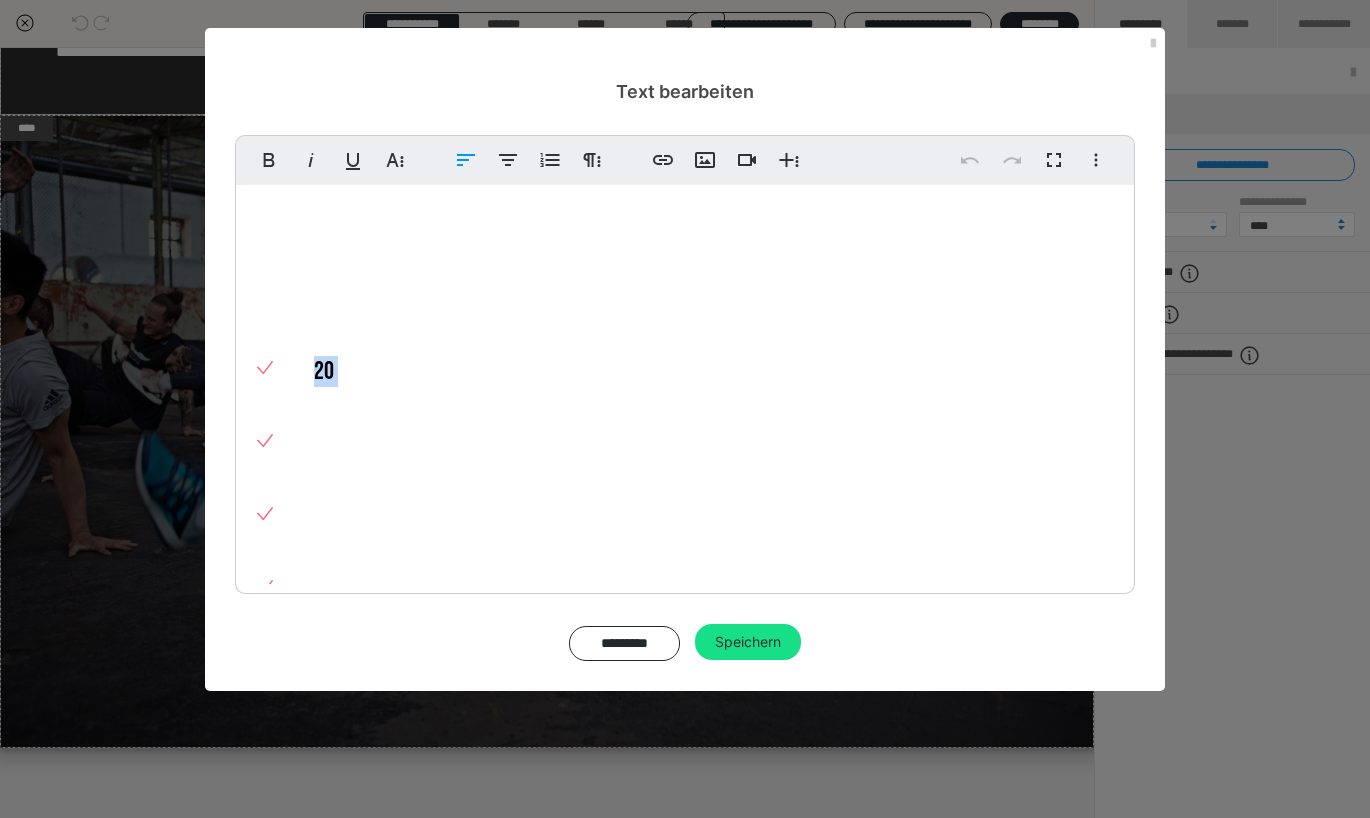 drag, startPoint x: 336, startPoint y: 369, endPoint x: 313, endPoint y: 371, distance: 23.086792 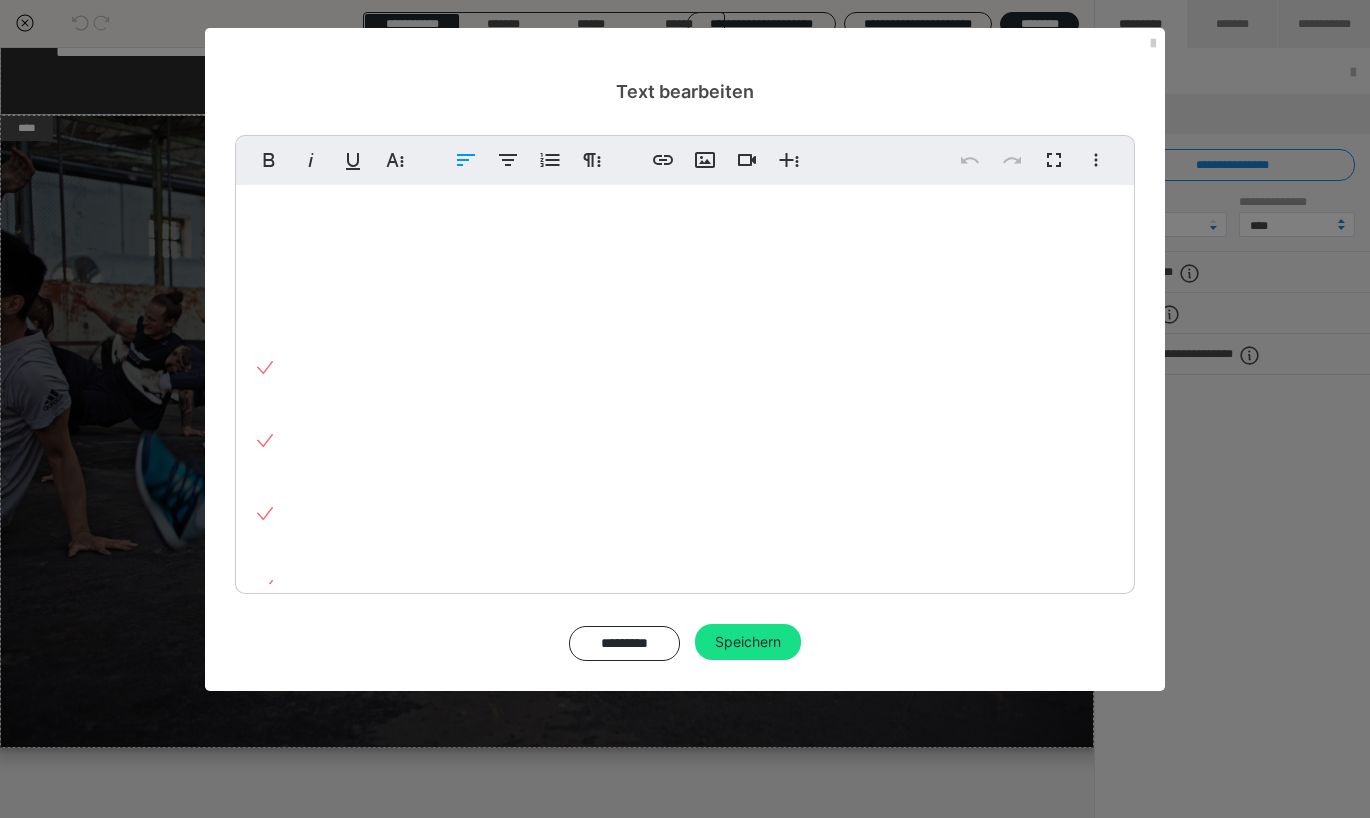 type 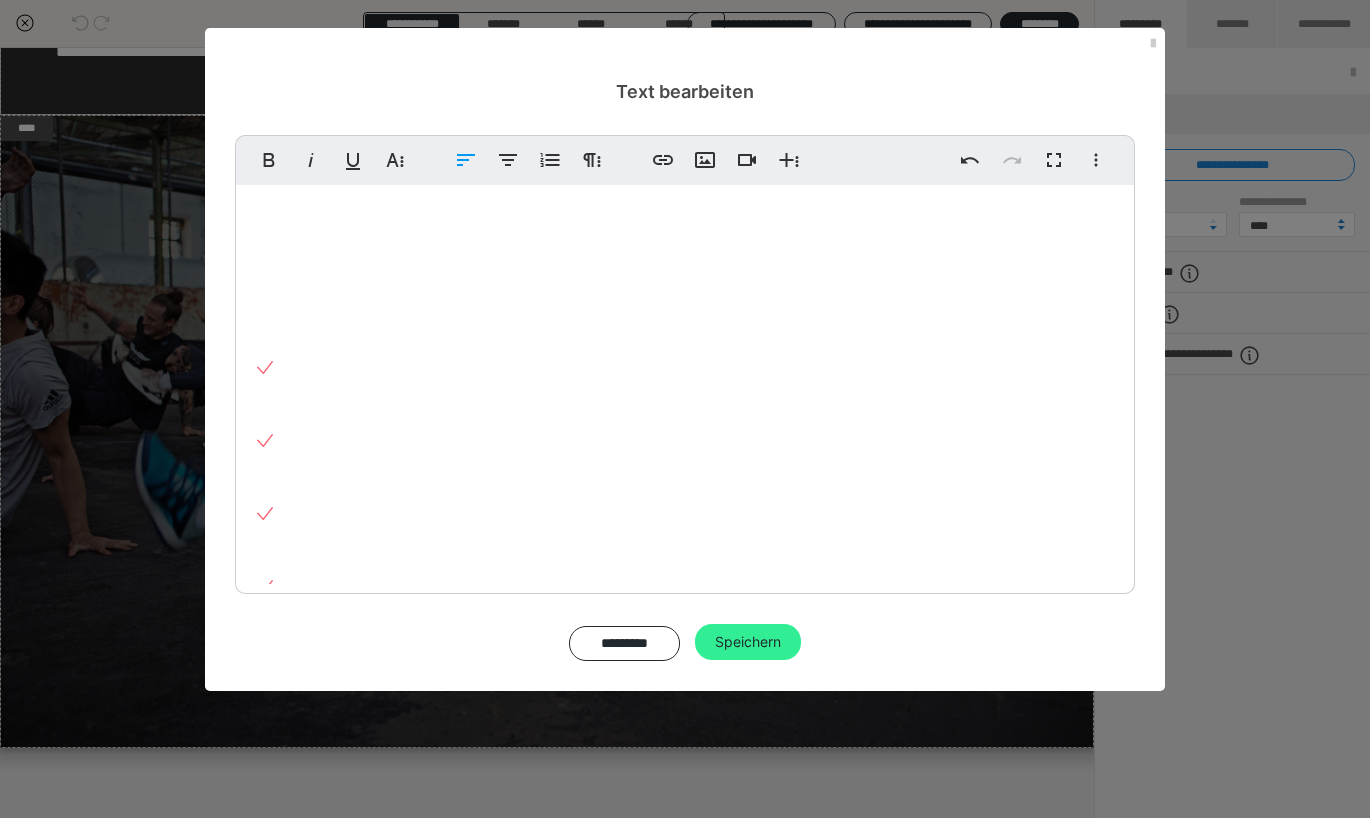 click on "Speichern" at bounding box center [748, 642] 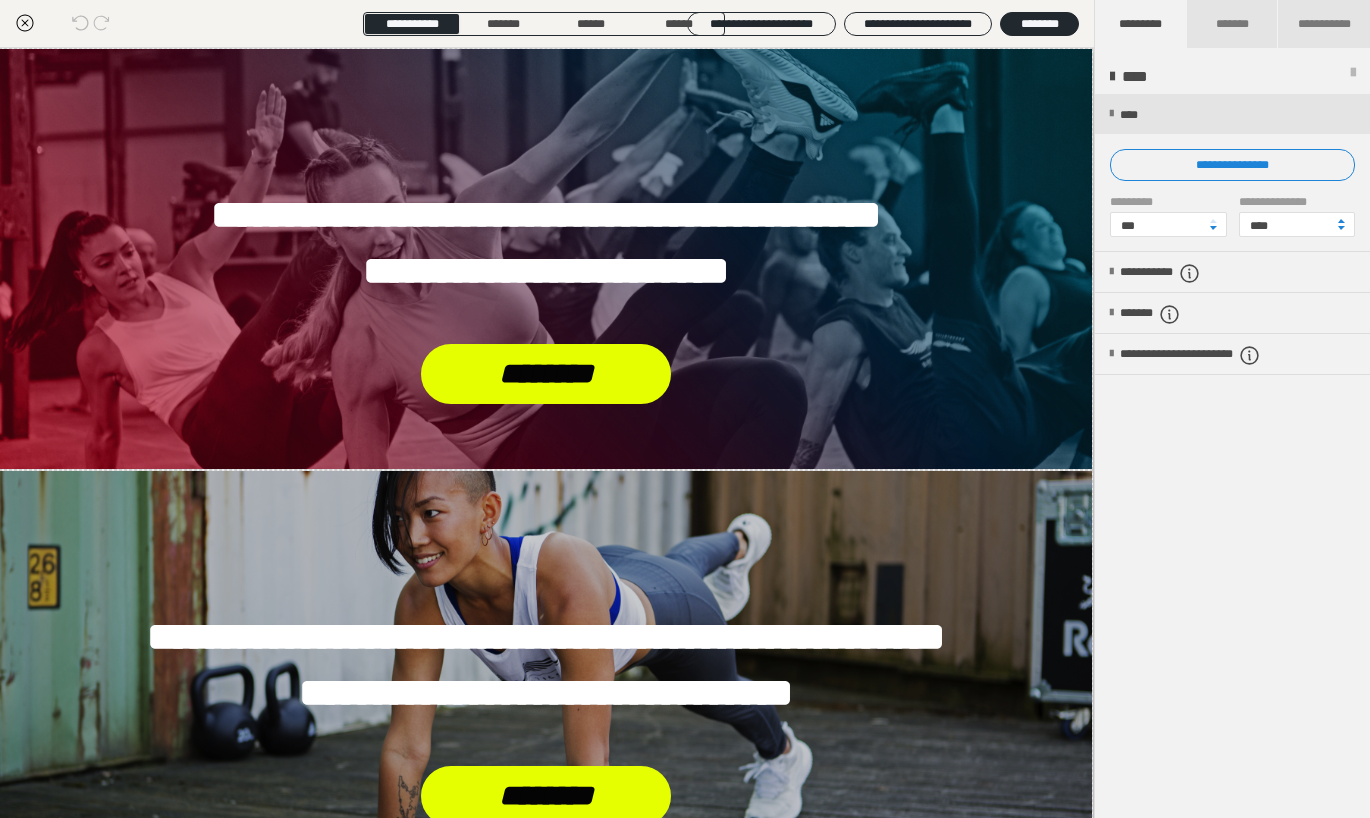 scroll, scrollTop: 0, scrollLeft: 1, axis: horizontal 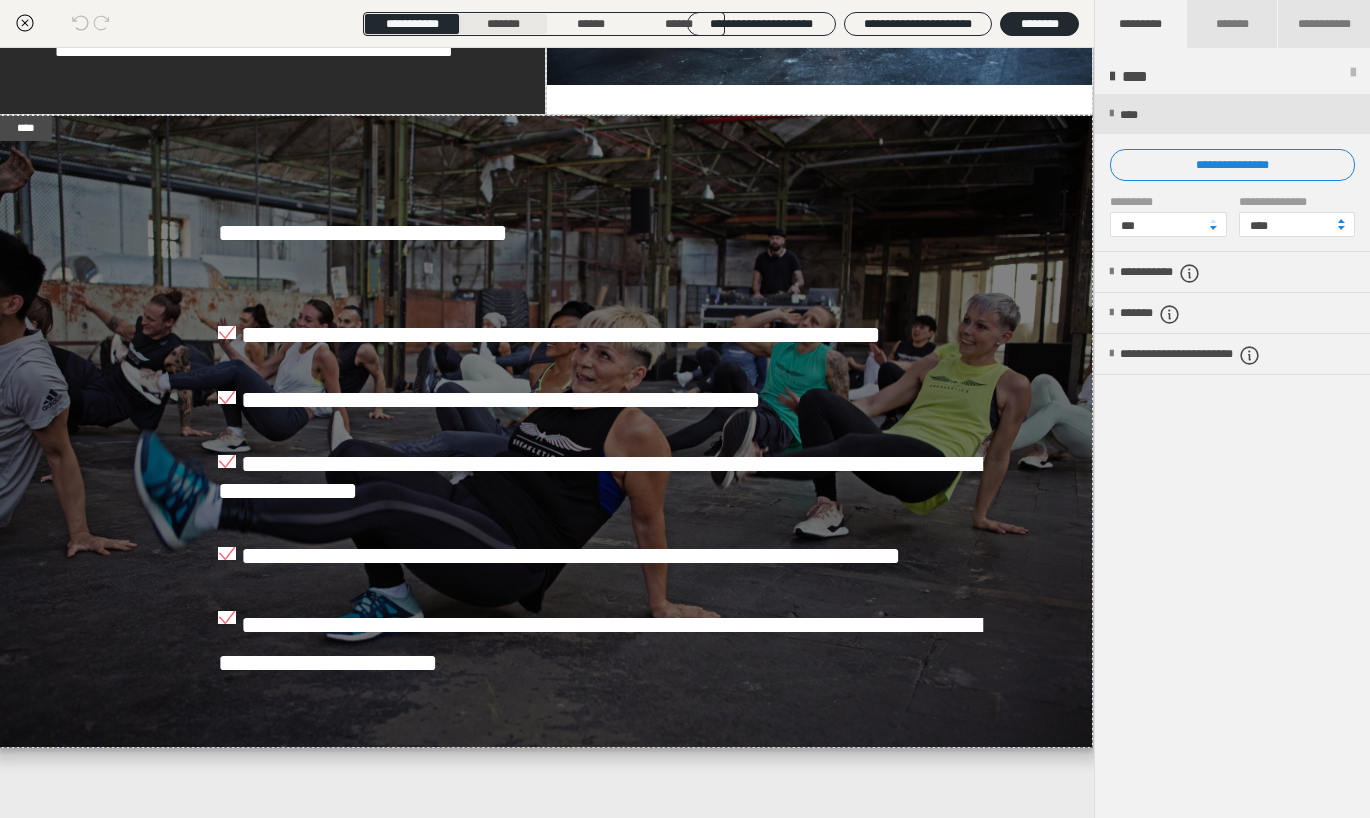 click on "*******" at bounding box center (503, 24) 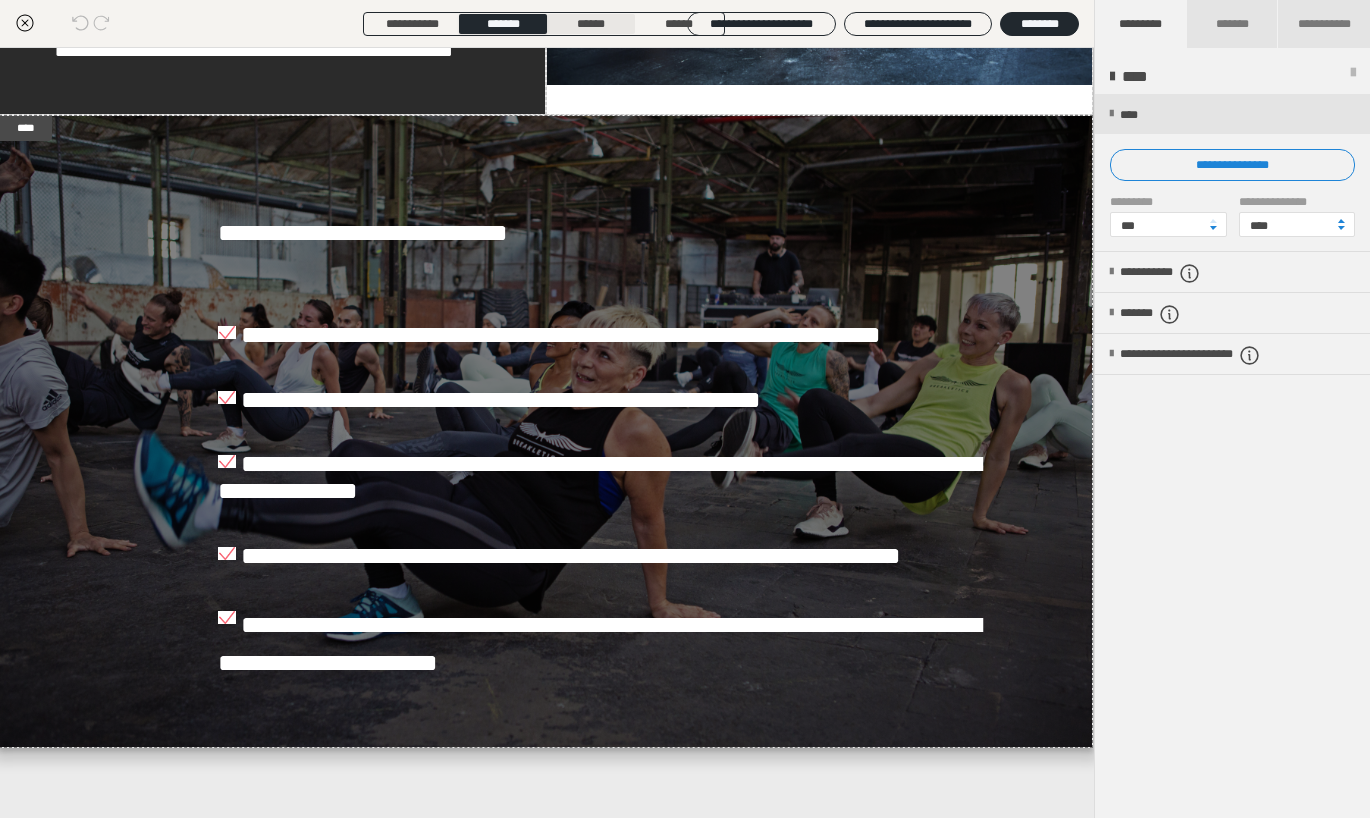 click on "******" at bounding box center [591, 24] 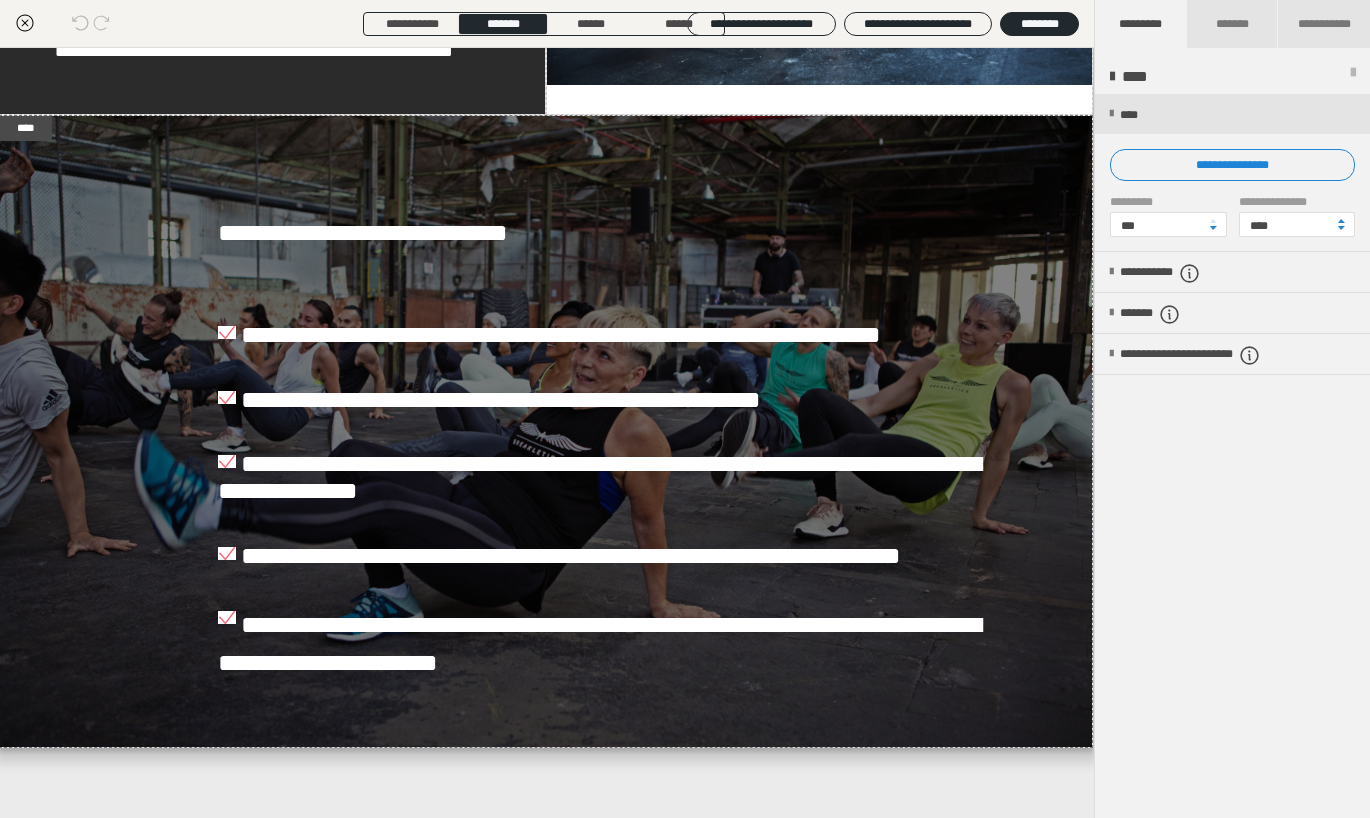 scroll, scrollTop: 2097, scrollLeft: 0, axis: vertical 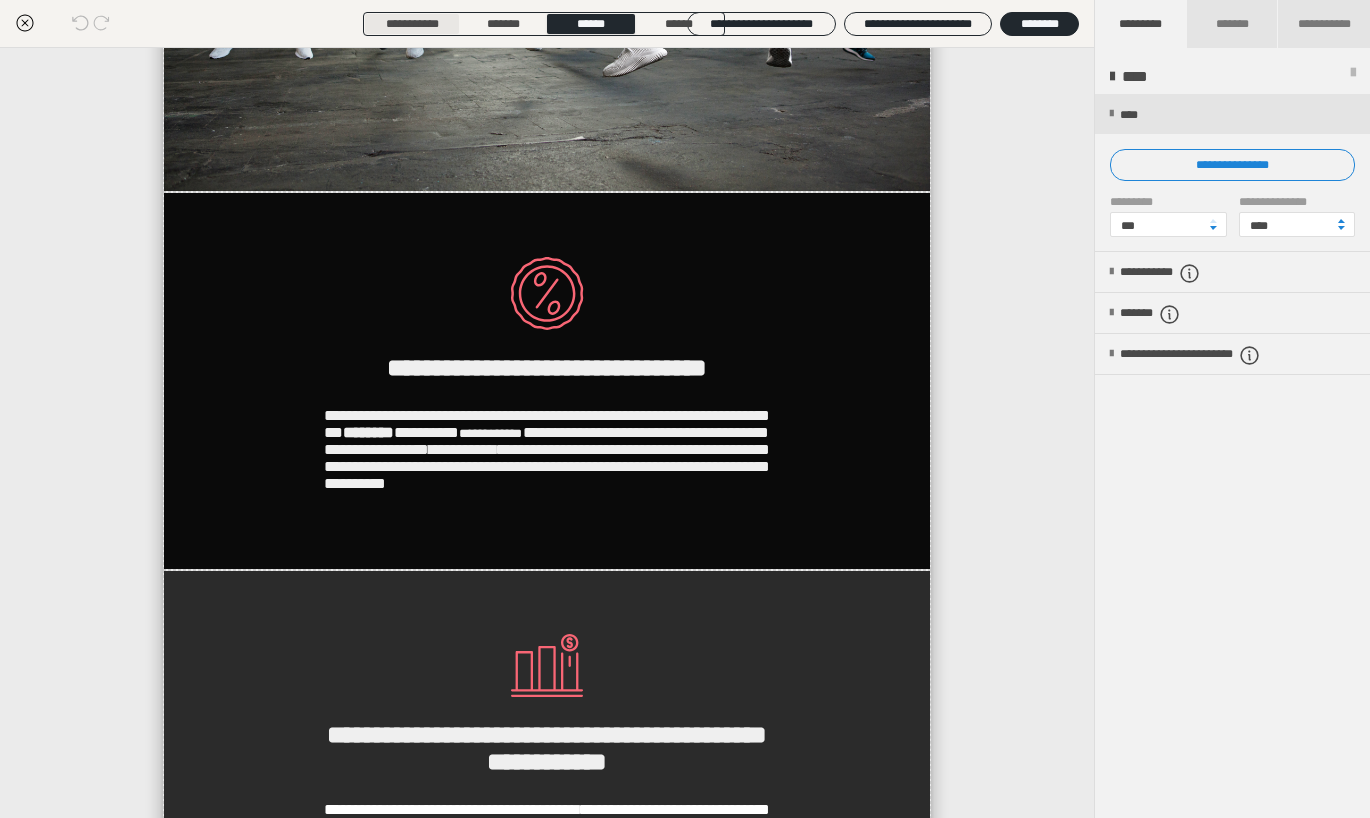 click on "**********" at bounding box center [412, 24] 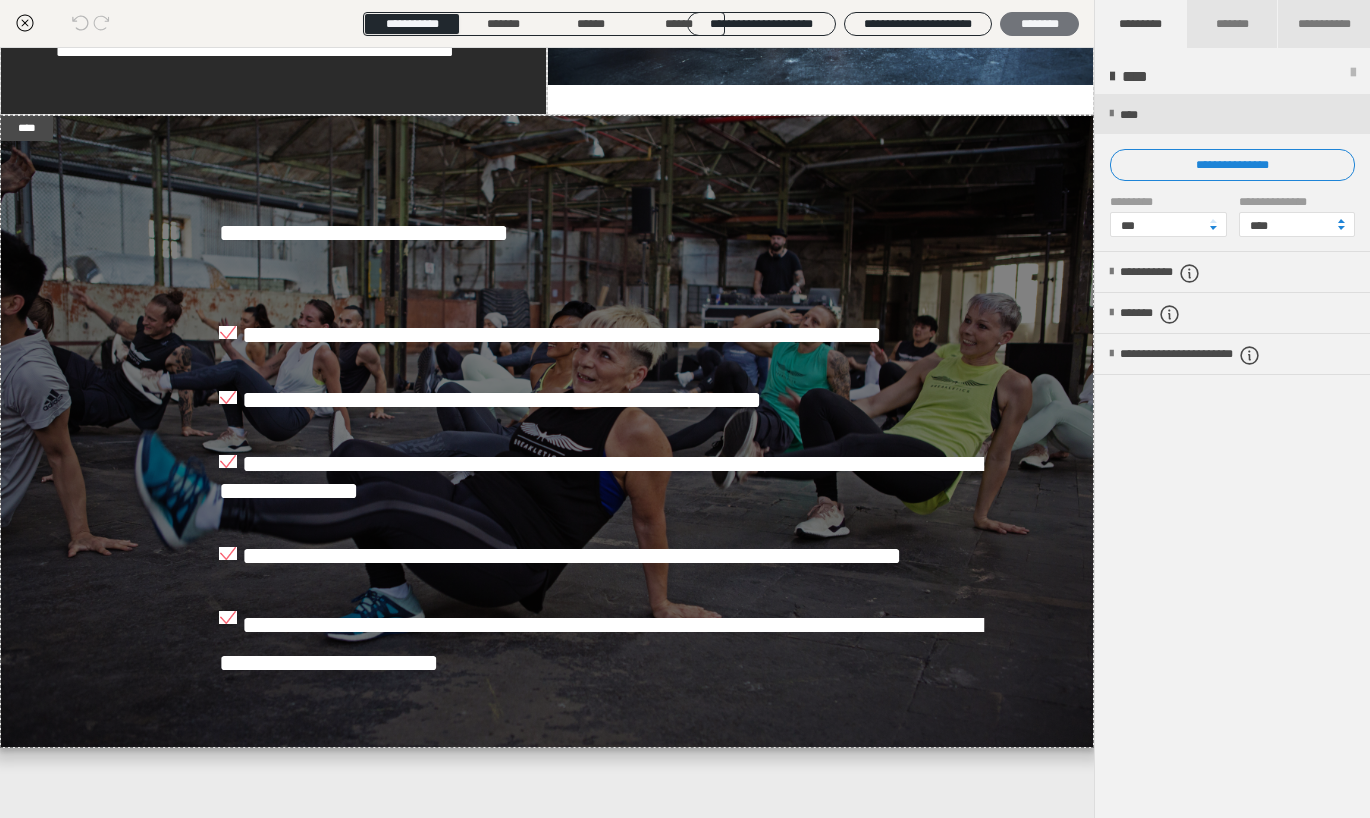 click on "********" at bounding box center (1039, 24) 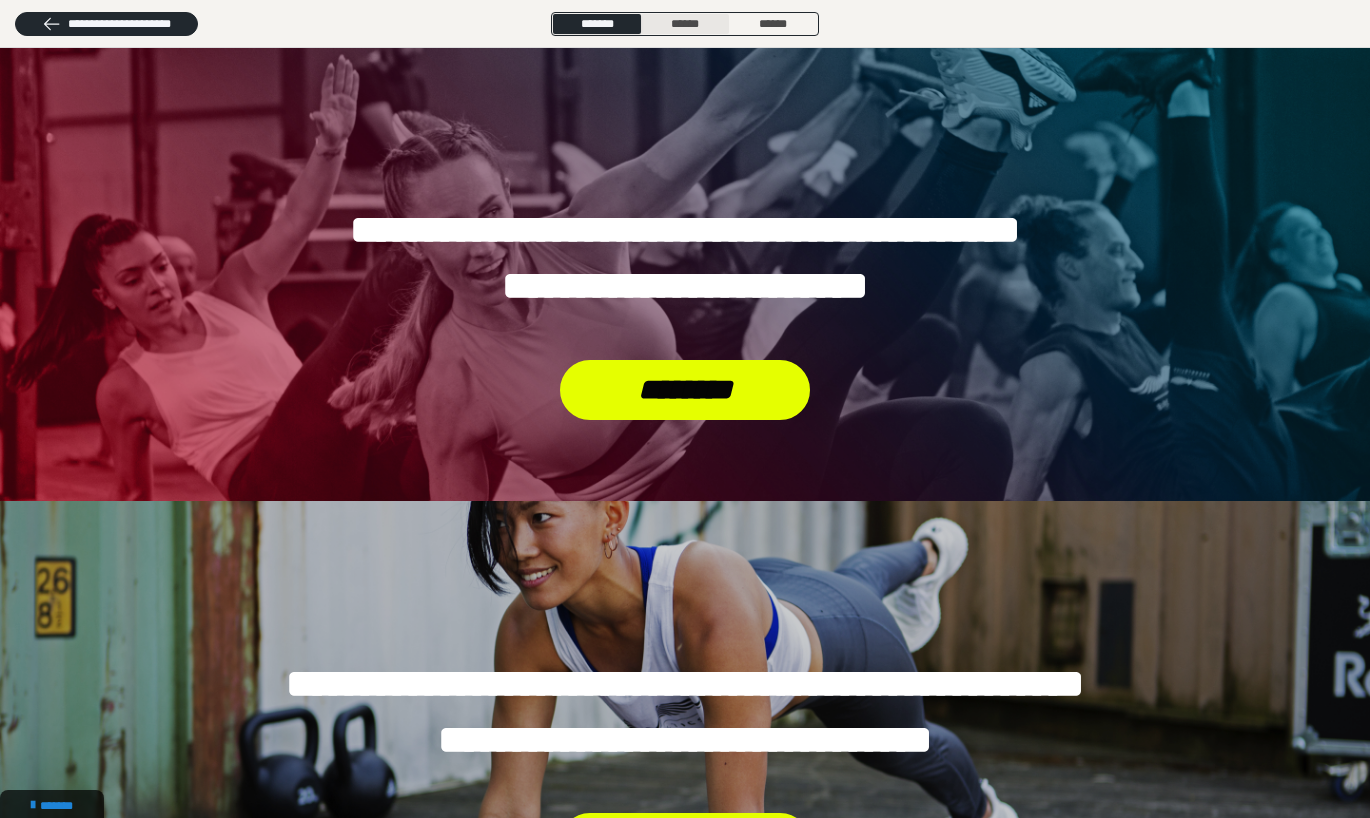 scroll, scrollTop: 0, scrollLeft: 0, axis: both 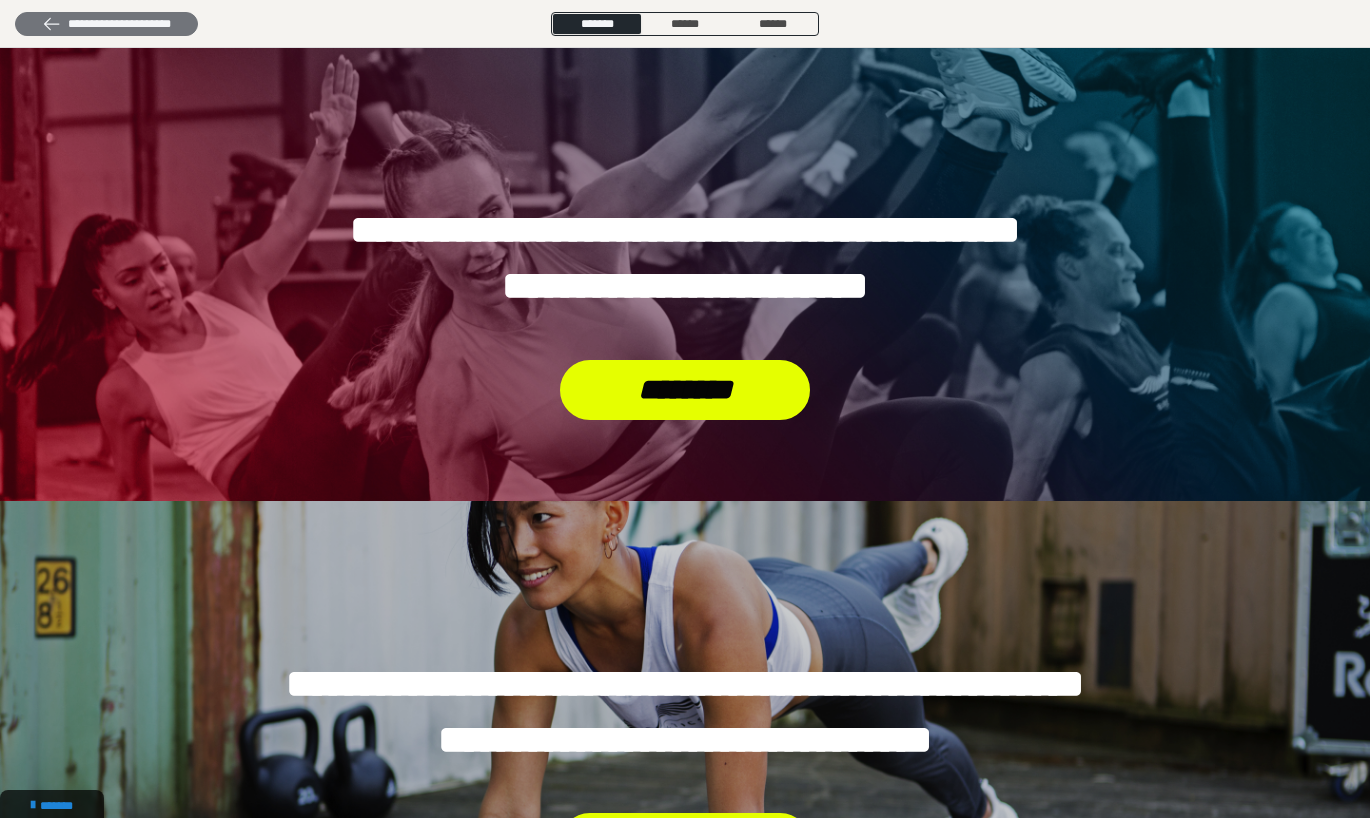 click on "**********" at bounding box center (106, 24) 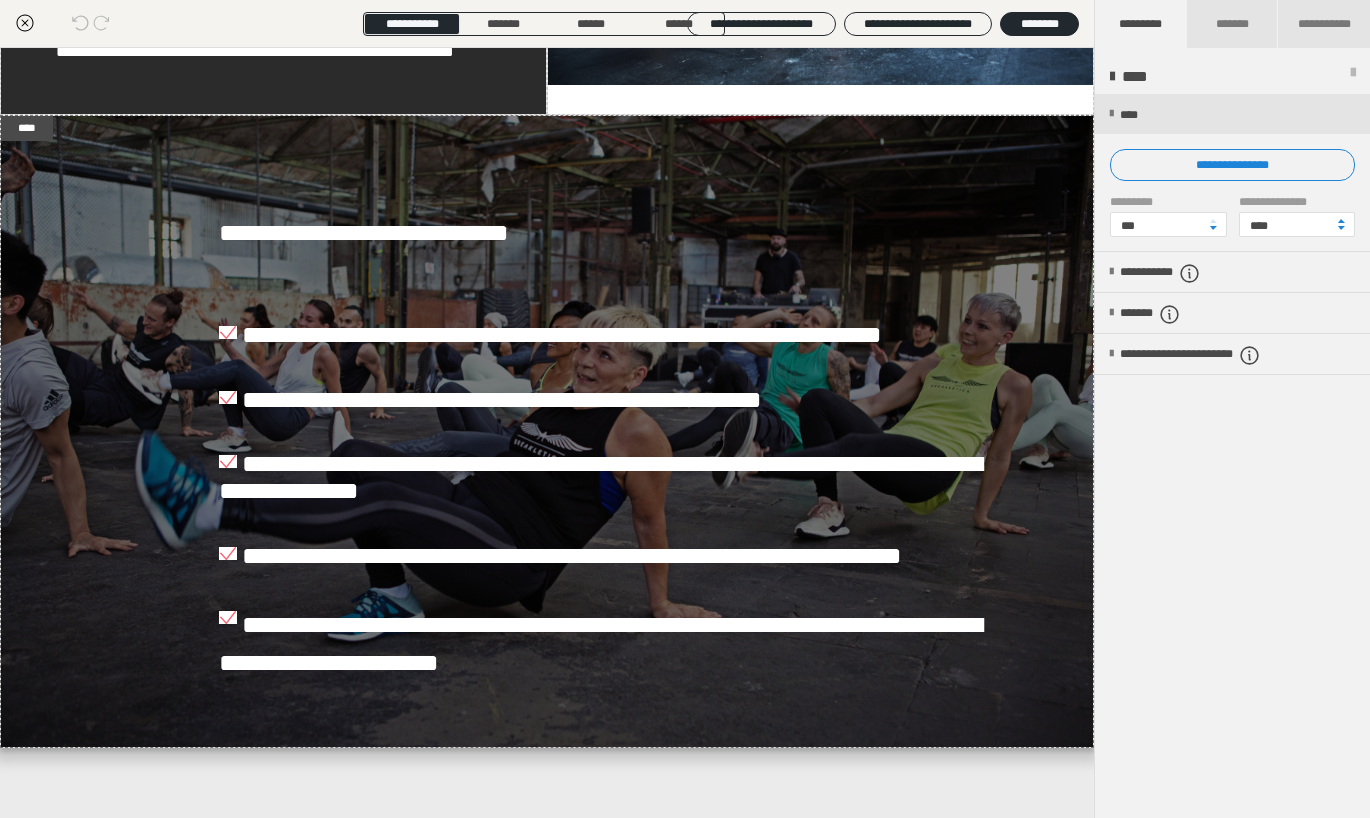 click 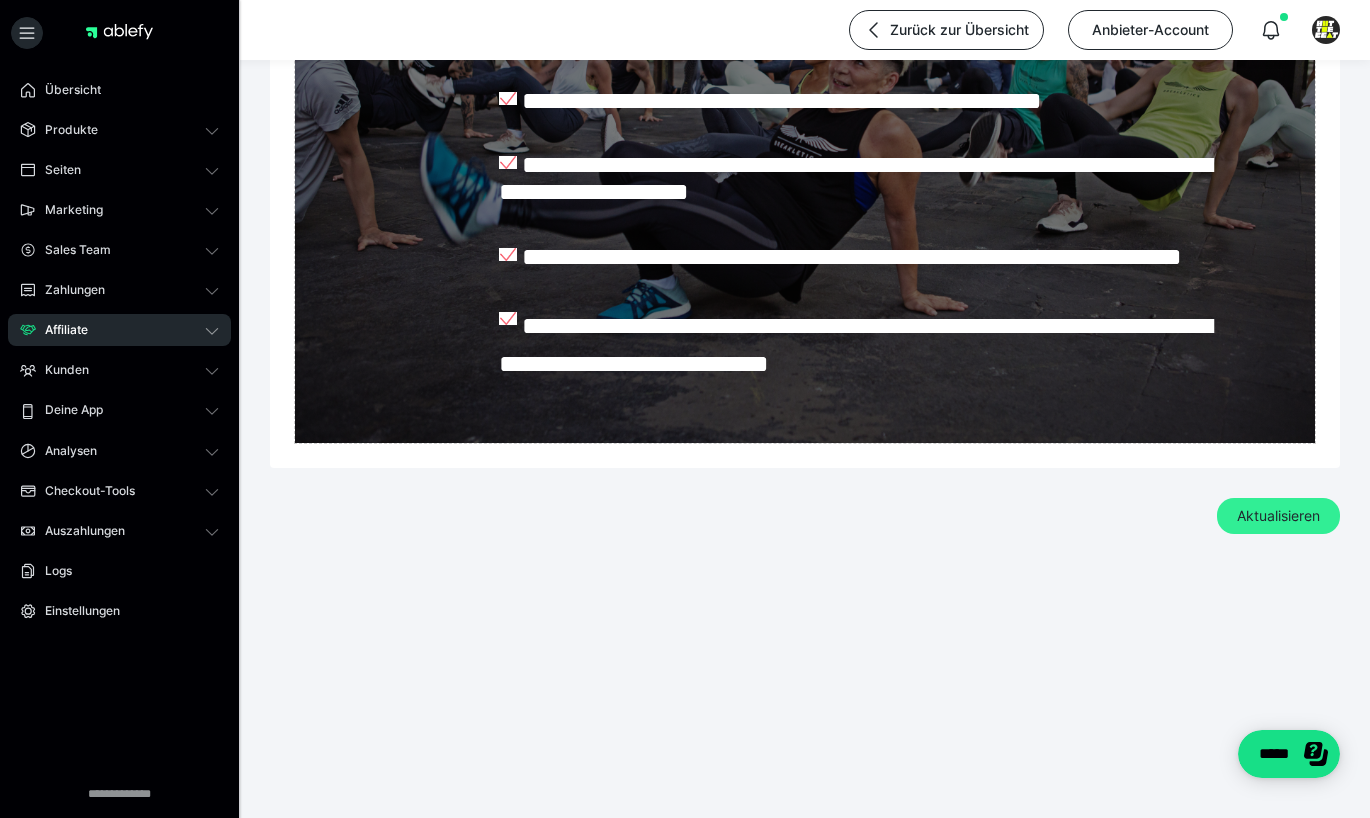 scroll, scrollTop: 2509, scrollLeft: 0, axis: vertical 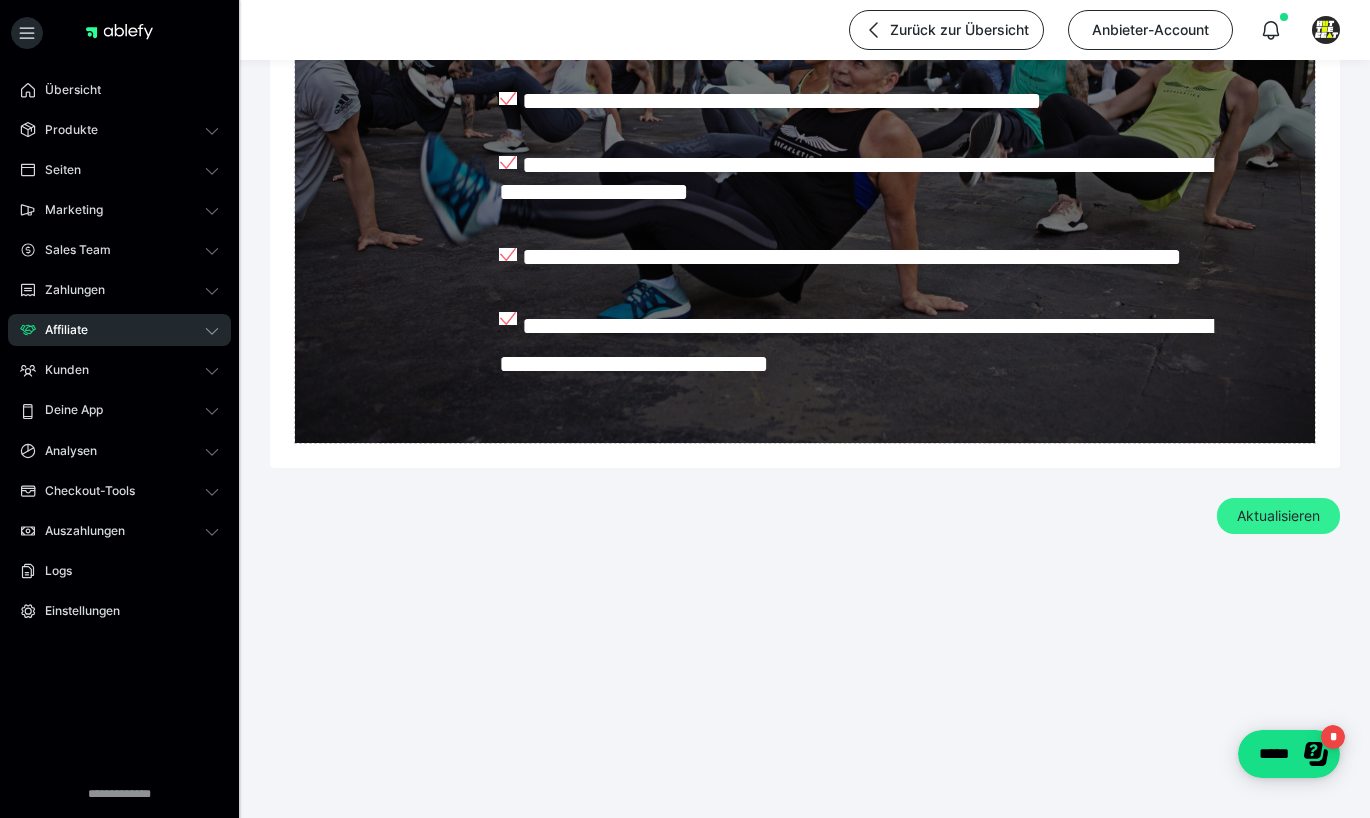 click on "Aktualisieren" at bounding box center [1278, 516] 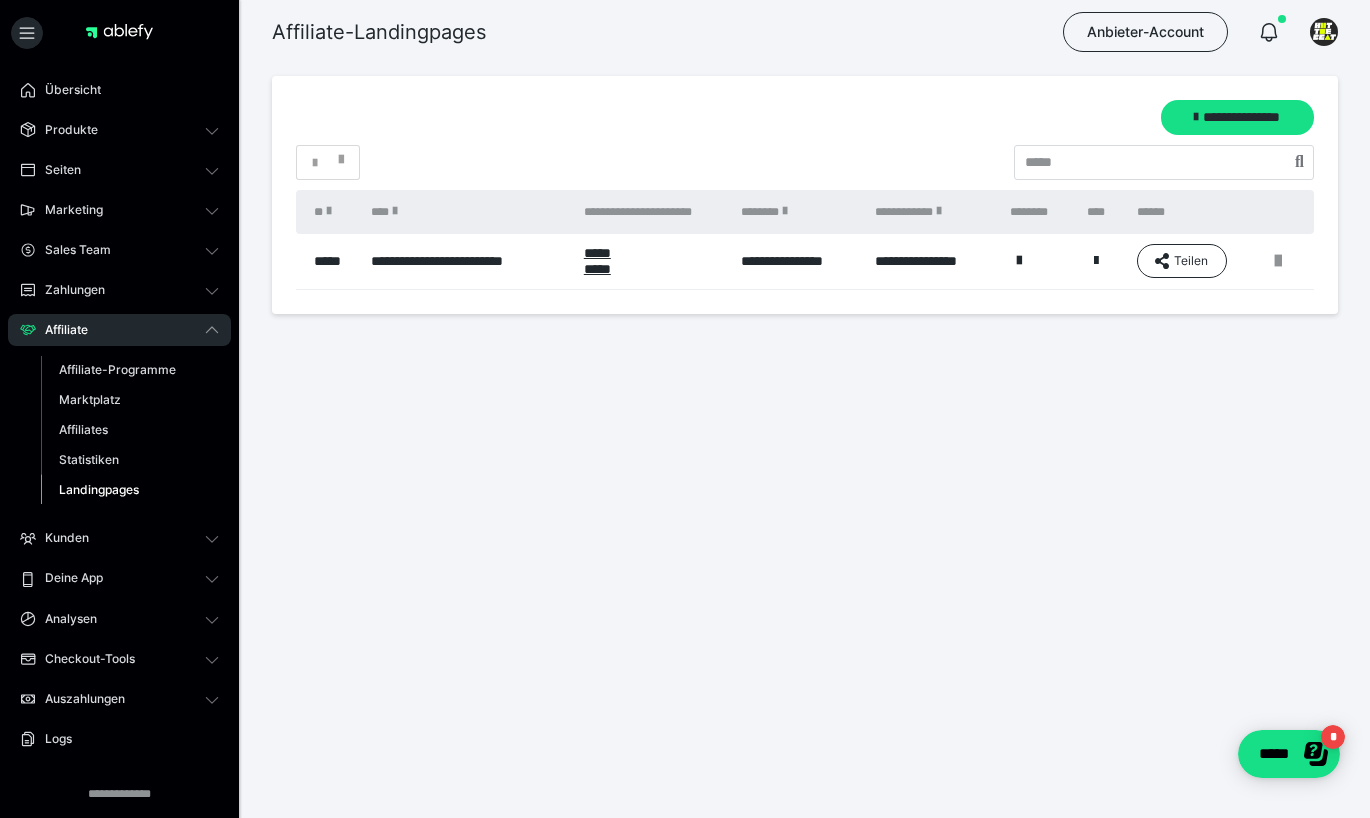 scroll, scrollTop: 0, scrollLeft: 0, axis: both 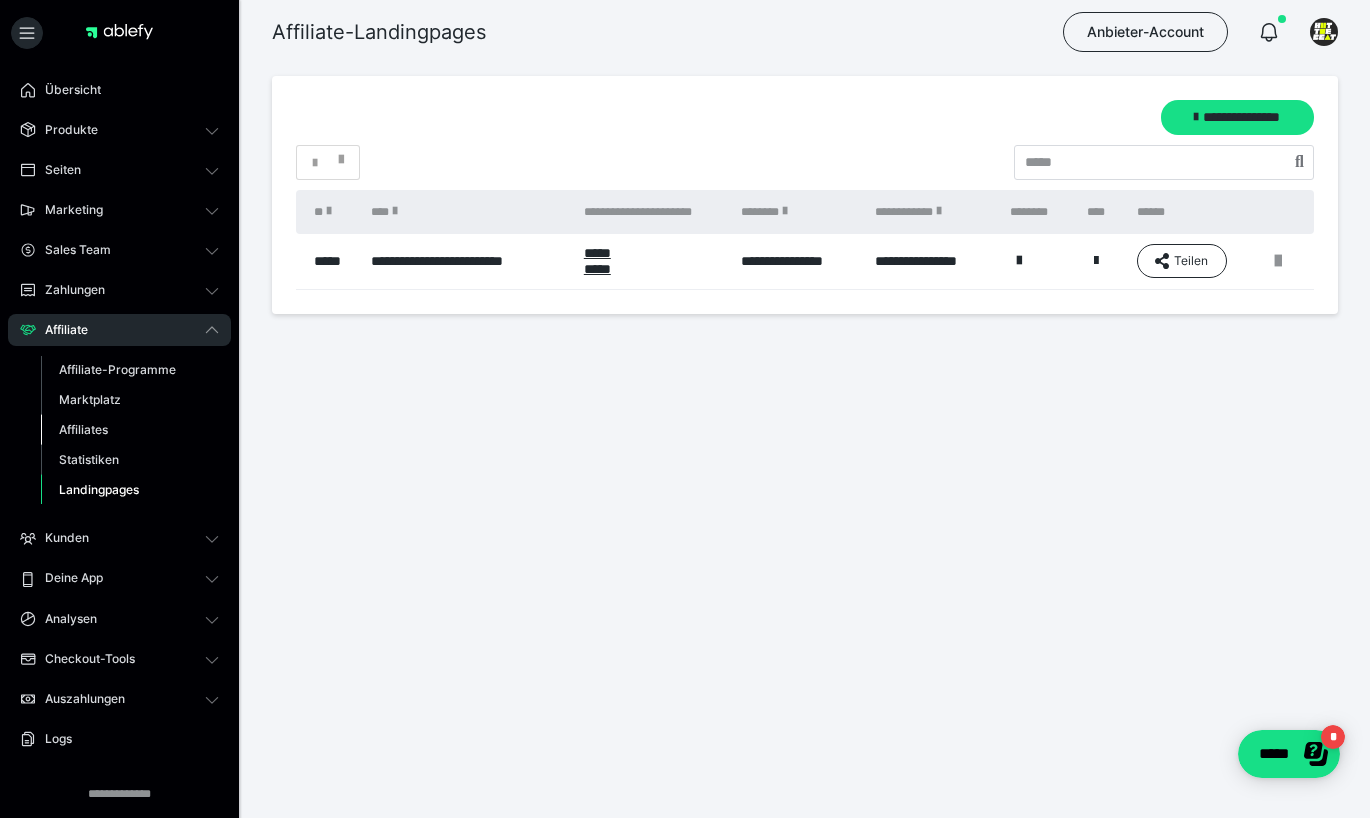 click on "Affiliates" at bounding box center (83, 429) 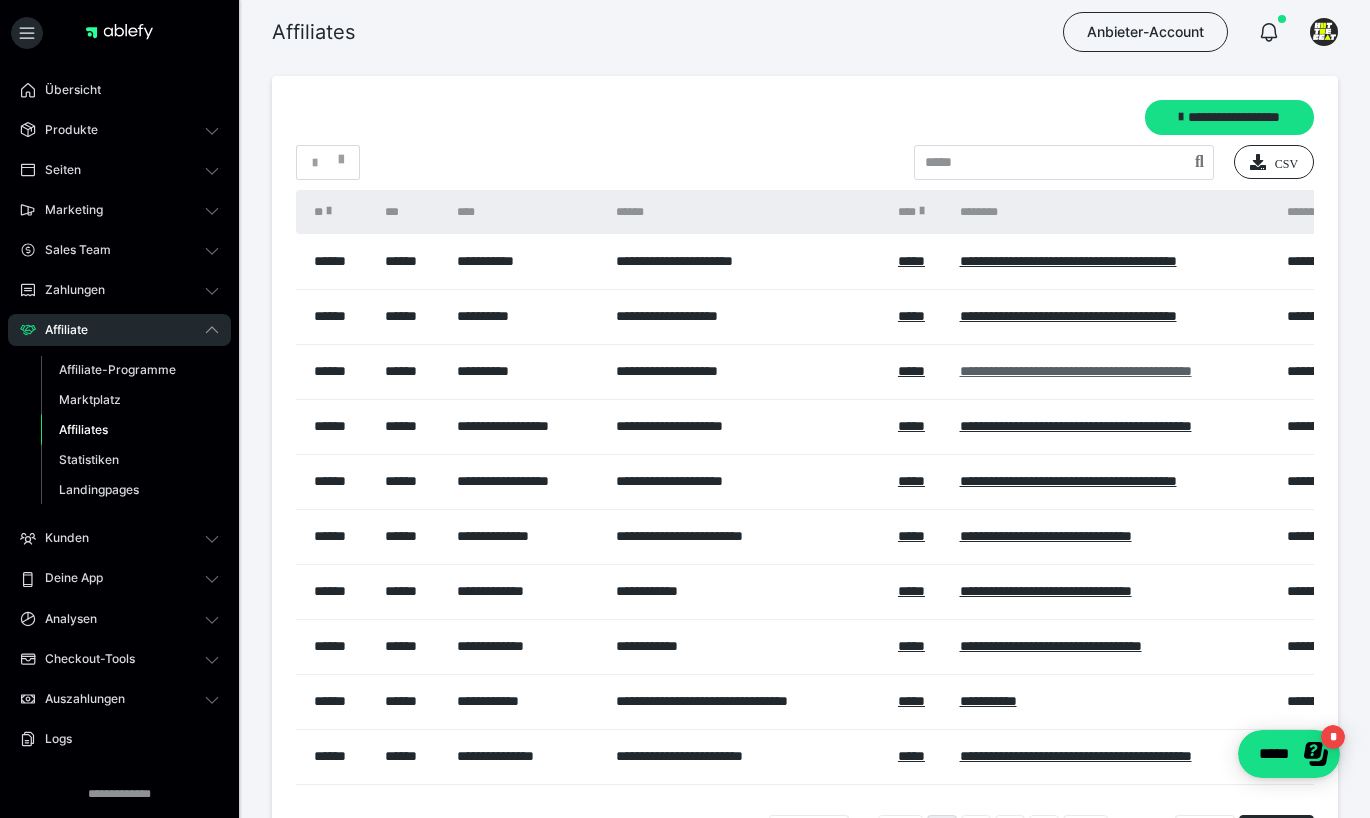 scroll, scrollTop: 0, scrollLeft: 0, axis: both 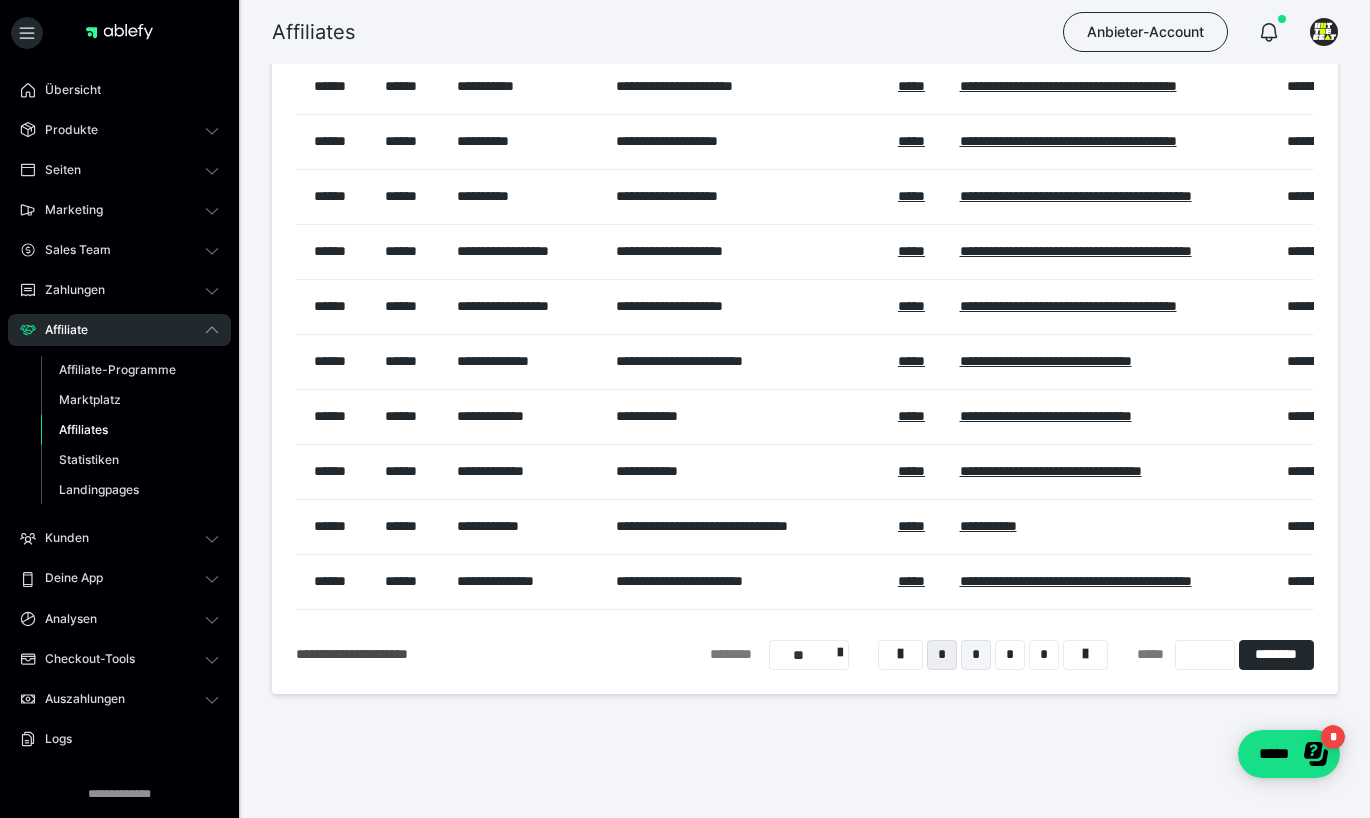 click on "*" at bounding box center (976, 655) 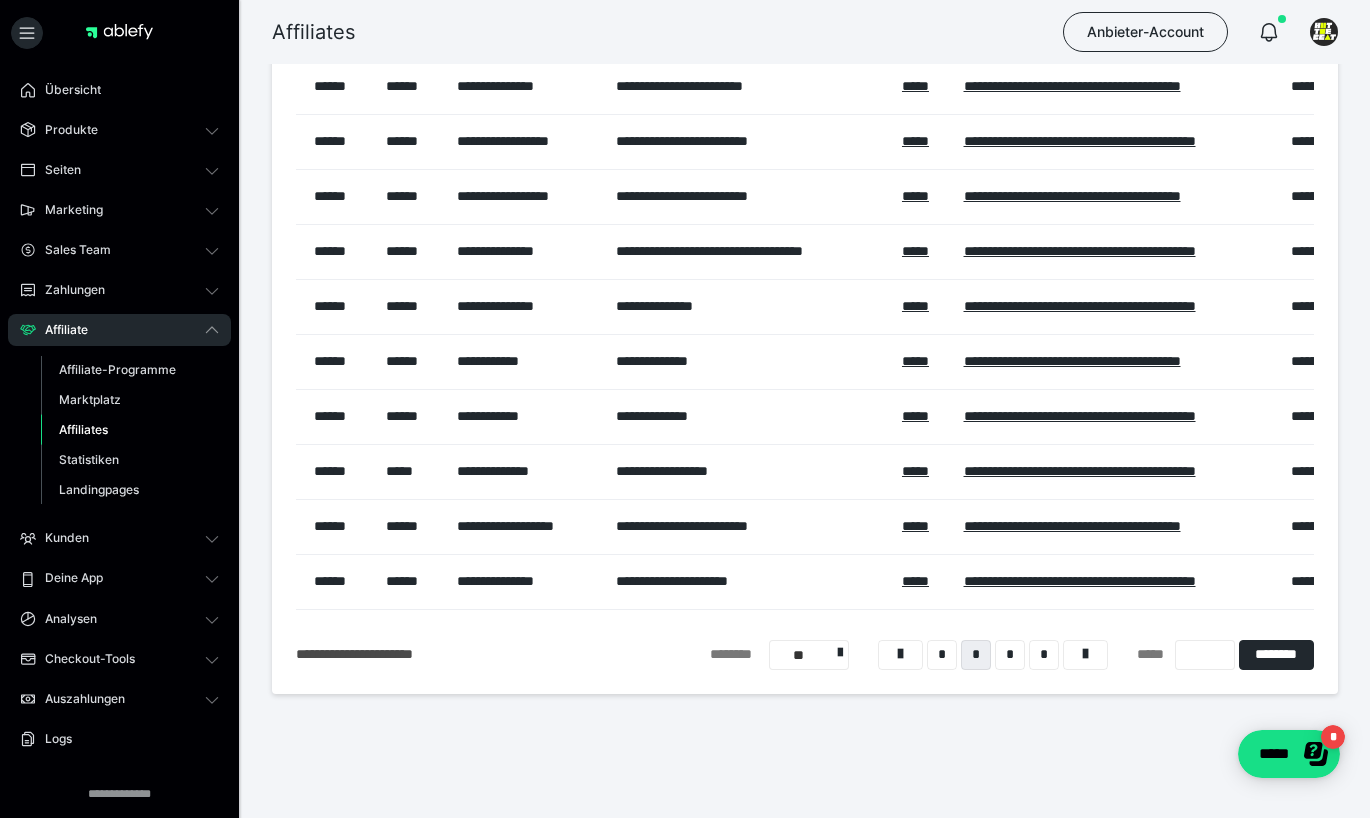 scroll, scrollTop: 175, scrollLeft: 0, axis: vertical 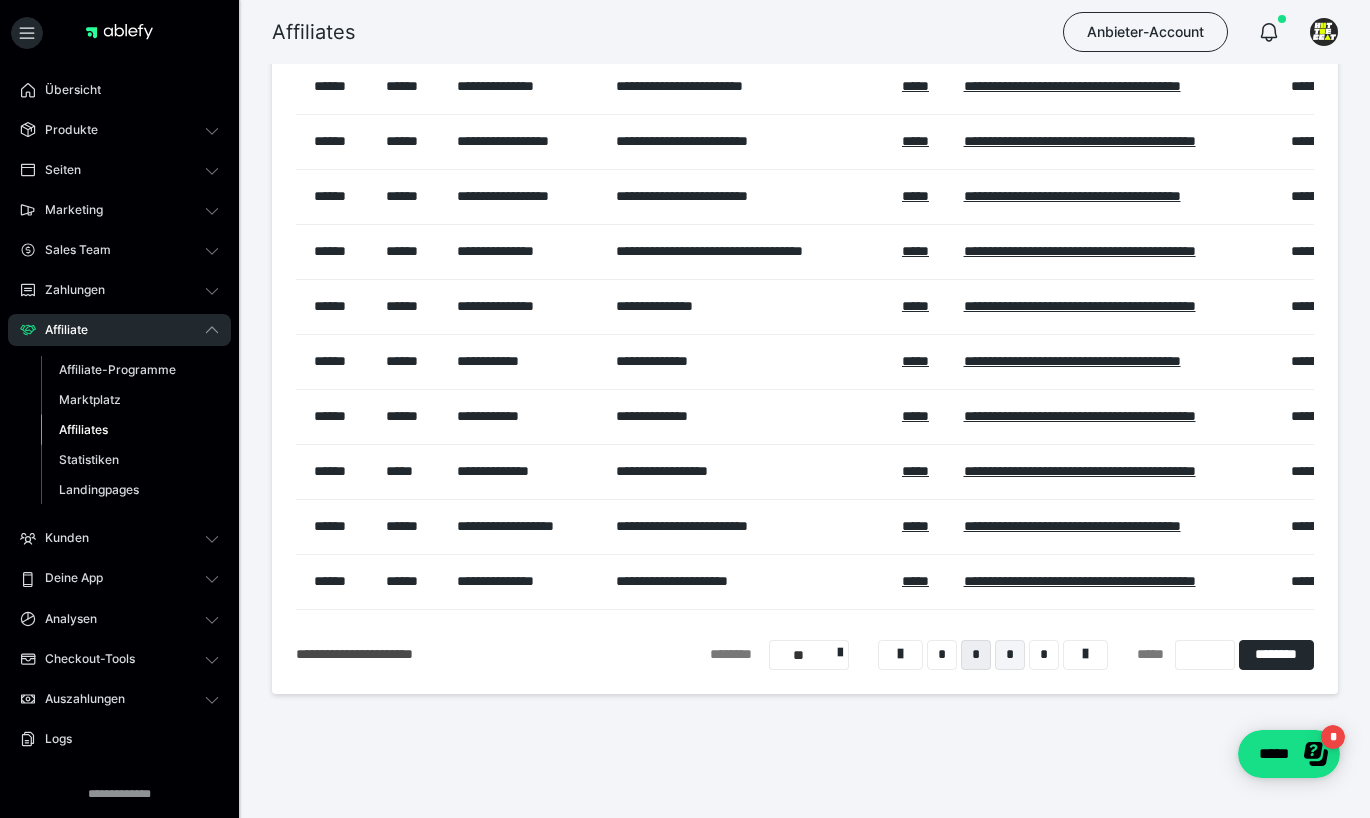 click on "*" at bounding box center (1010, 655) 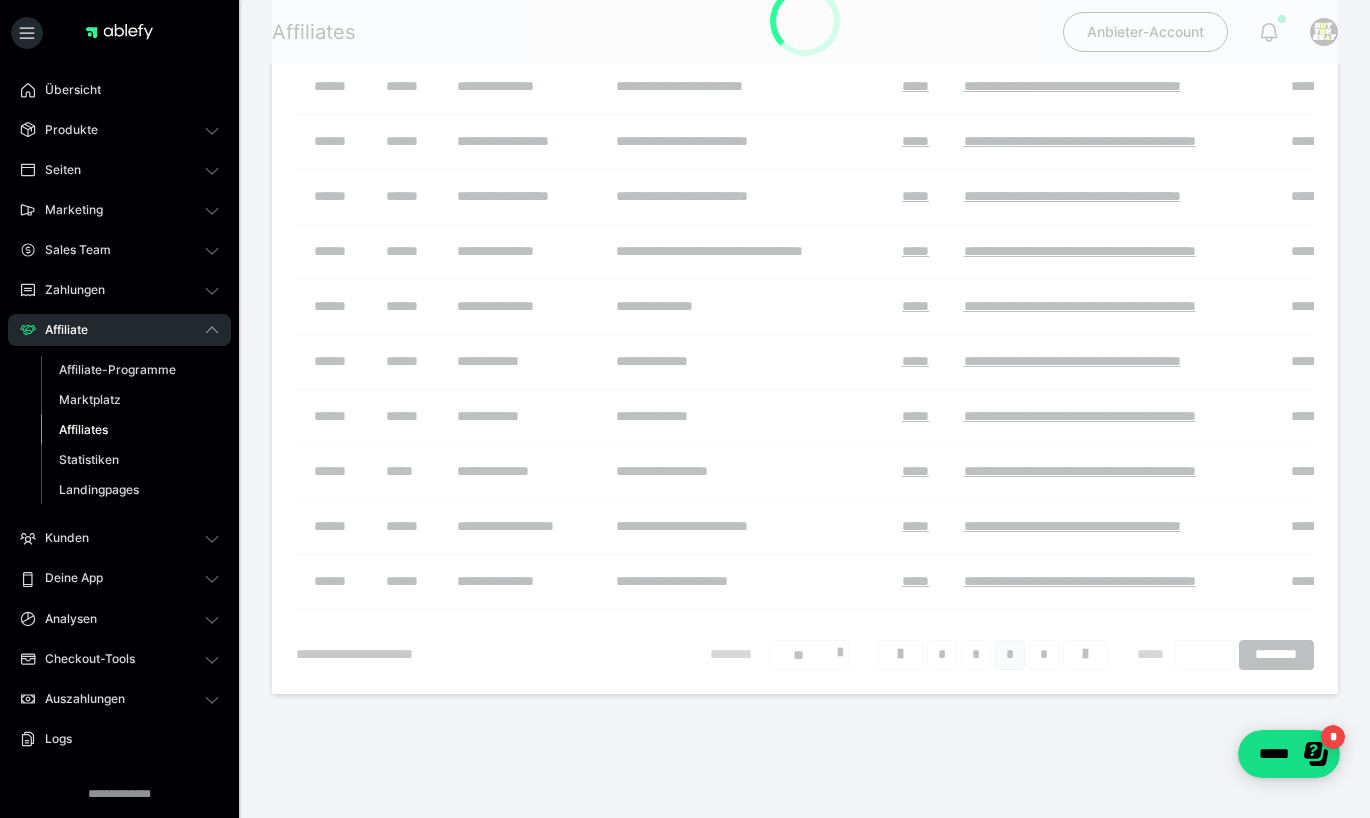 scroll, scrollTop: 16, scrollLeft: 0, axis: vertical 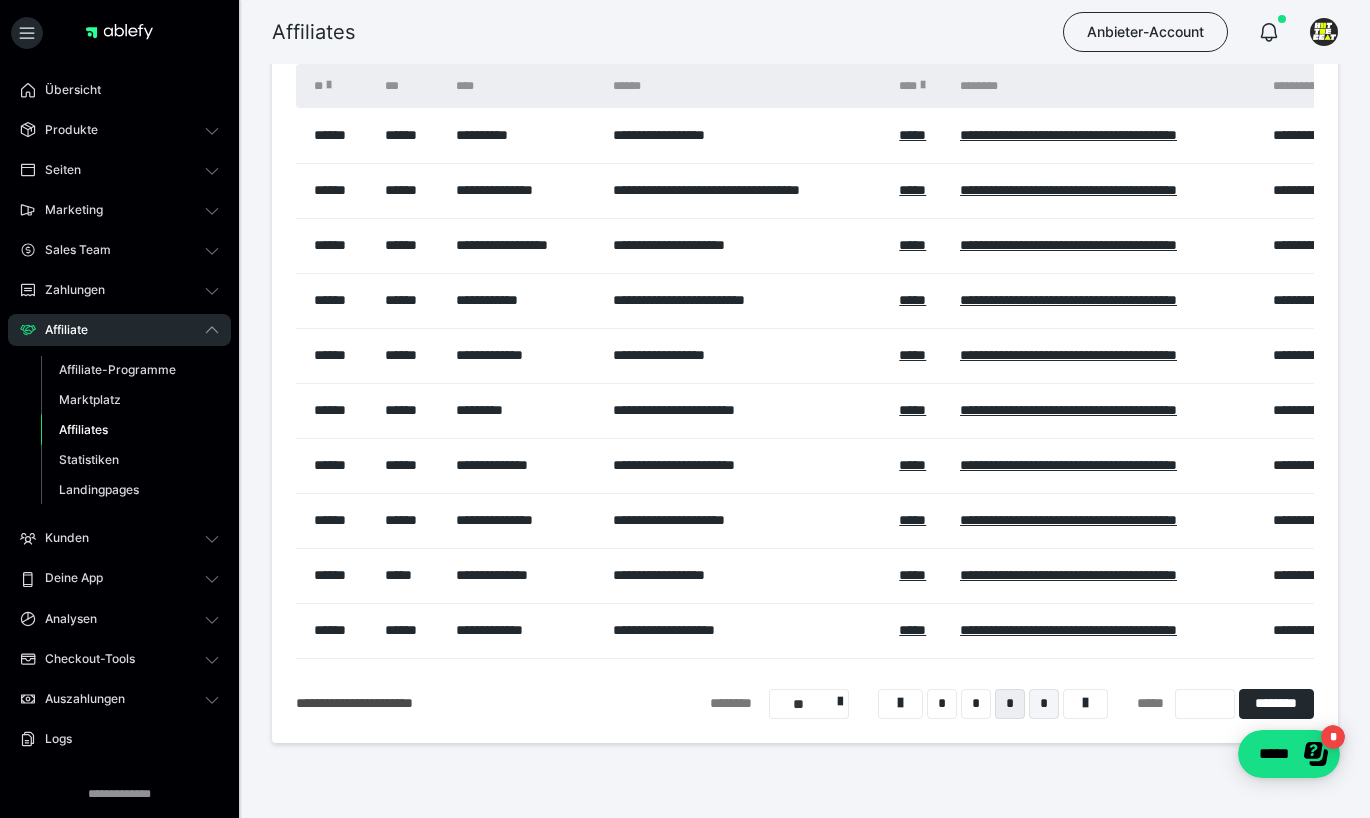 click on "*" at bounding box center [1044, 704] 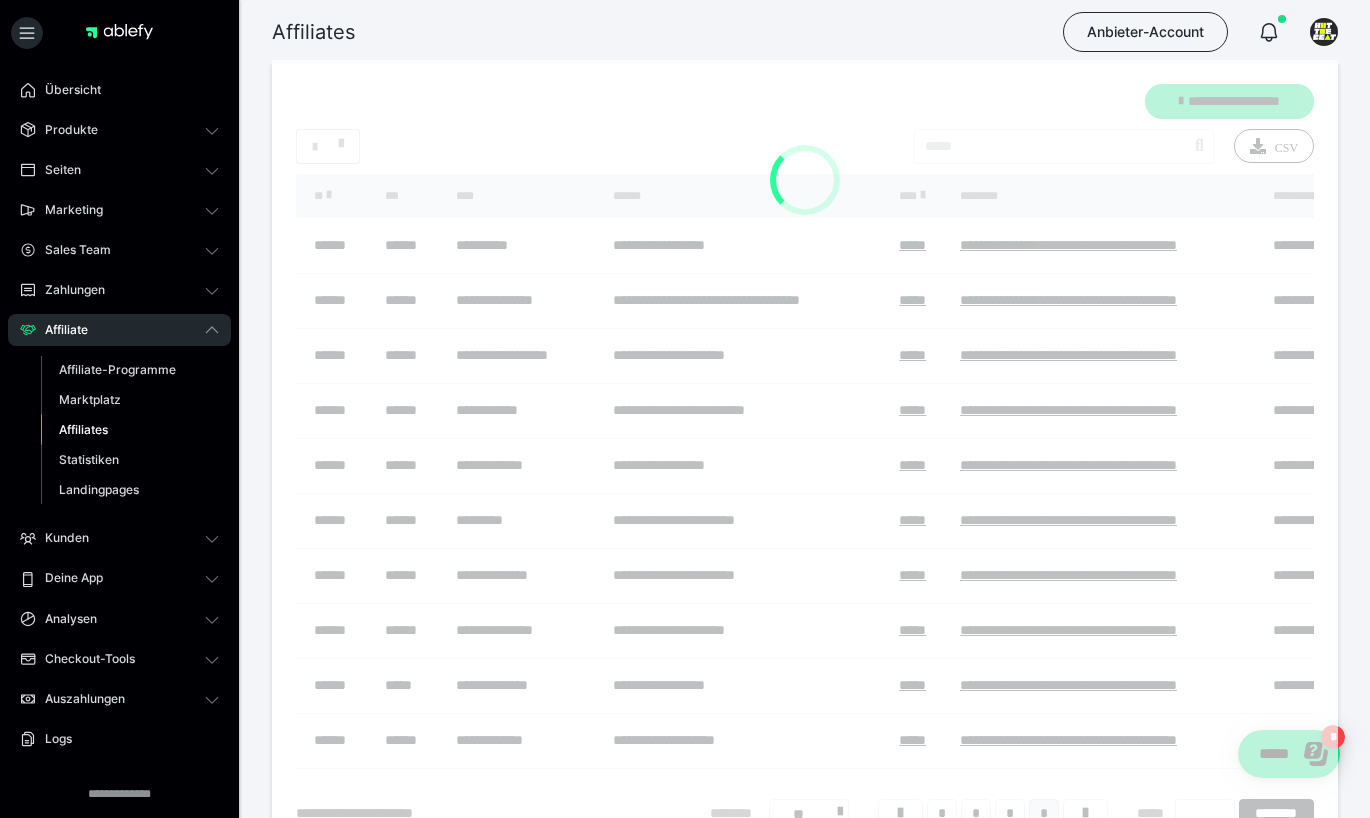 scroll, scrollTop: 0, scrollLeft: 0, axis: both 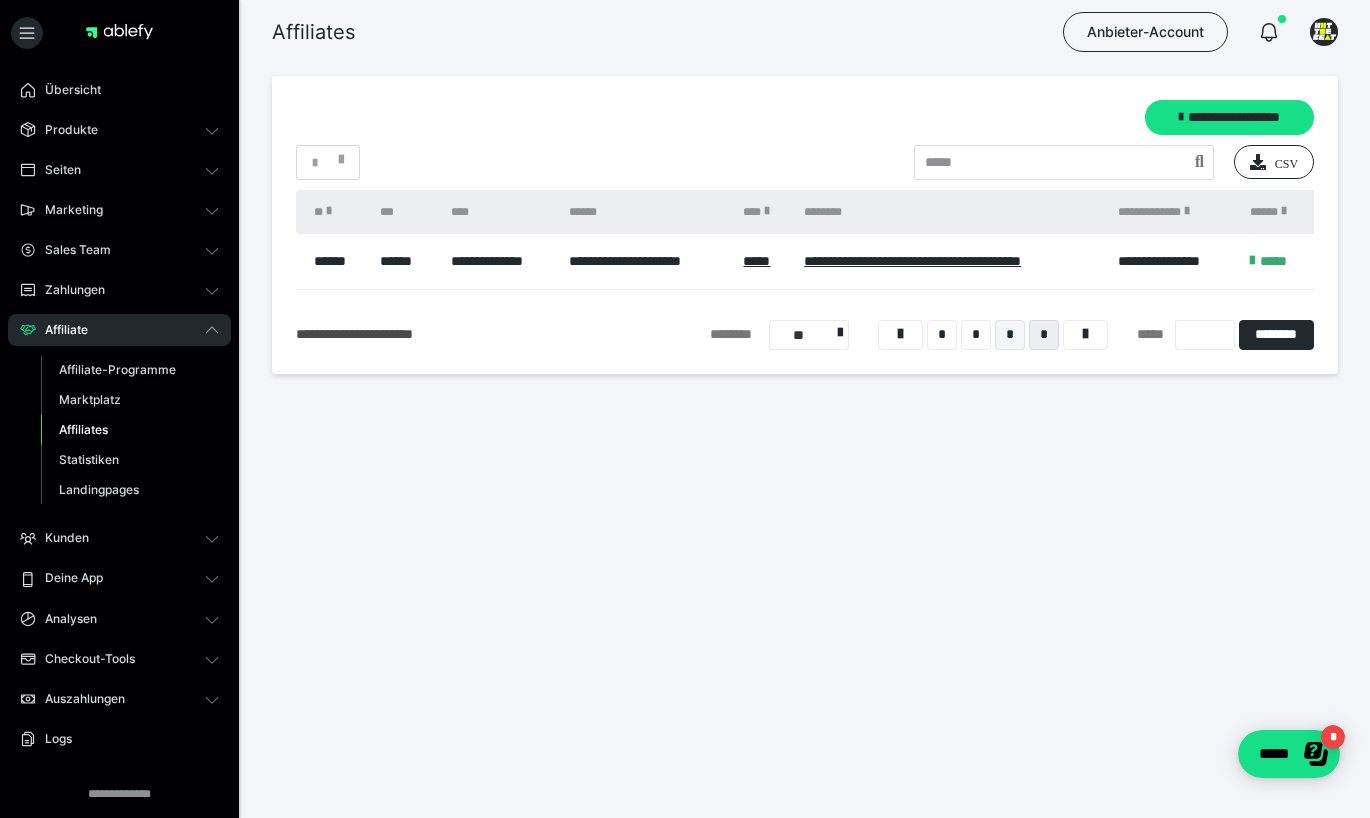 click on "*" at bounding box center (1010, 335) 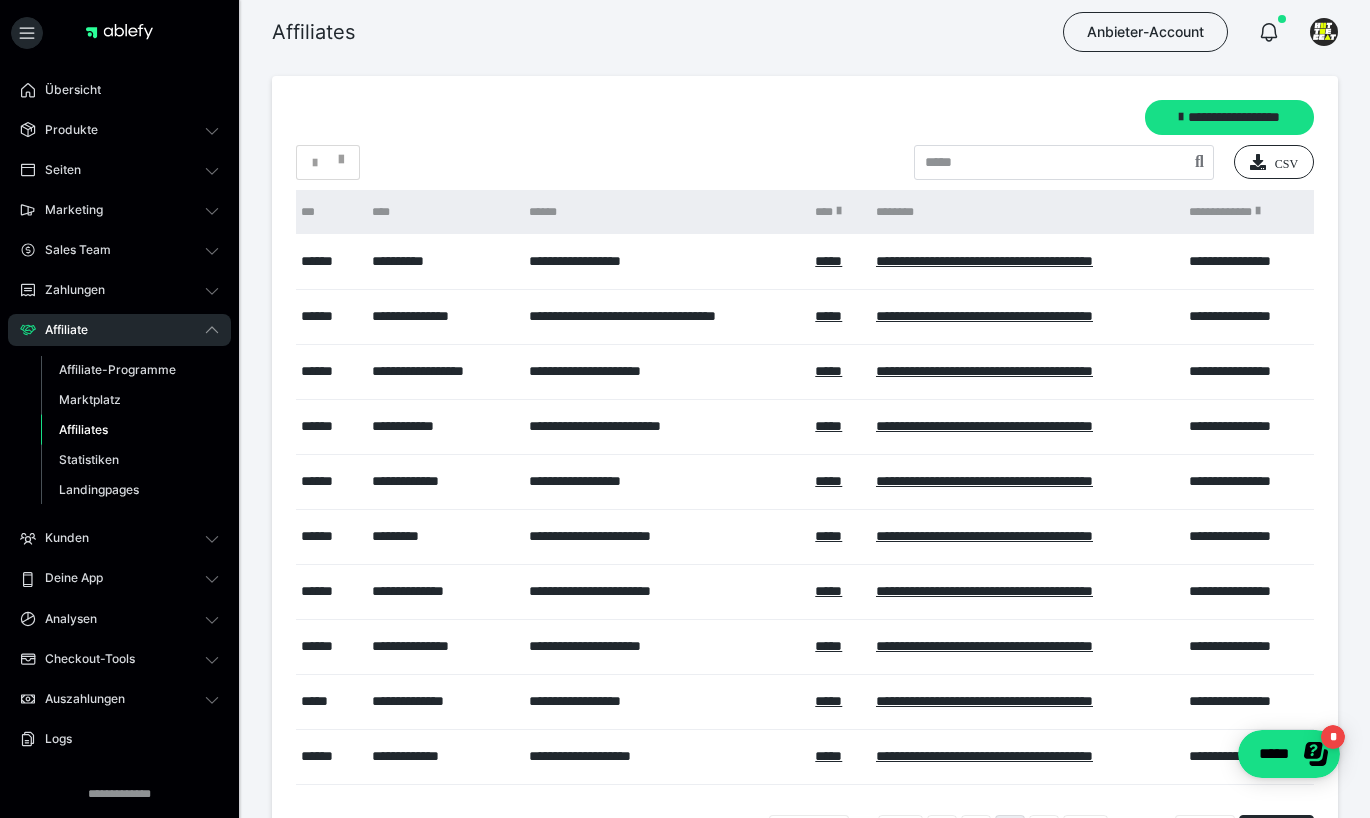 scroll, scrollTop: 0, scrollLeft: 80, axis: horizontal 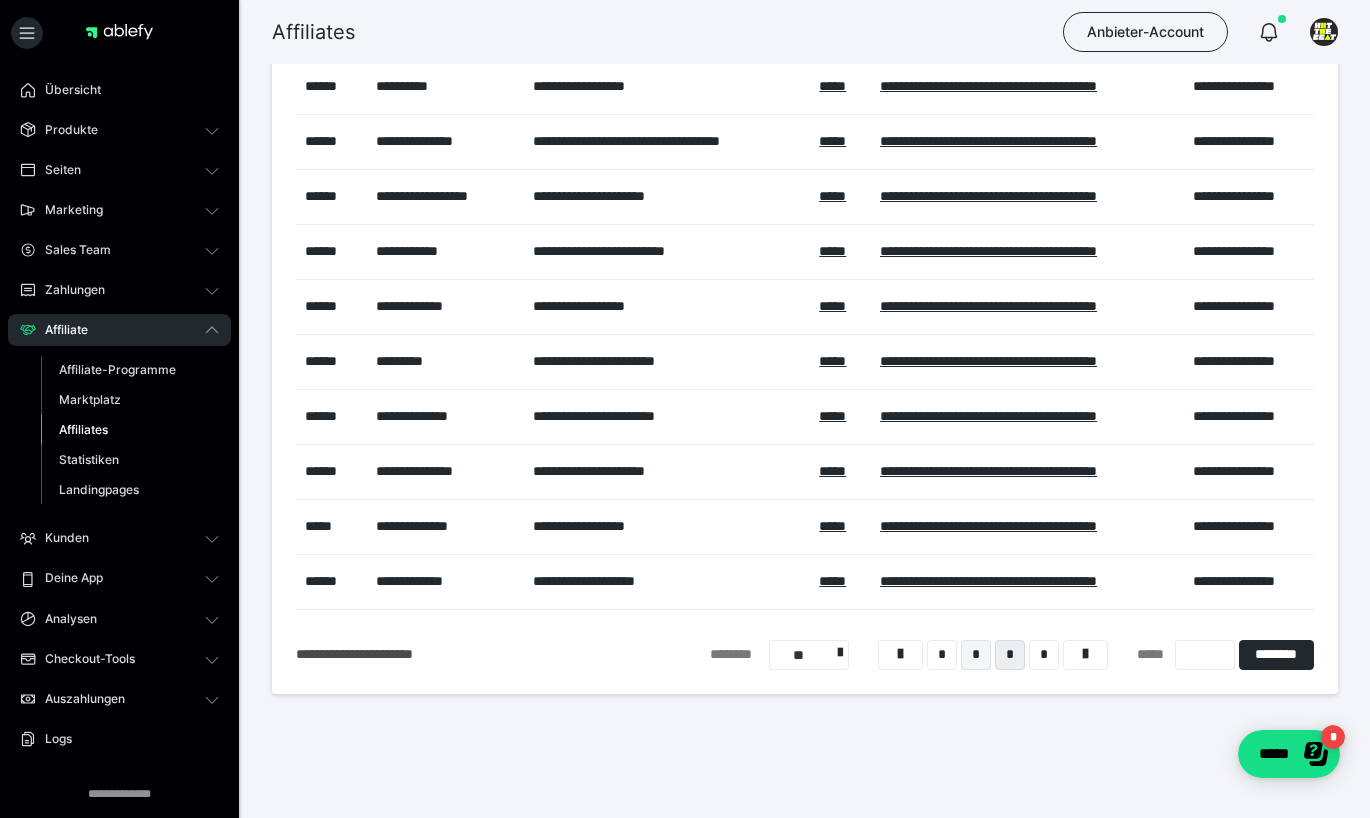 click on "*" at bounding box center [976, 655] 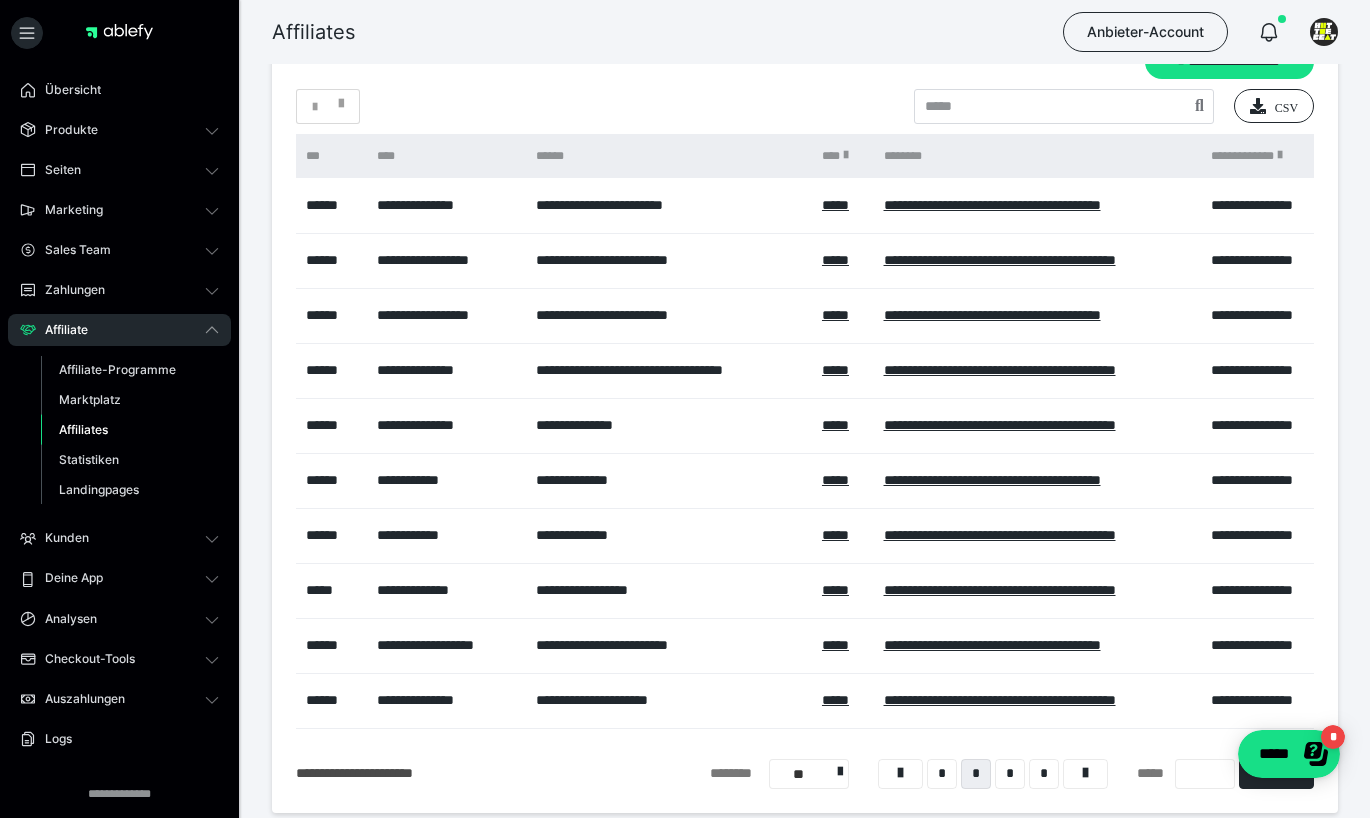 scroll, scrollTop: 58, scrollLeft: 0, axis: vertical 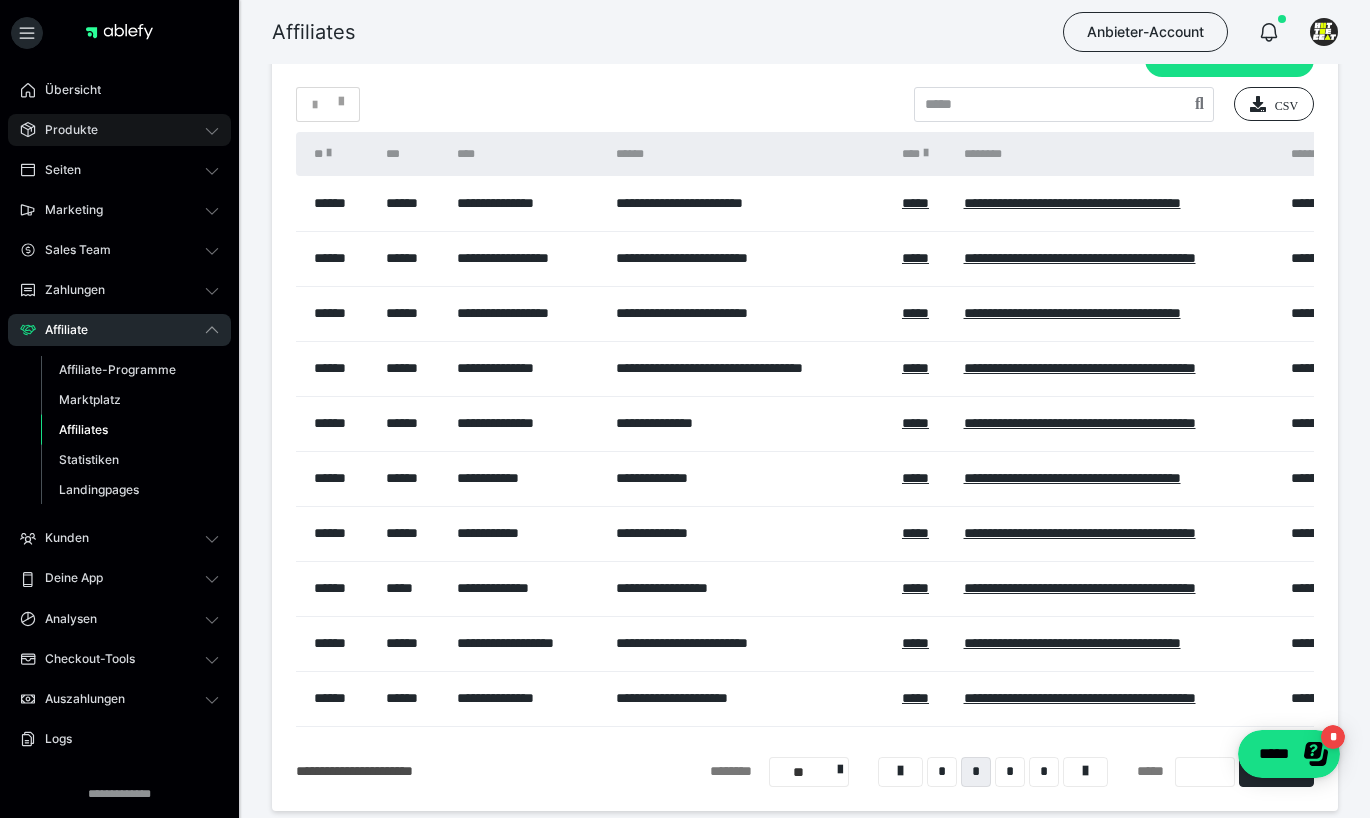 click on "Produkte" at bounding box center (119, 130) 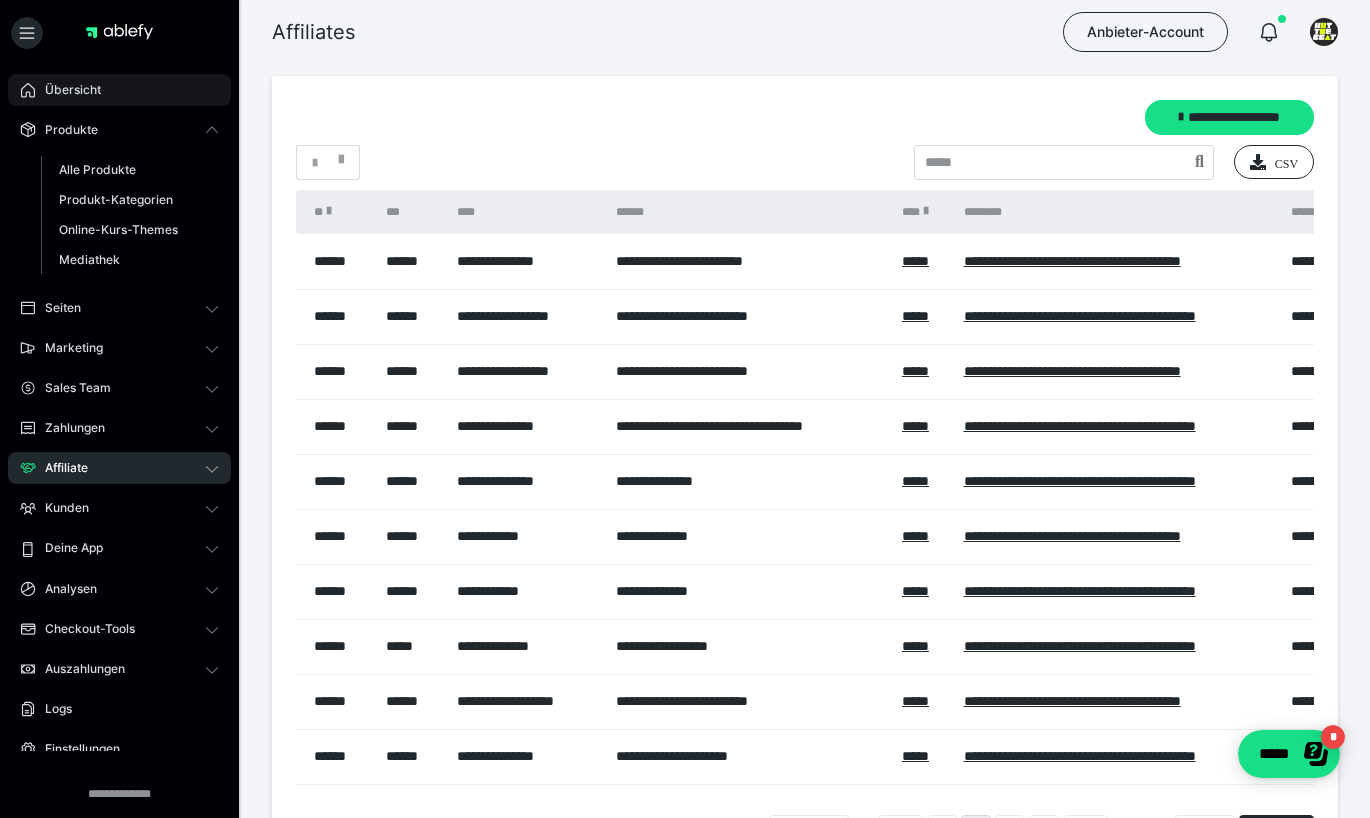 scroll, scrollTop: 0, scrollLeft: 0, axis: both 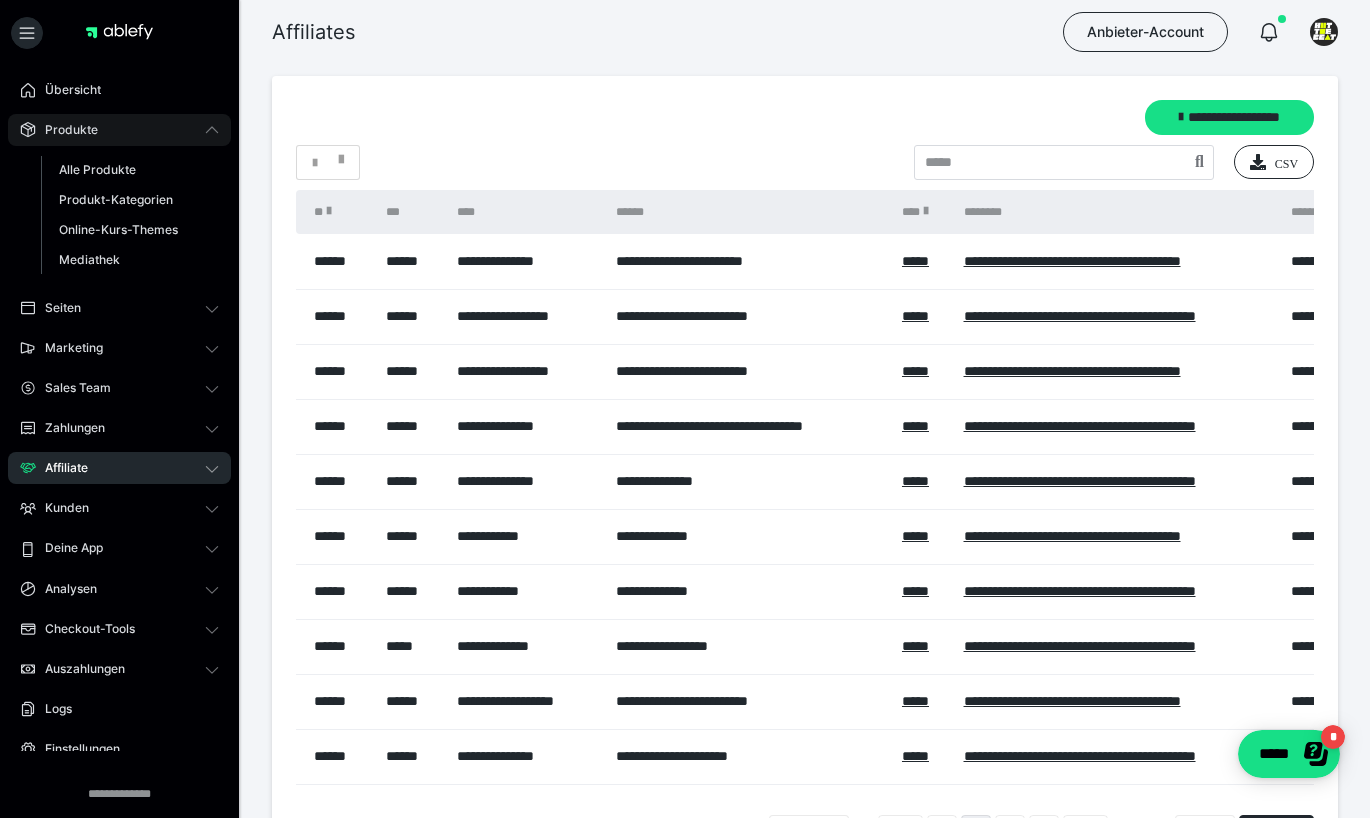click on "Produkte" at bounding box center [119, 130] 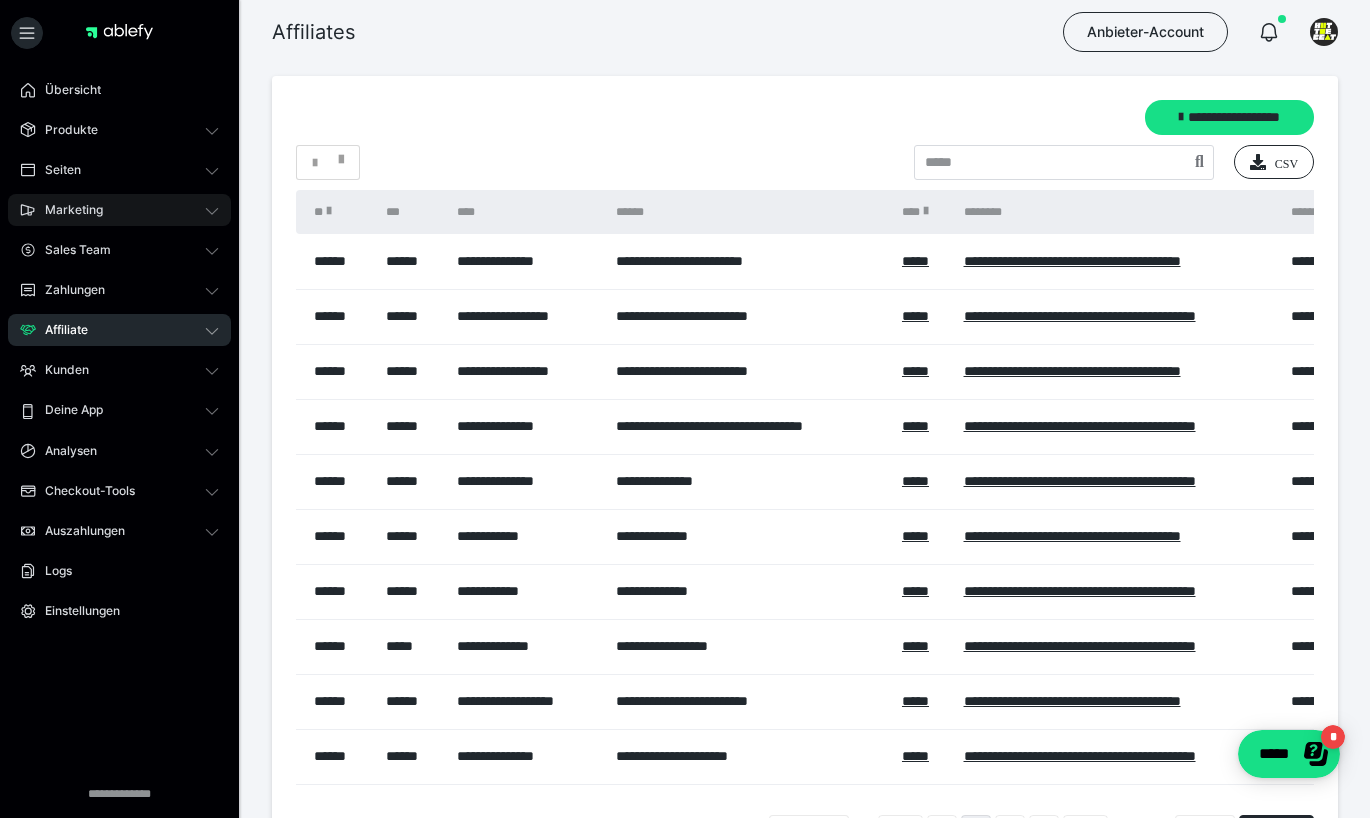 click on "Marketing" at bounding box center (119, 210) 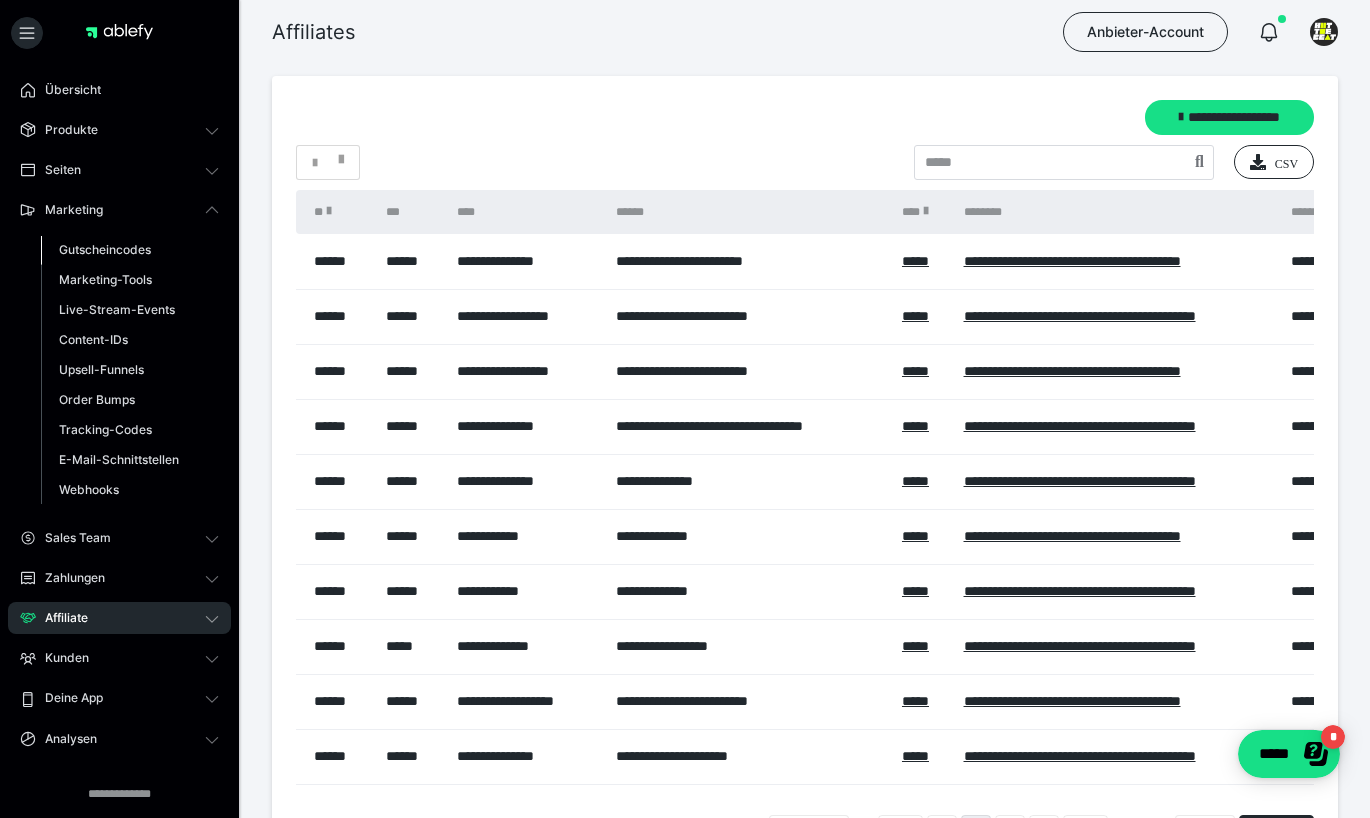 click on "Gutscheincodes" at bounding box center (105, 249) 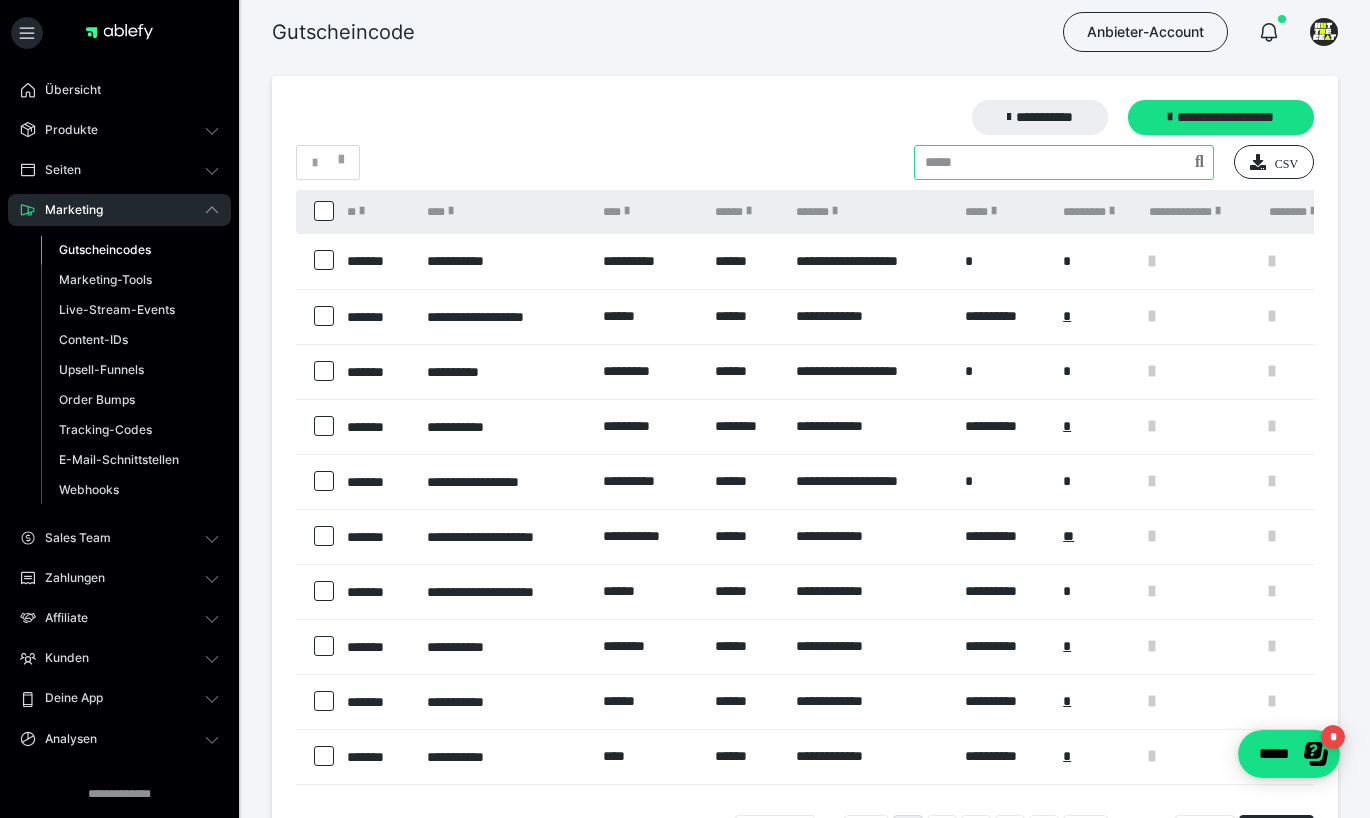 click at bounding box center [1064, 162] 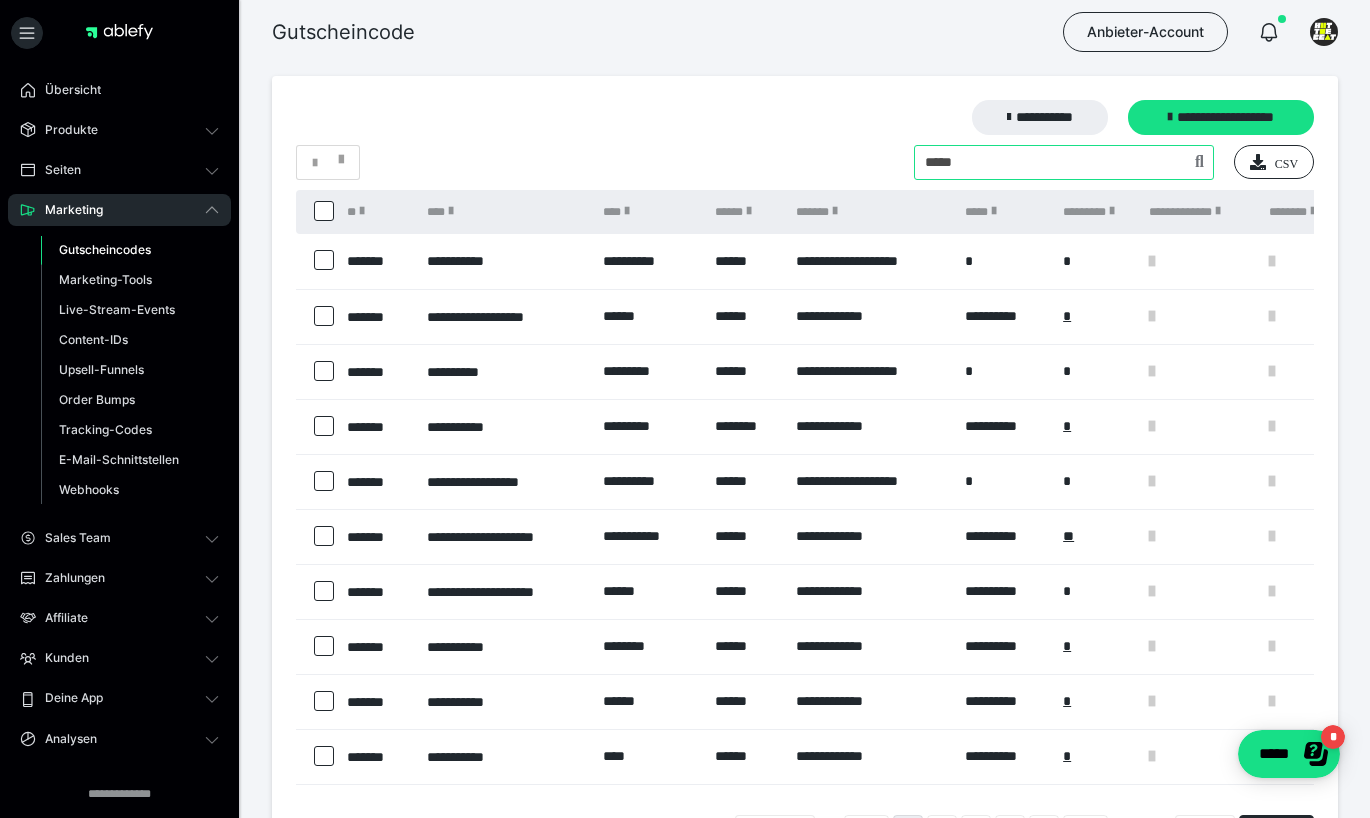 type on "*****" 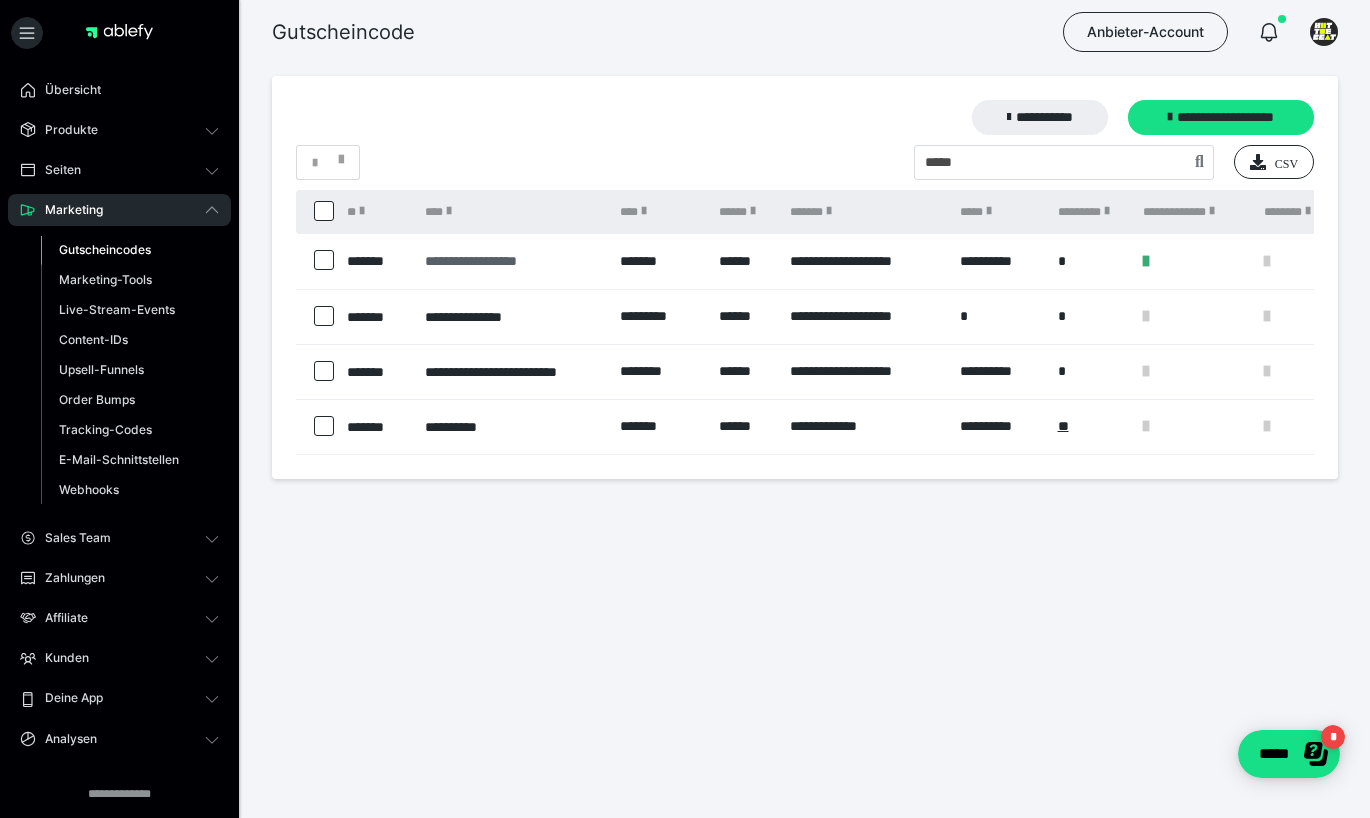 click on "**********" at bounding box center [512, 261] 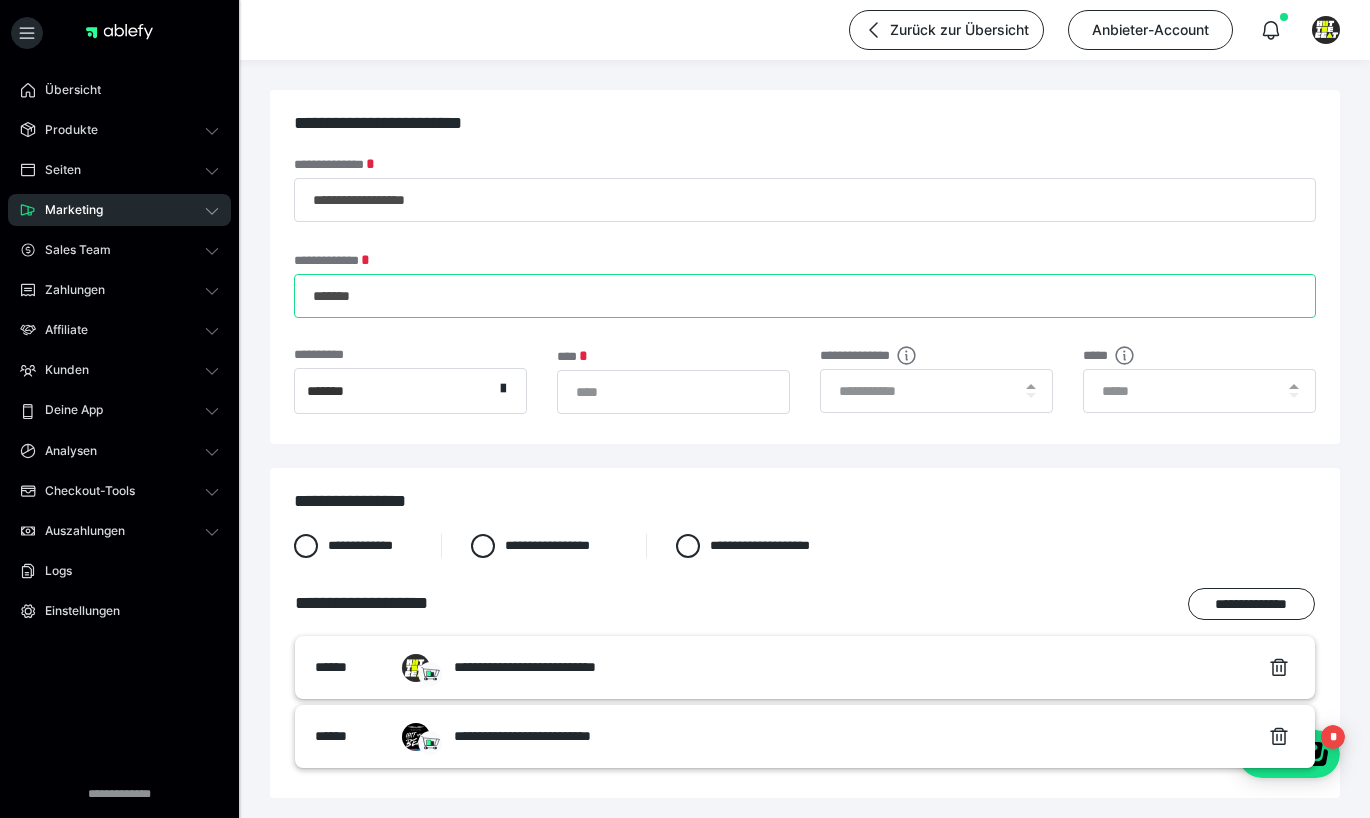click on "*******" at bounding box center [805, 296] 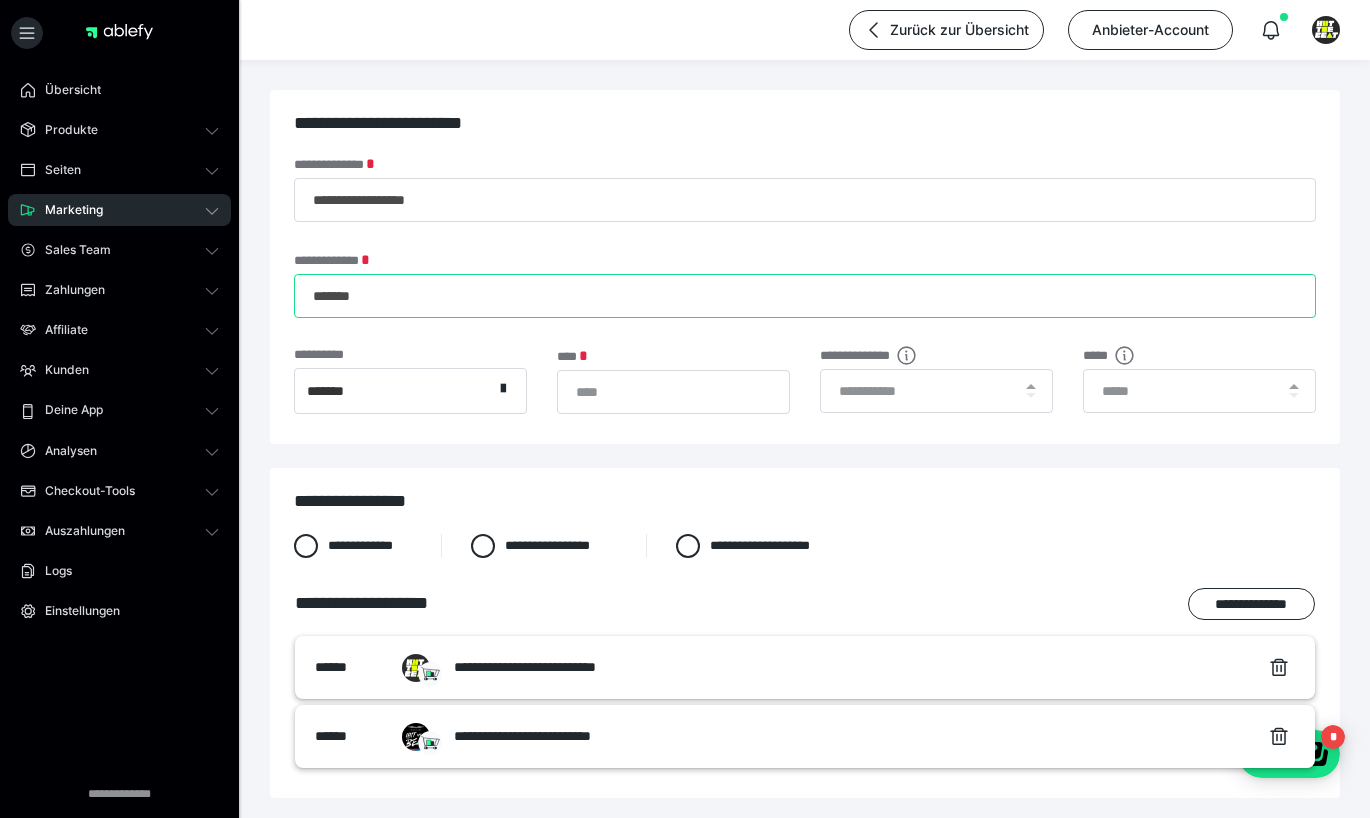 type on "*******" 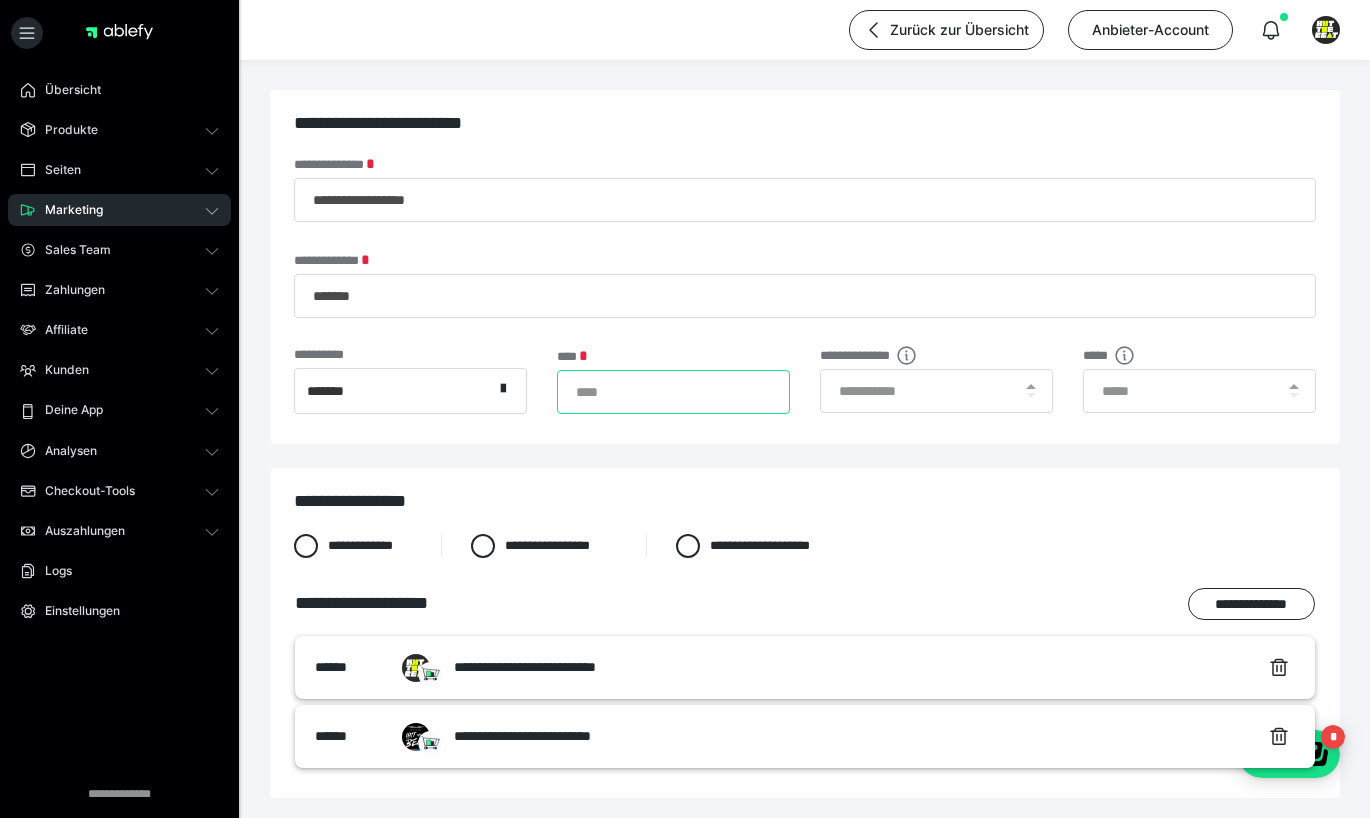 click on "****" at bounding box center [673, 392] 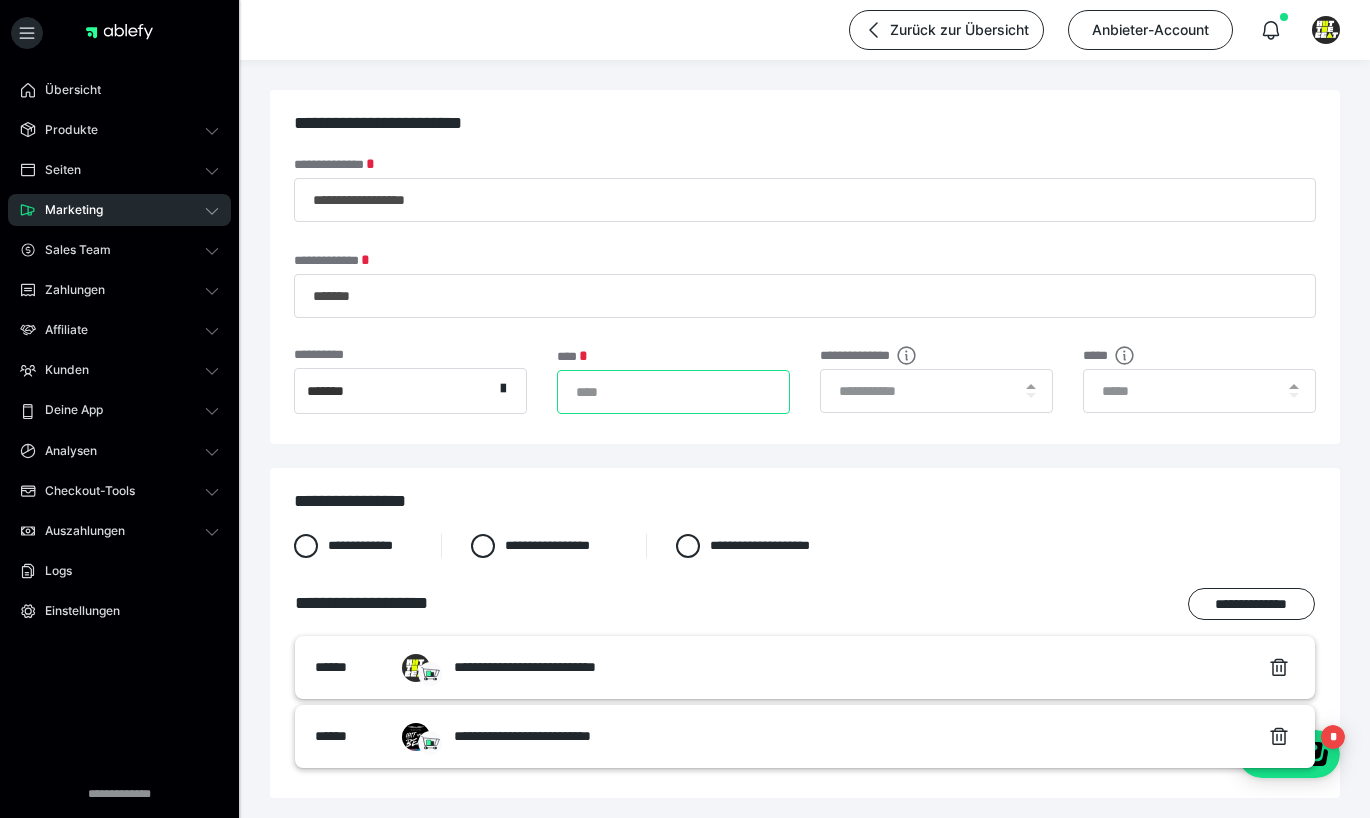 type on "**" 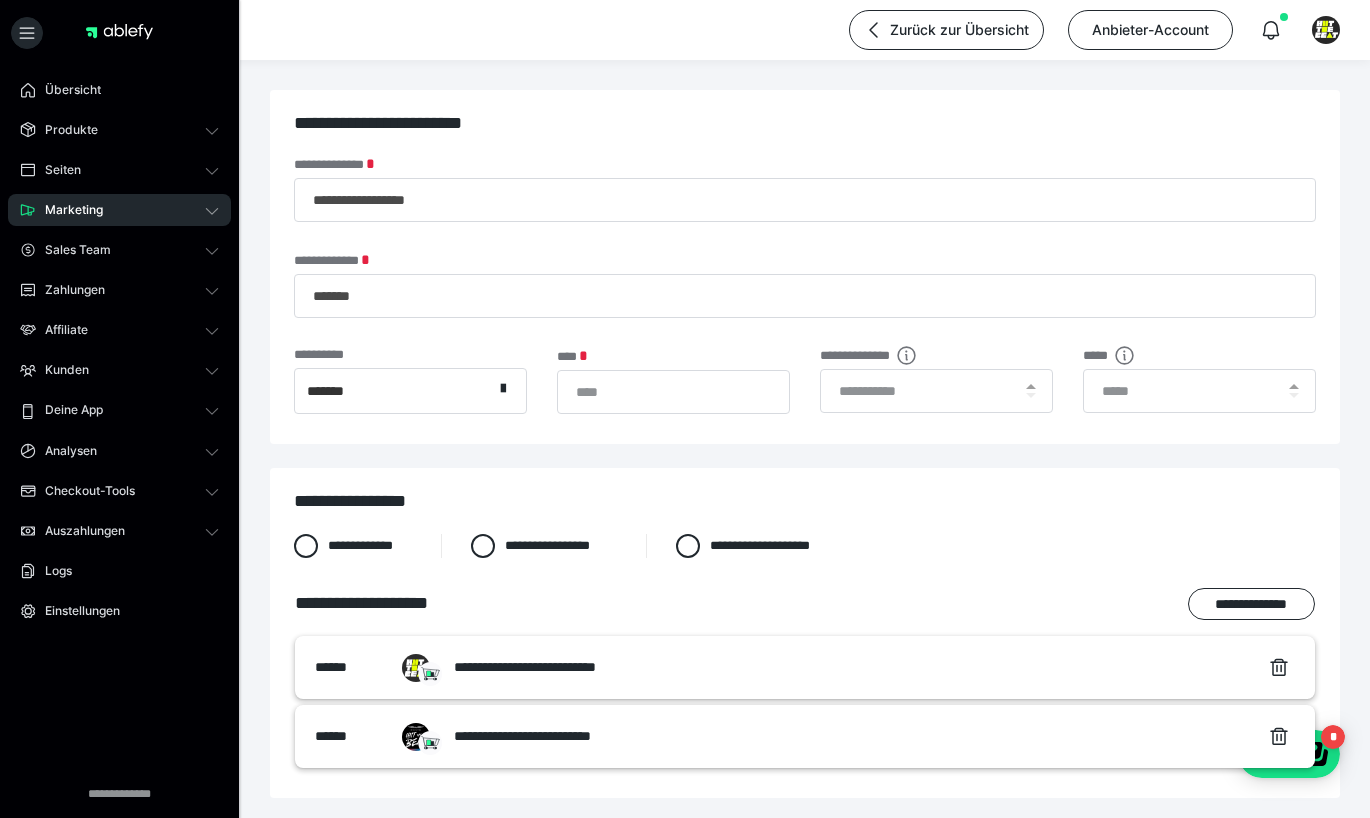 click on "**********" at bounding box center (805, 633) 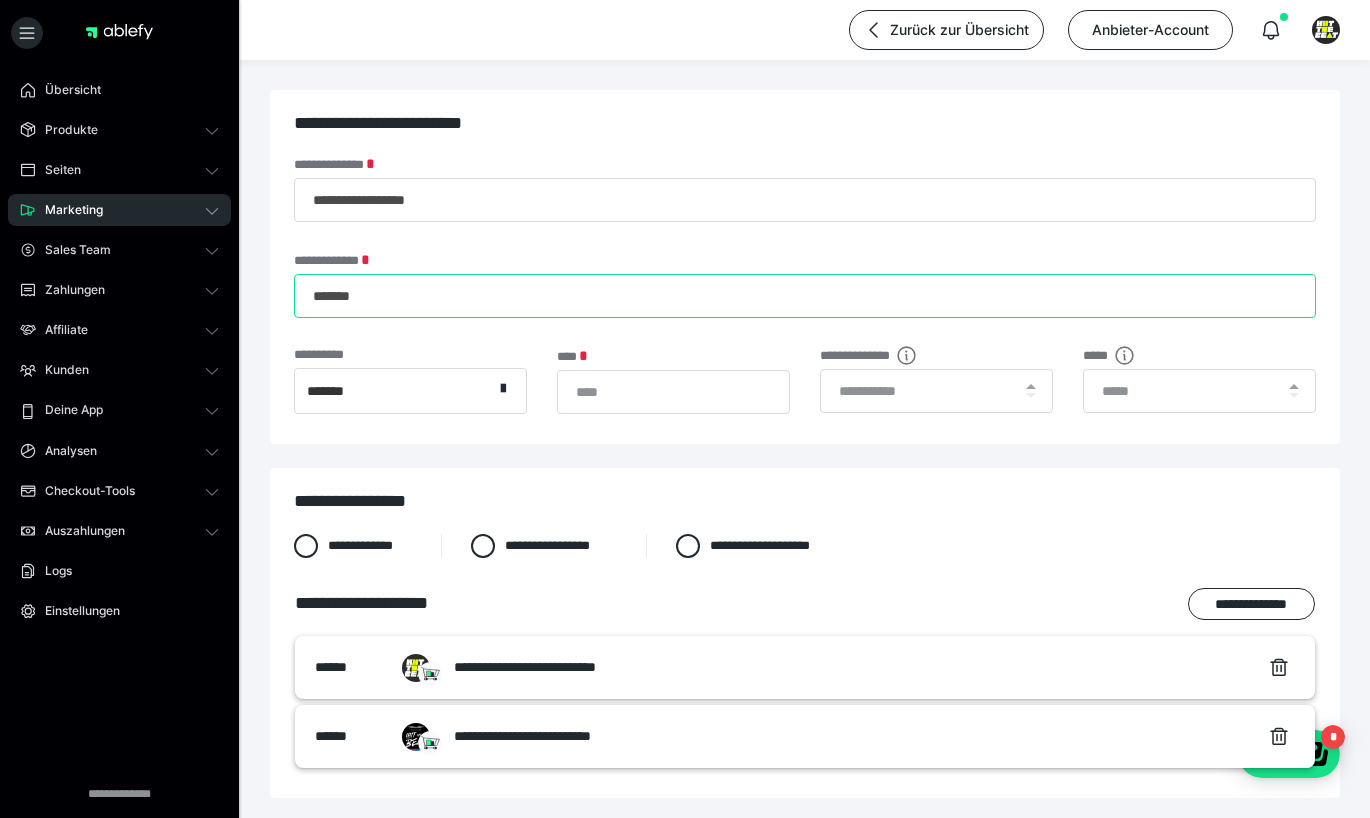 drag, startPoint x: 392, startPoint y: 295, endPoint x: 268, endPoint y: 295, distance: 124 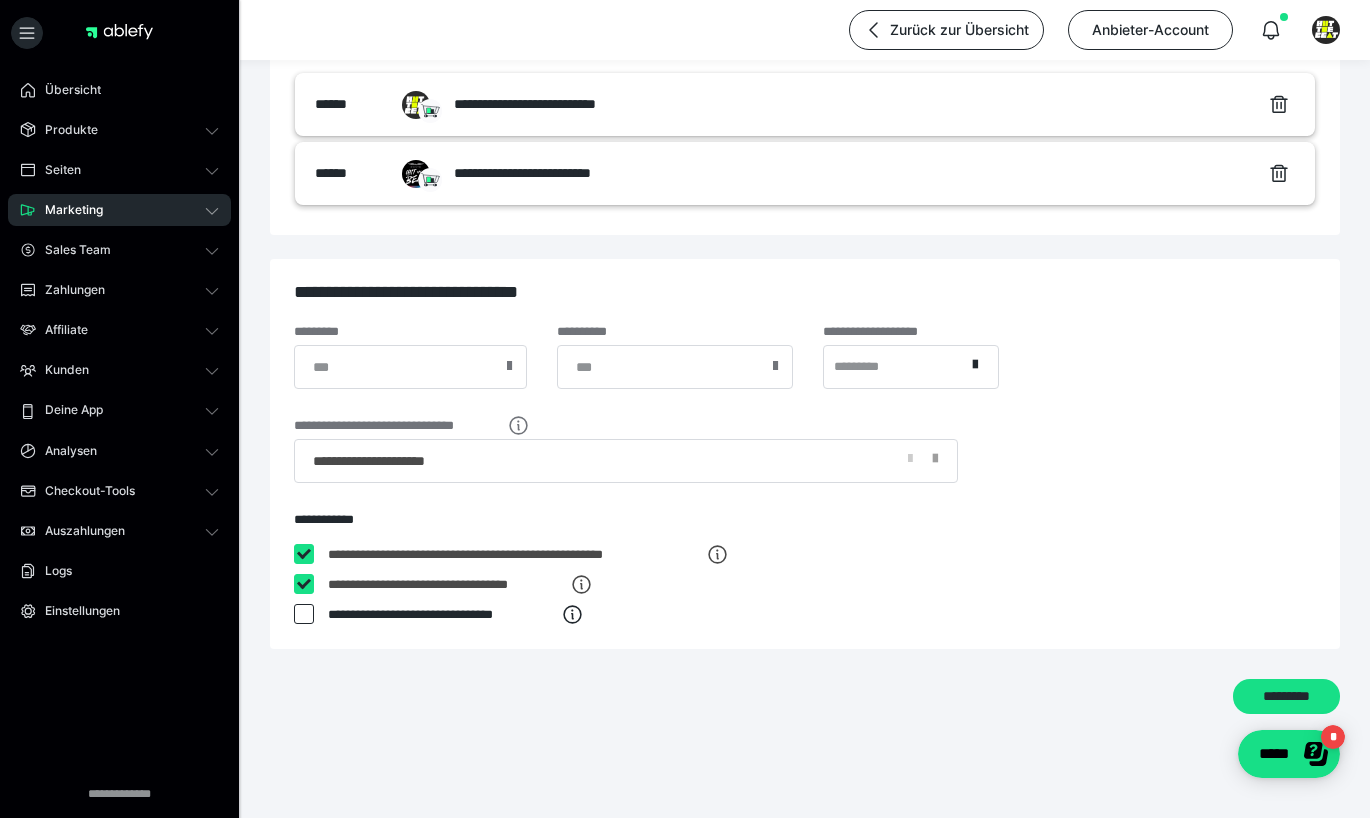 scroll, scrollTop: 563, scrollLeft: 0, axis: vertical 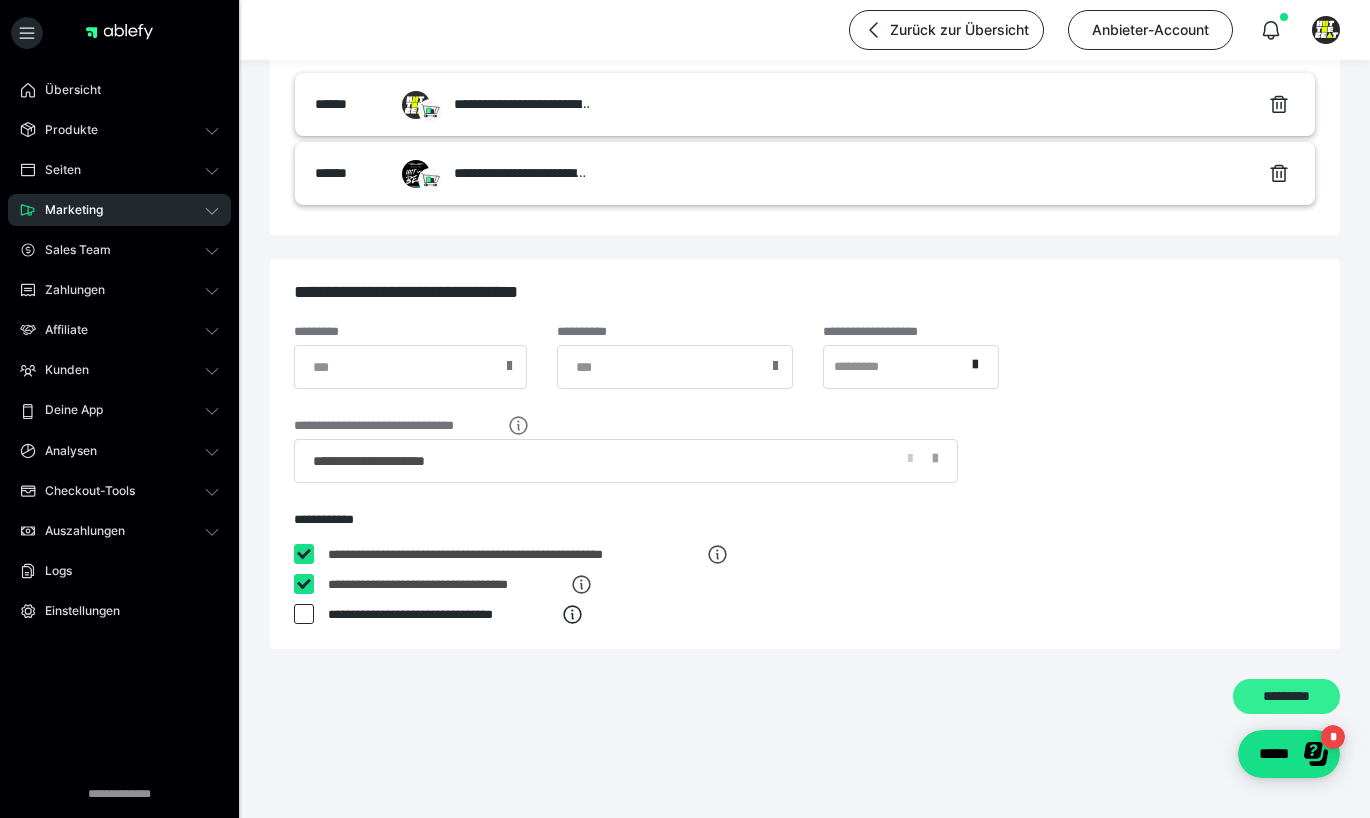 click on "*********" at bounding box center (1286, 696) 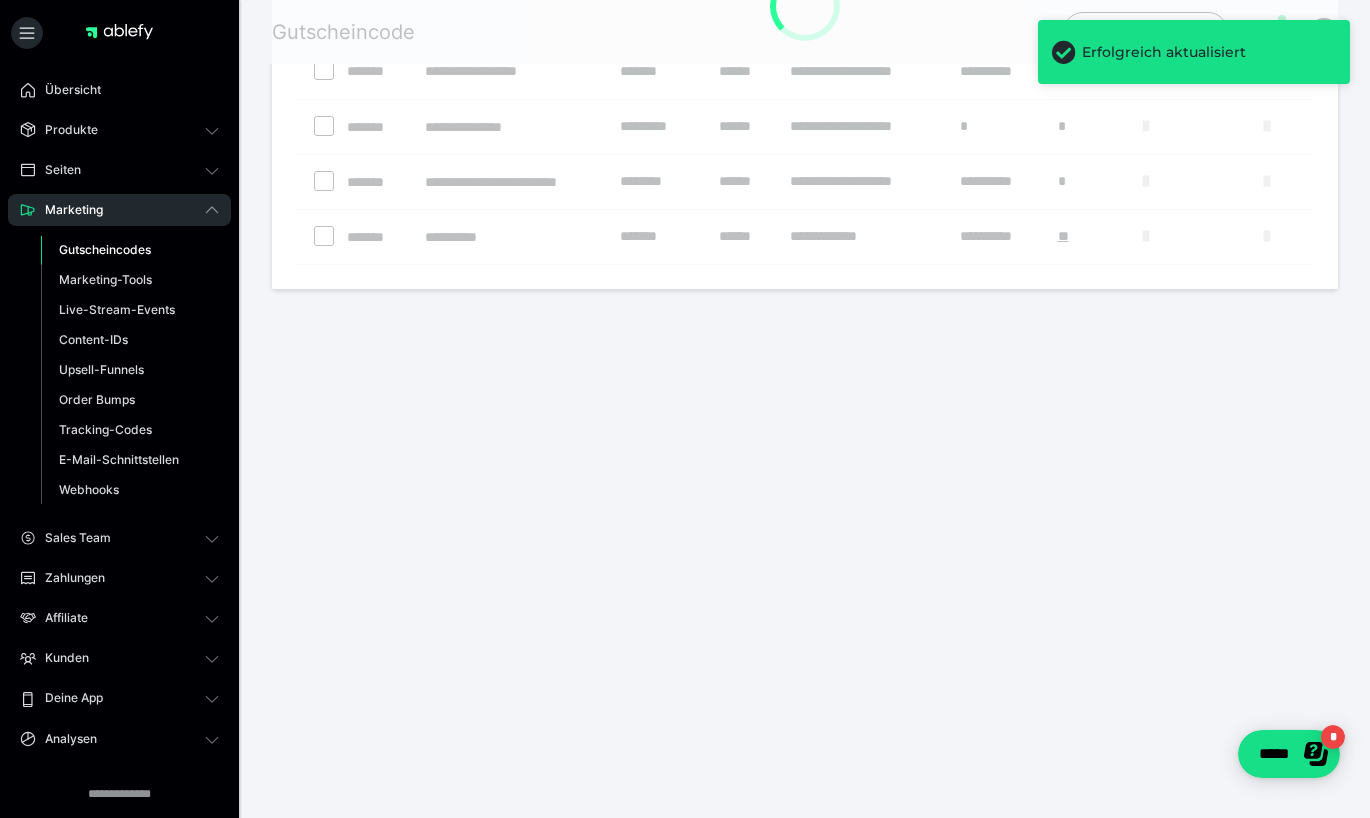 scroll, scrollTop: 0, scrollLeft: 0, axis: both 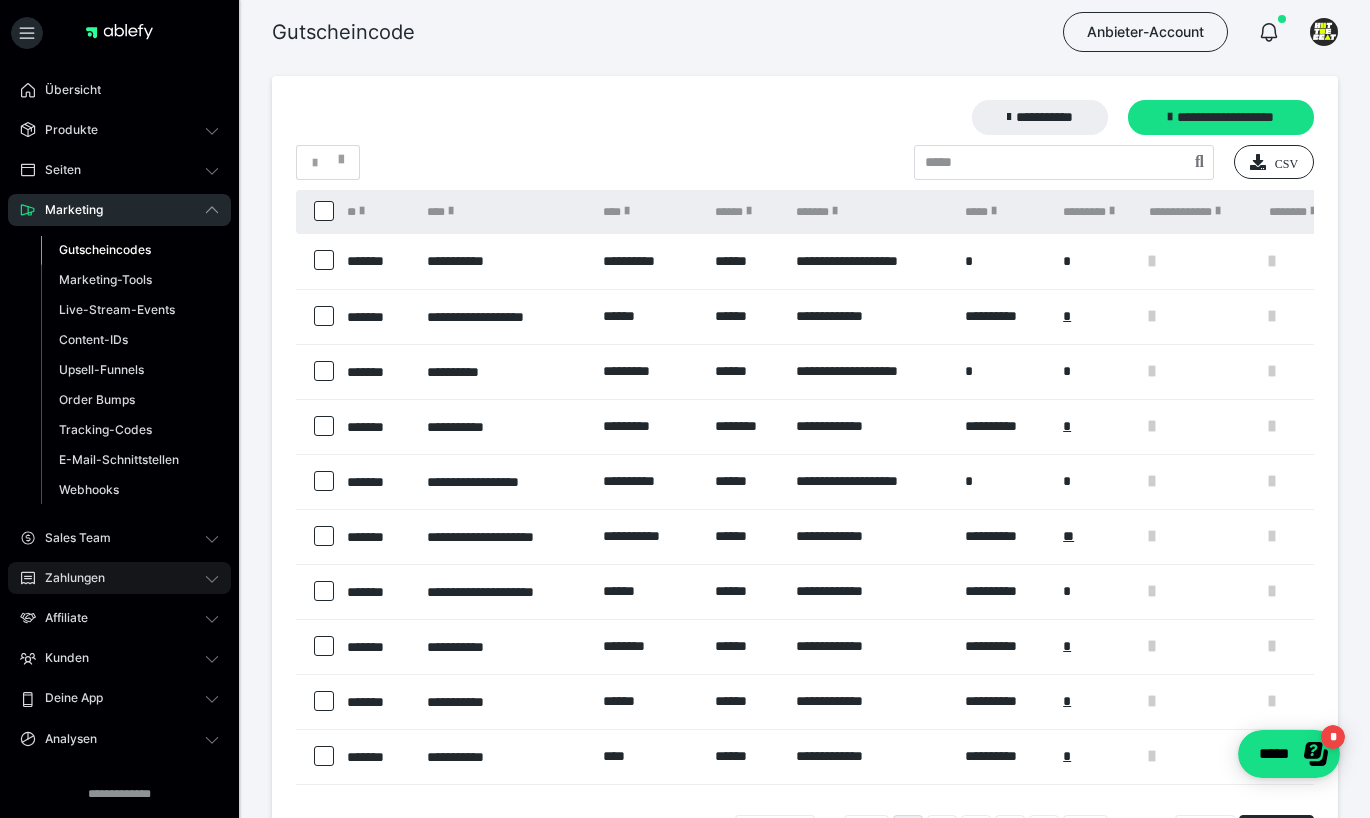 click on "Zahlungen" at bounding box center (119, 578) 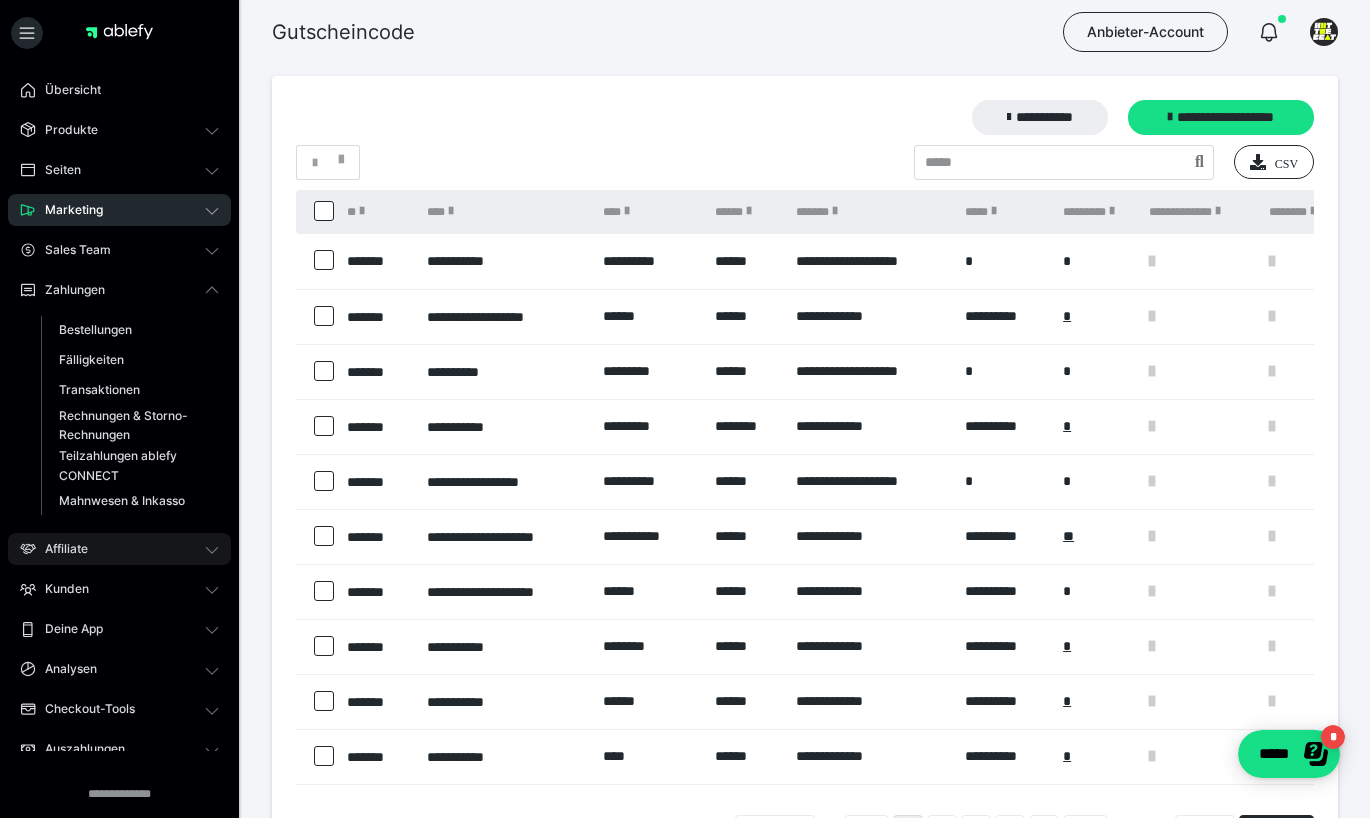 click on "Affiliate" at bounding box center [59, 549] 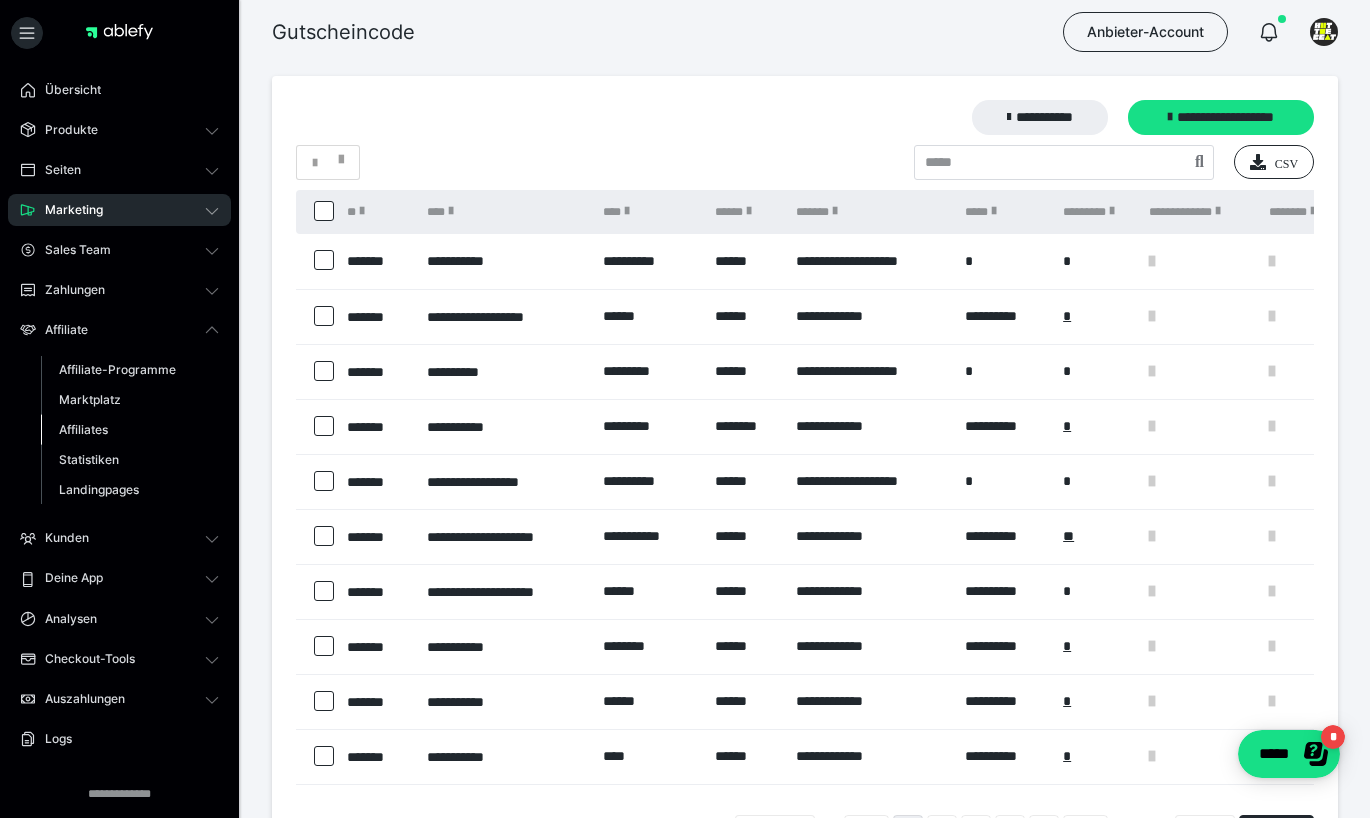 click on "Affiliates" at bounding box center [83, 429] 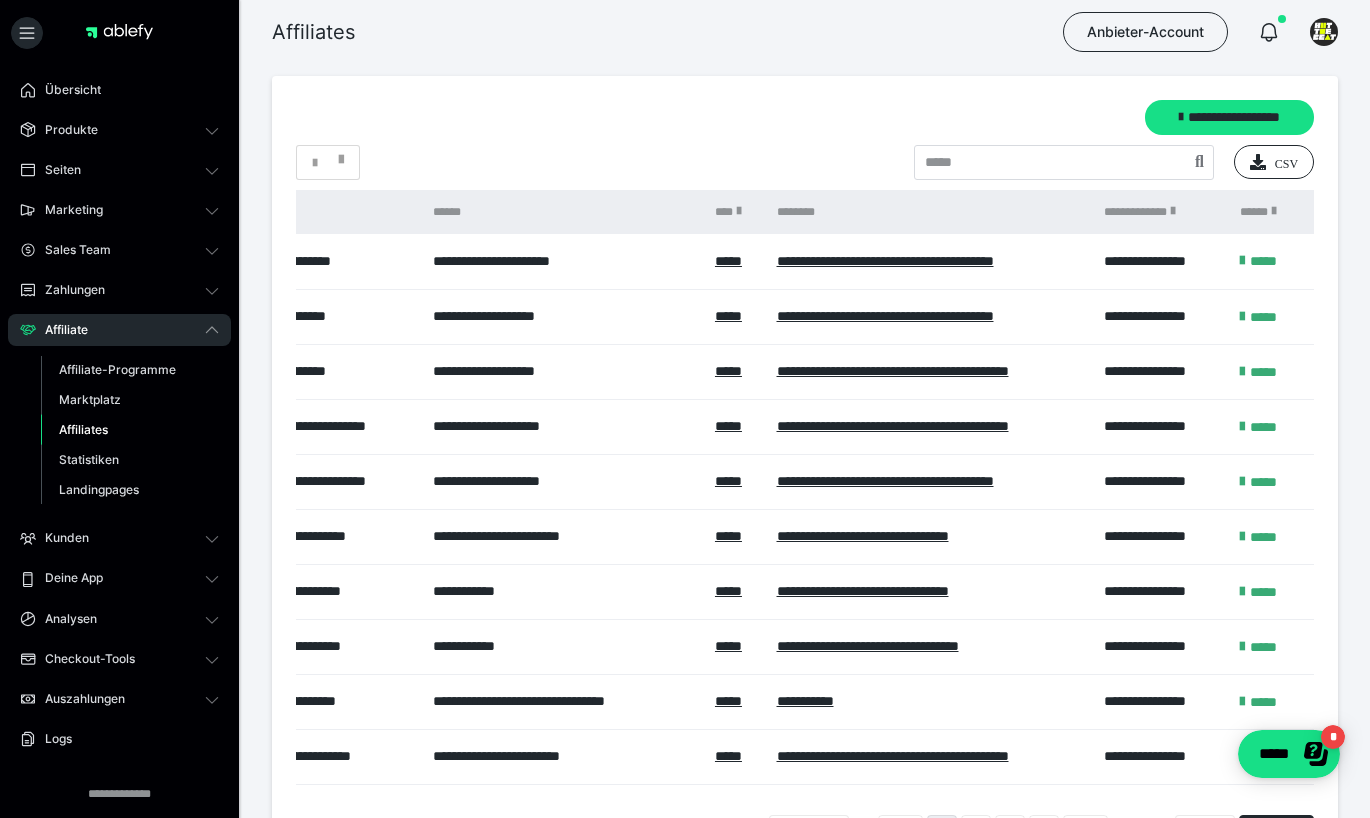 scroll, scrollTop: 0, scrollLeft: 202, axis: horizontal 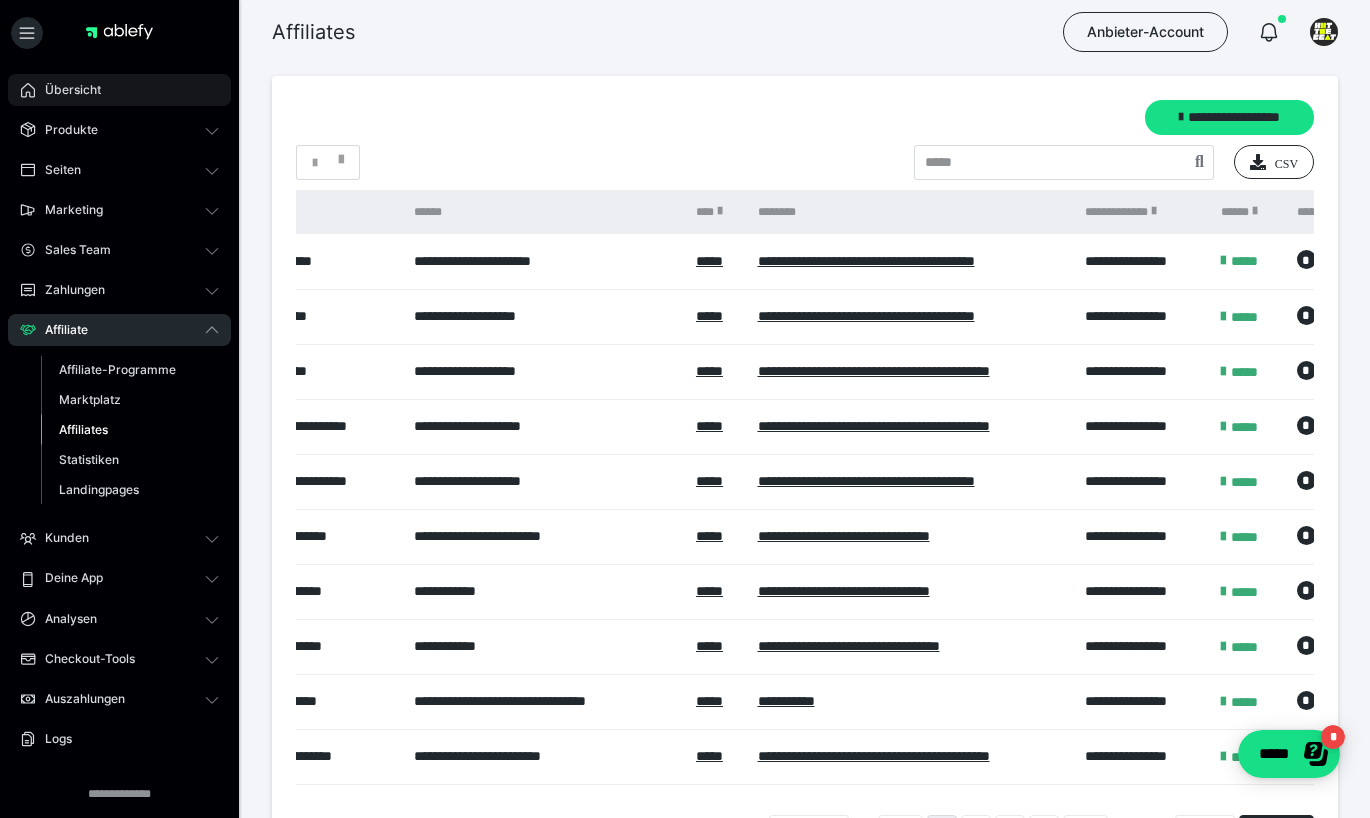 click on "Übersicht" at bounding box center [66, 90] 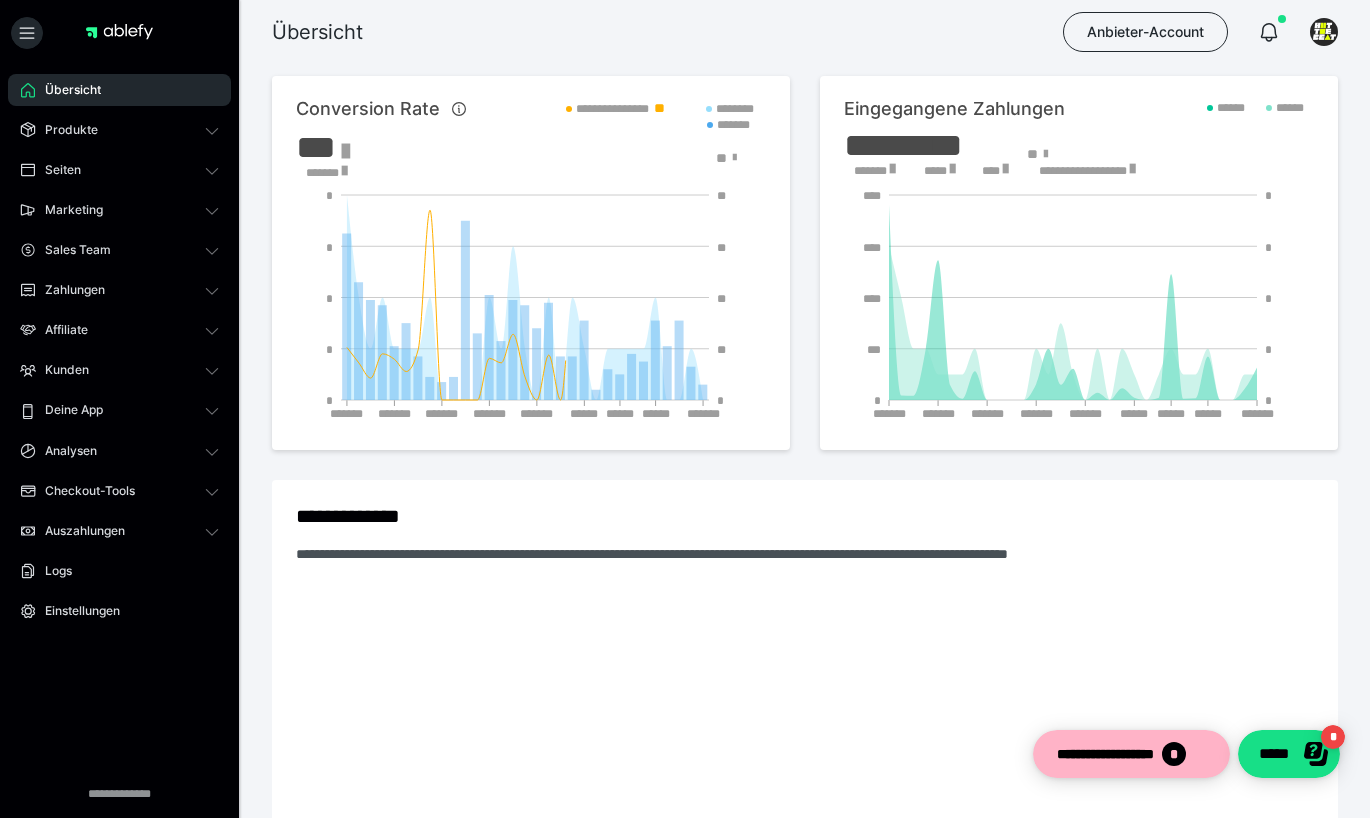 scroll, scrollTop: 0, scrollLeft: 0, axis: both 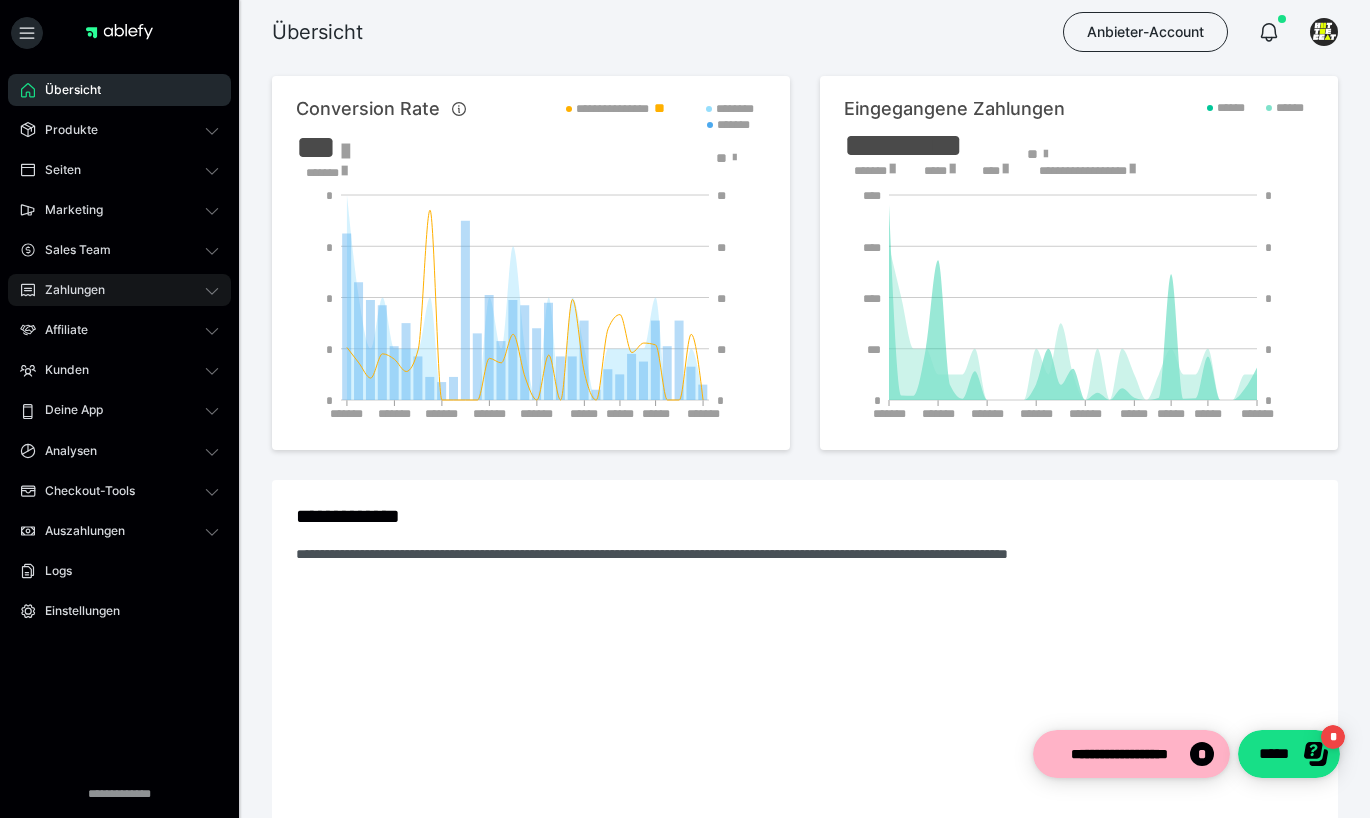 click on "Zahlungen" at bounding box center (119, 290) 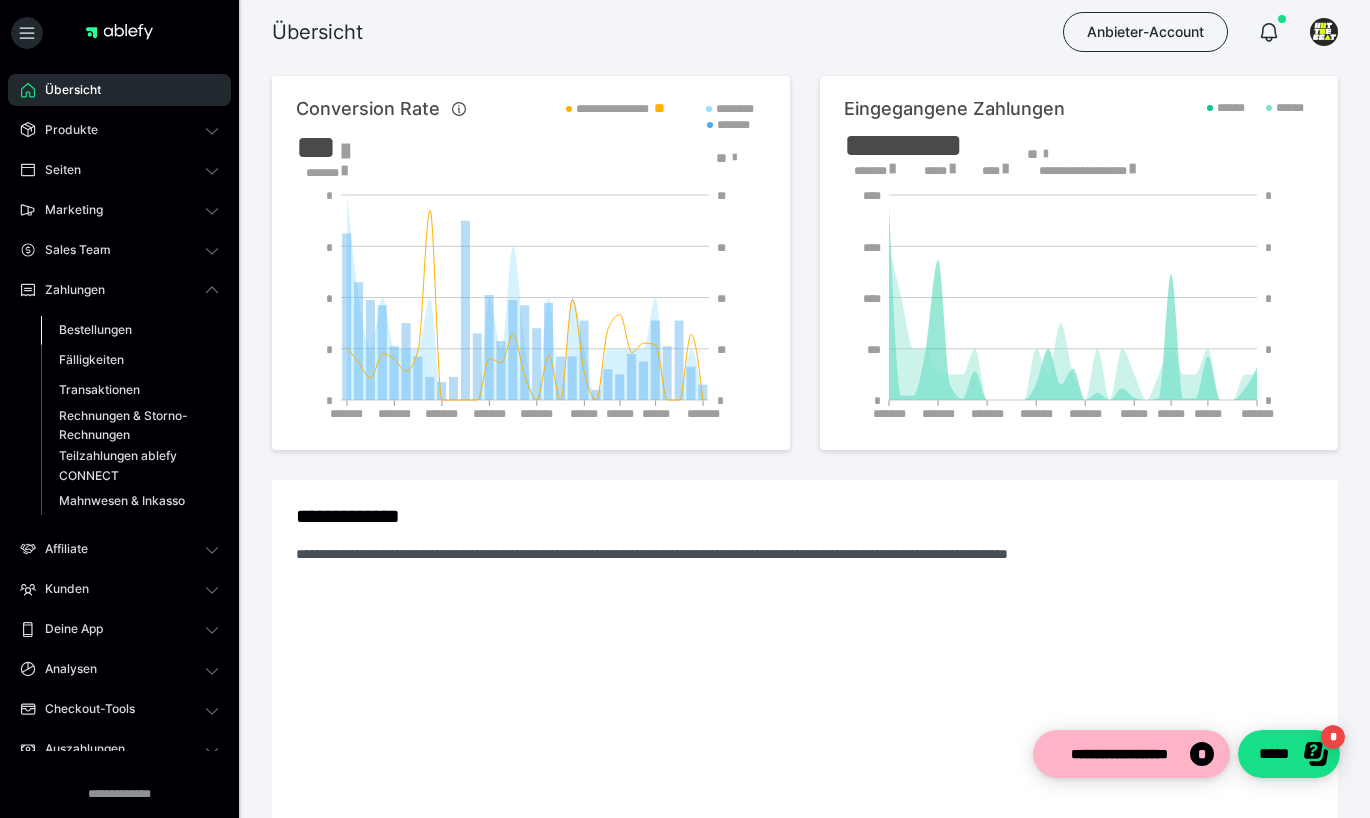 click on "Bestellungen" at bounding box center (95, 329) 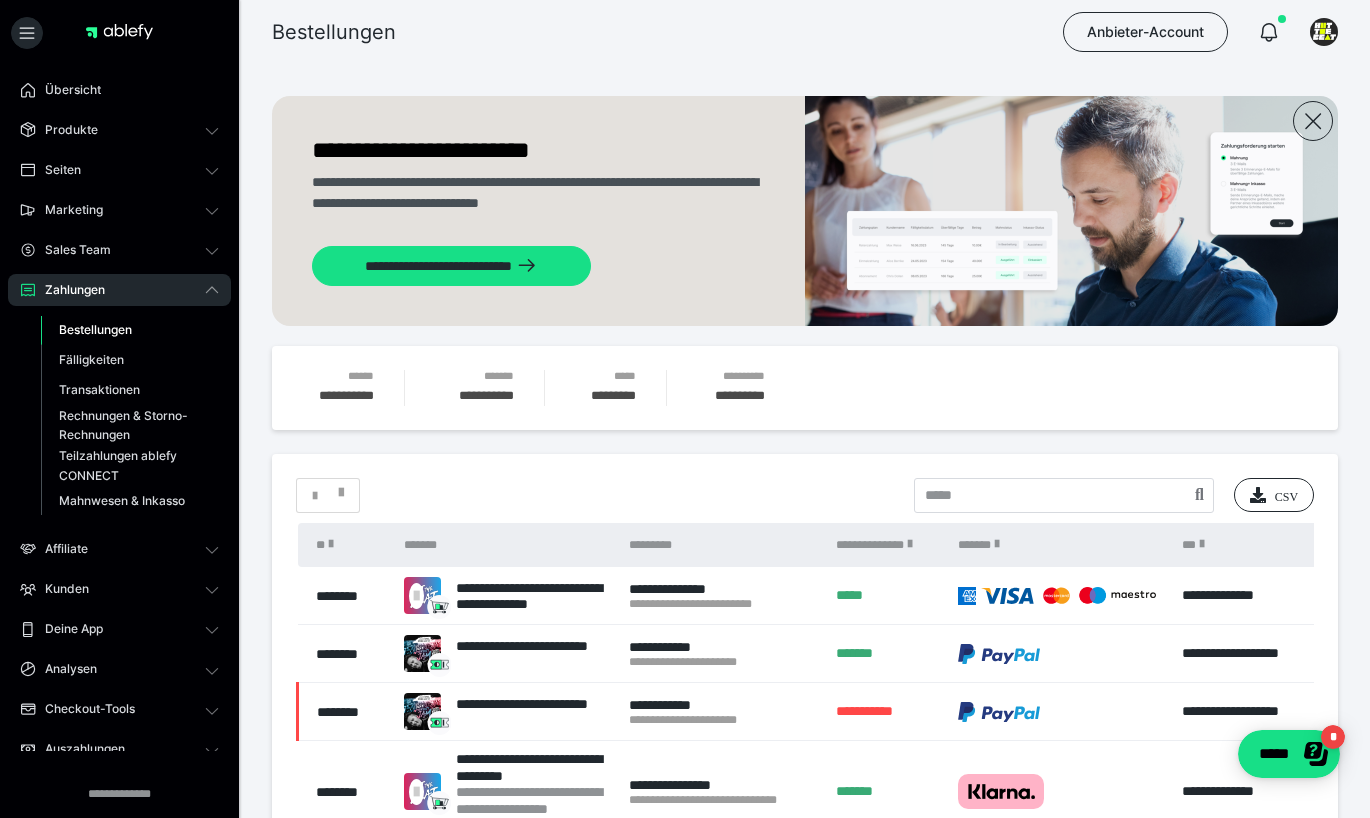 scroll, scrollTop: 0, scrollLeft: 0, axis: both 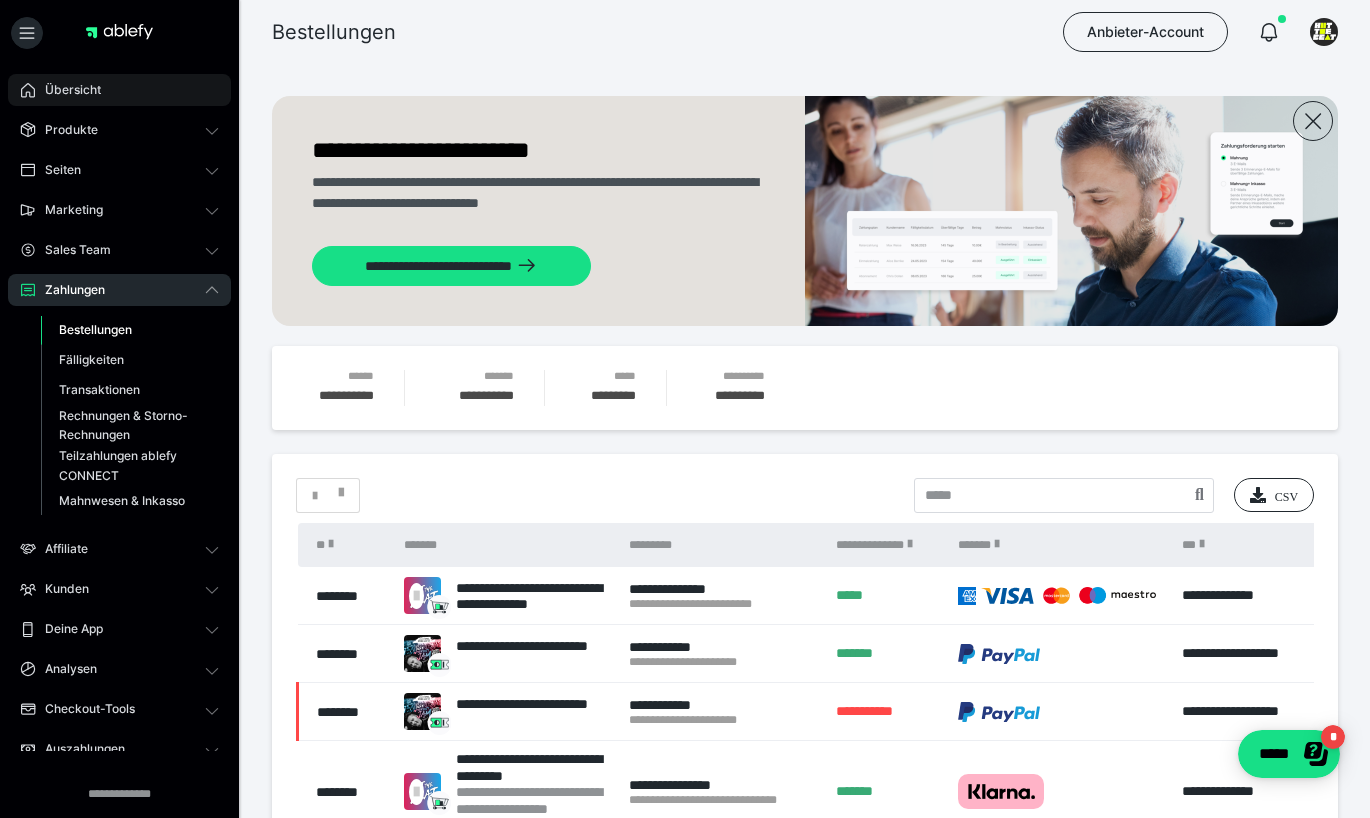 click on "Übersicht" at bounding box center [66, 90] 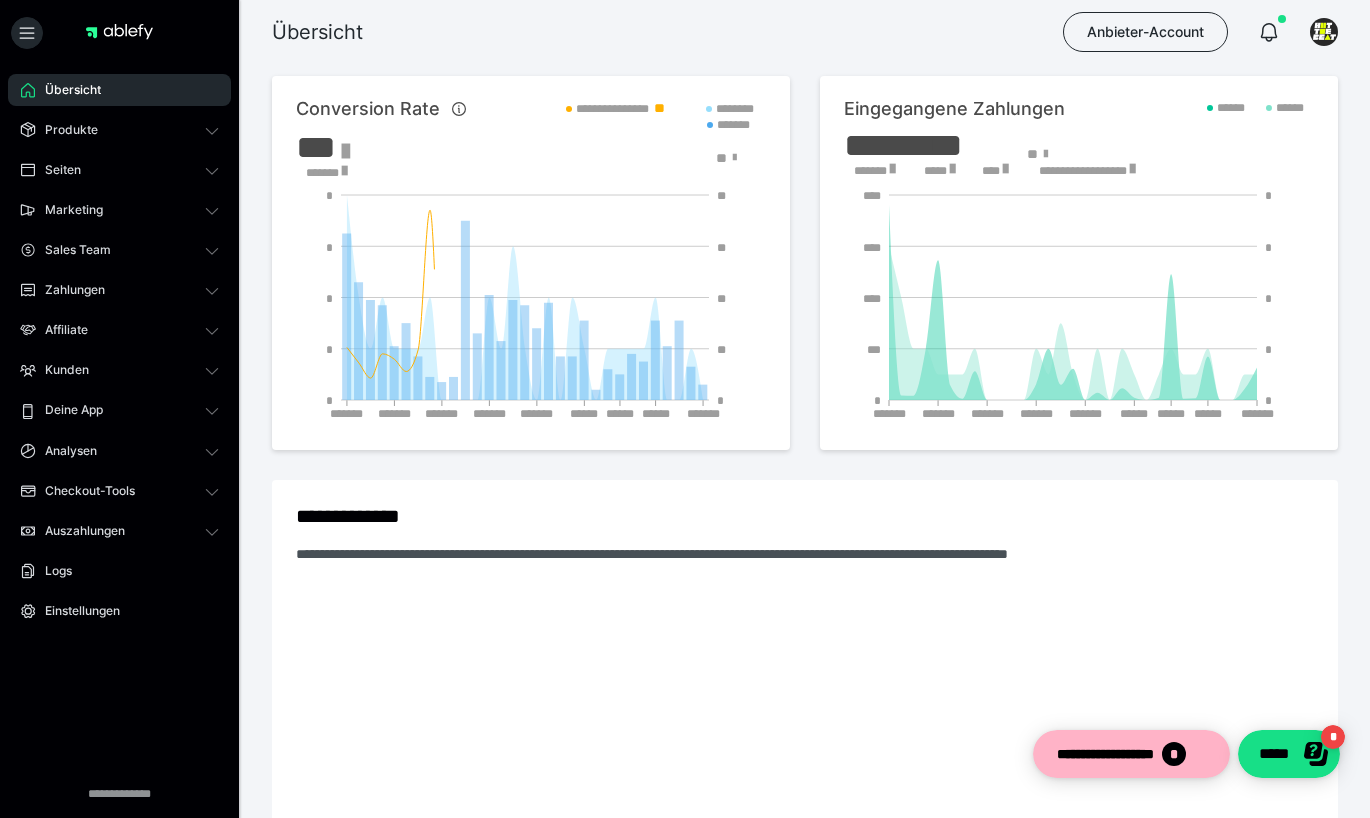 scroll, scrollTop: 0, scrollLeft: 0, axis: both 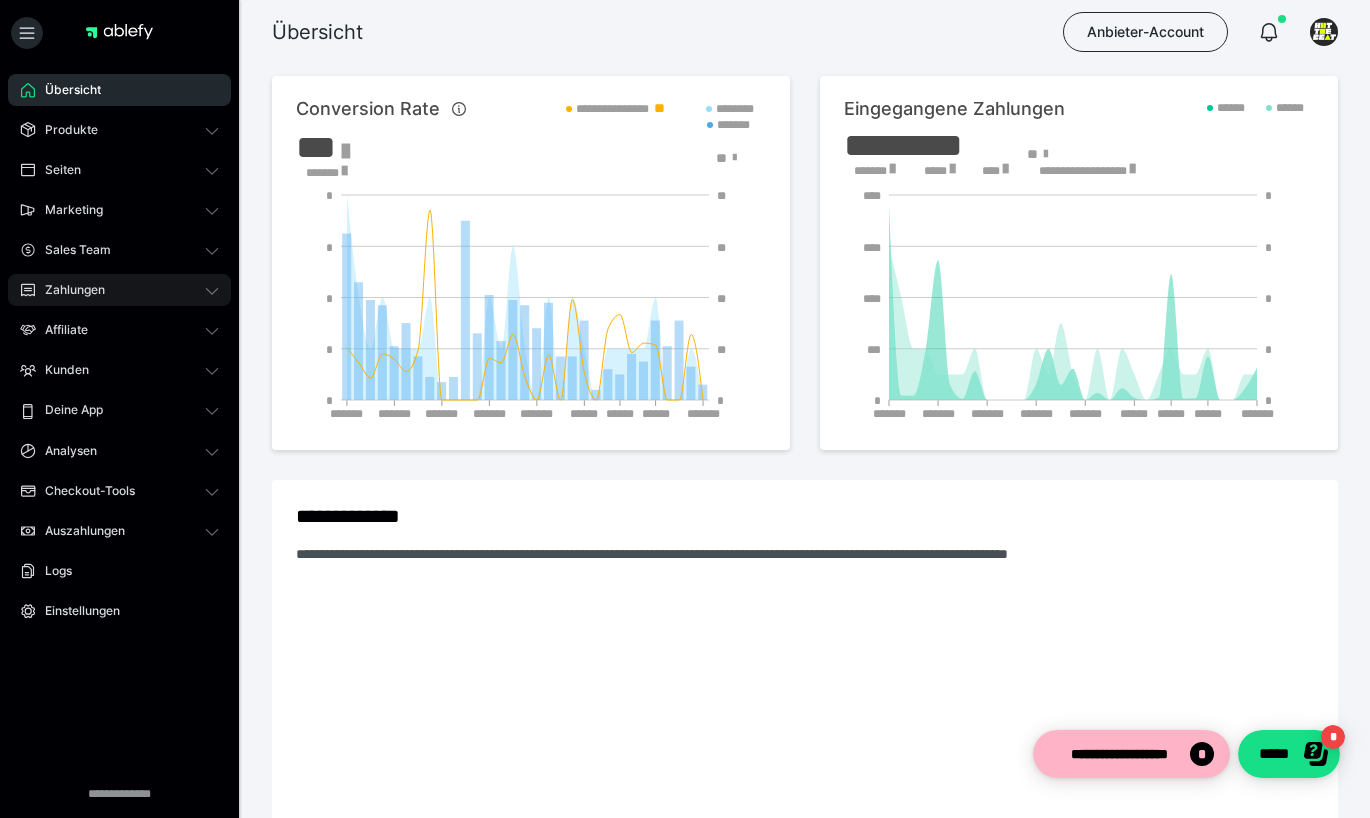 click on "Zahlungen" at bounding box center [119, 290] 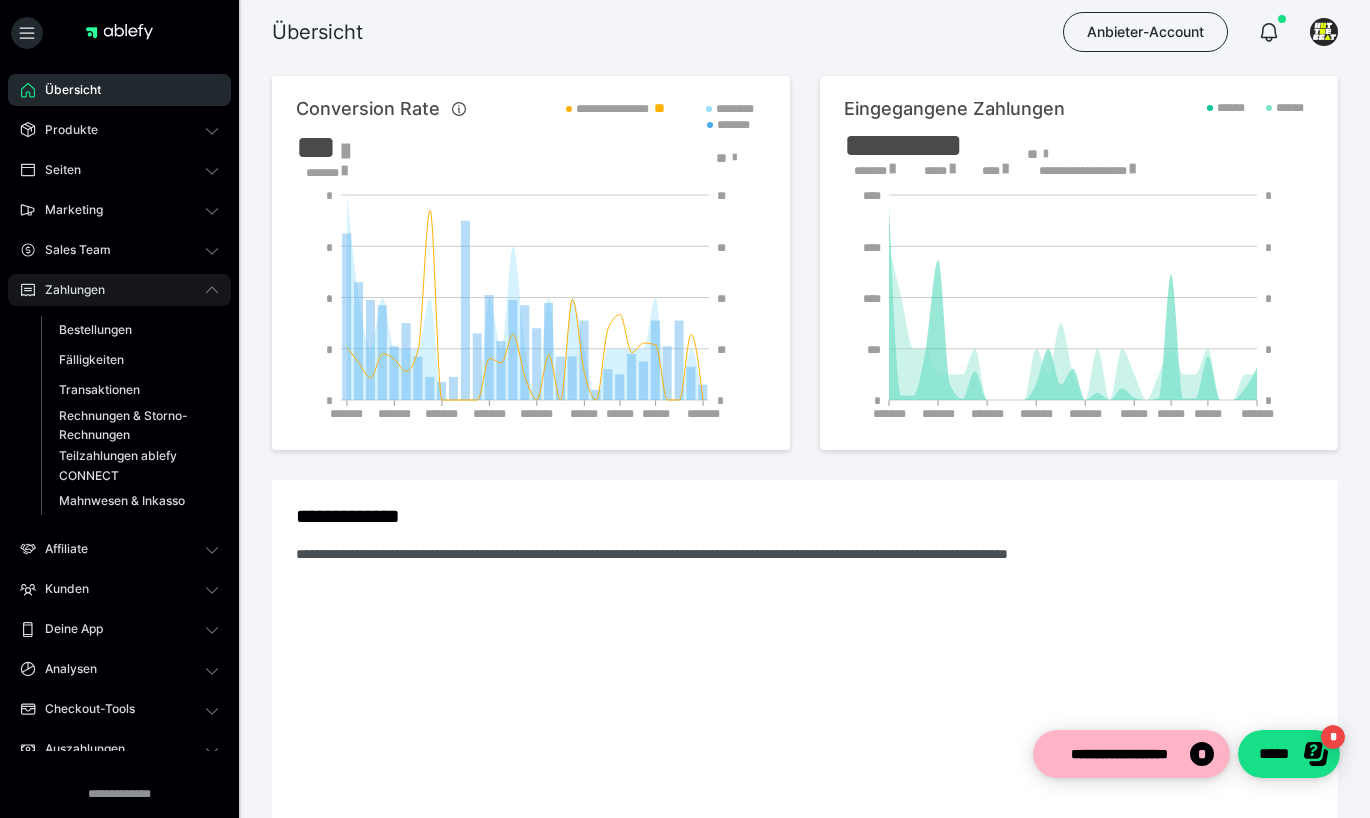 click on "Zahlungen" at bounding box center [119, 290] 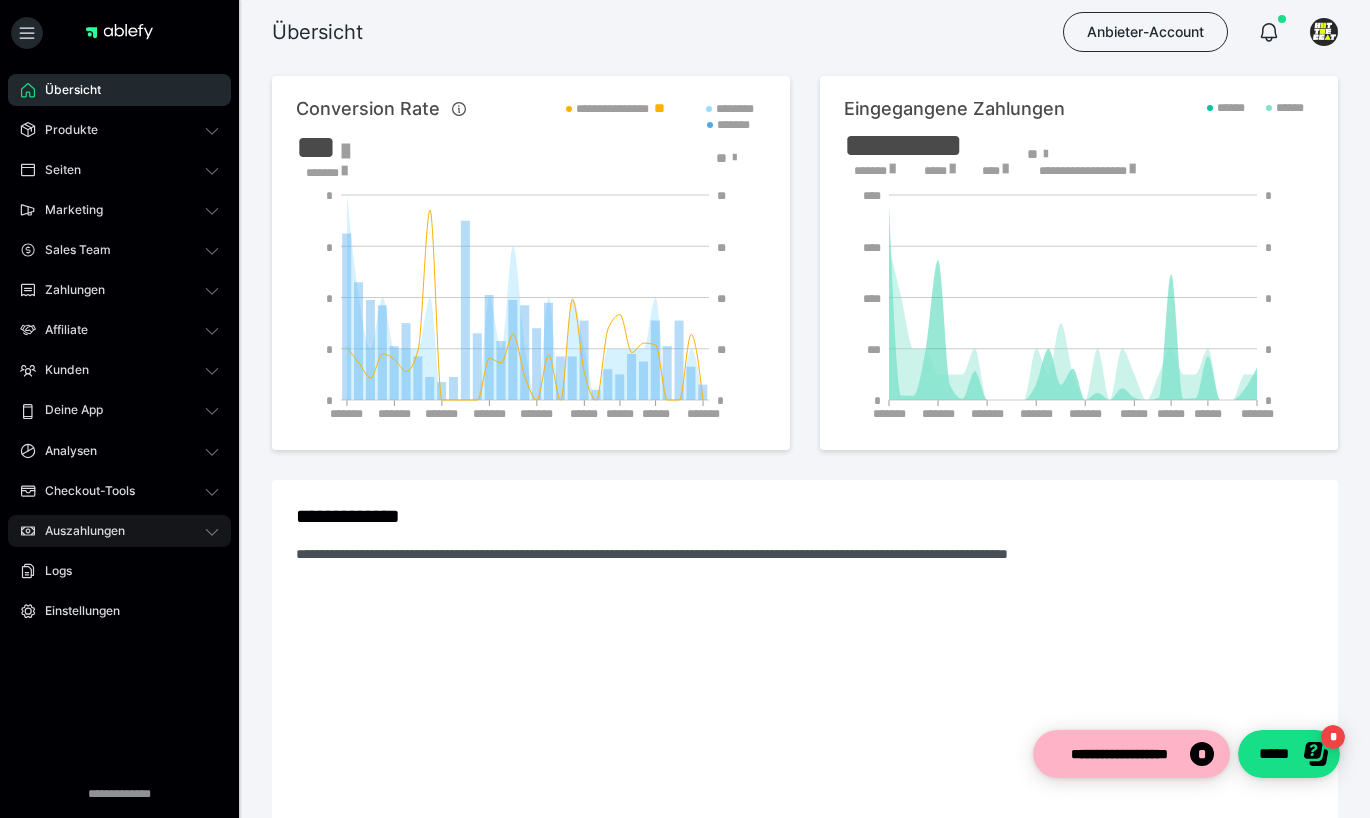 click on "Auszahlungen" at bounding box center (119, 531) 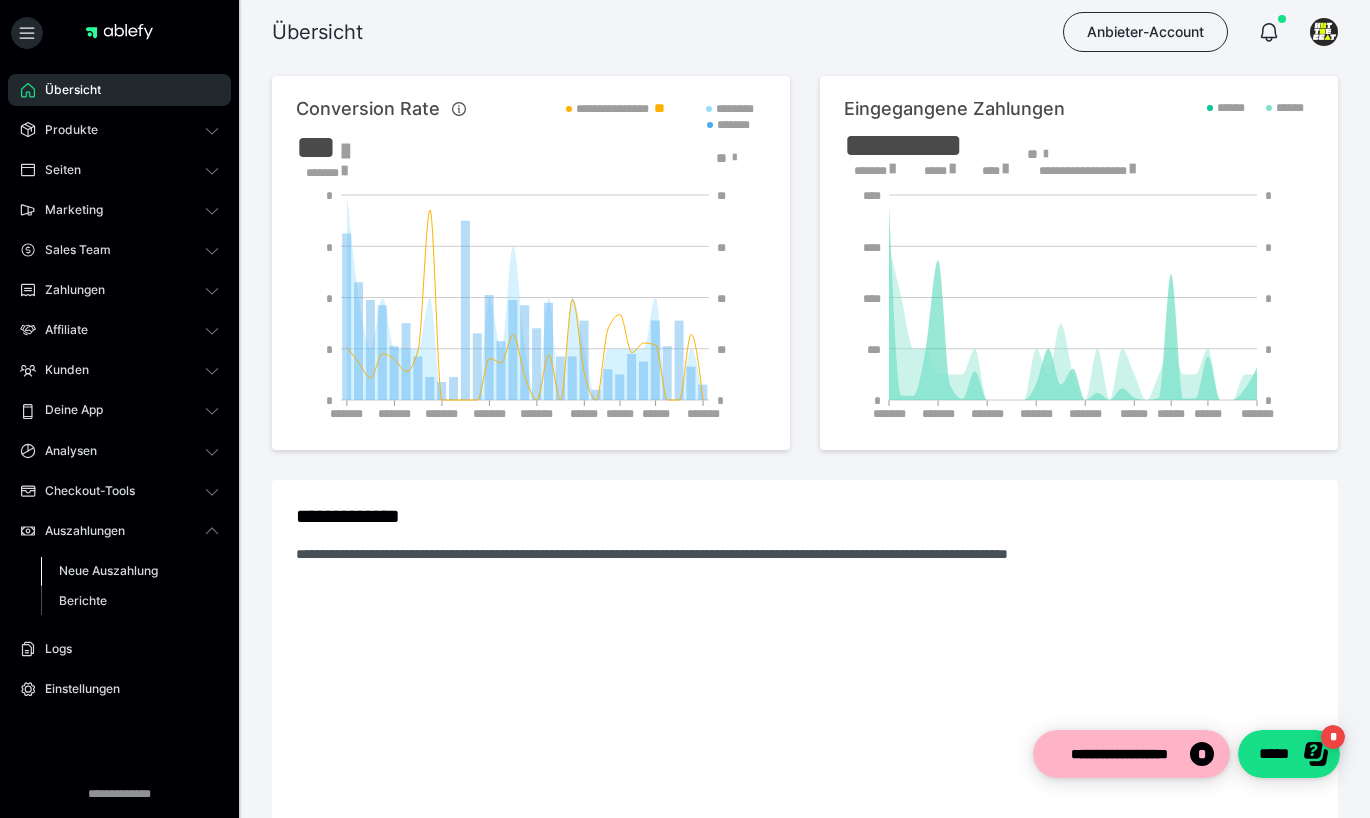 click on "Neue Auszahlung" at bounding box center (108, 570) 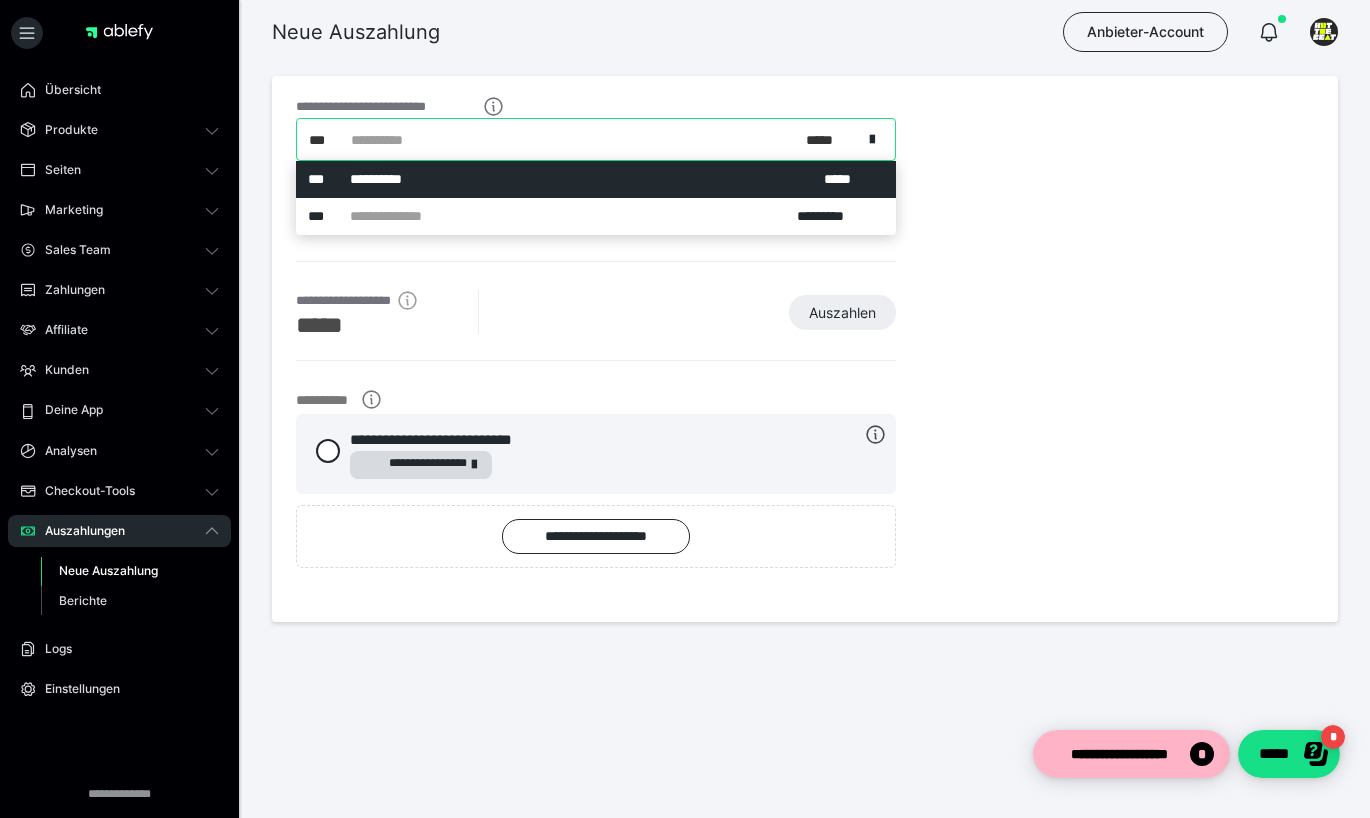 click on "**********" at bounding box center [587, 139] 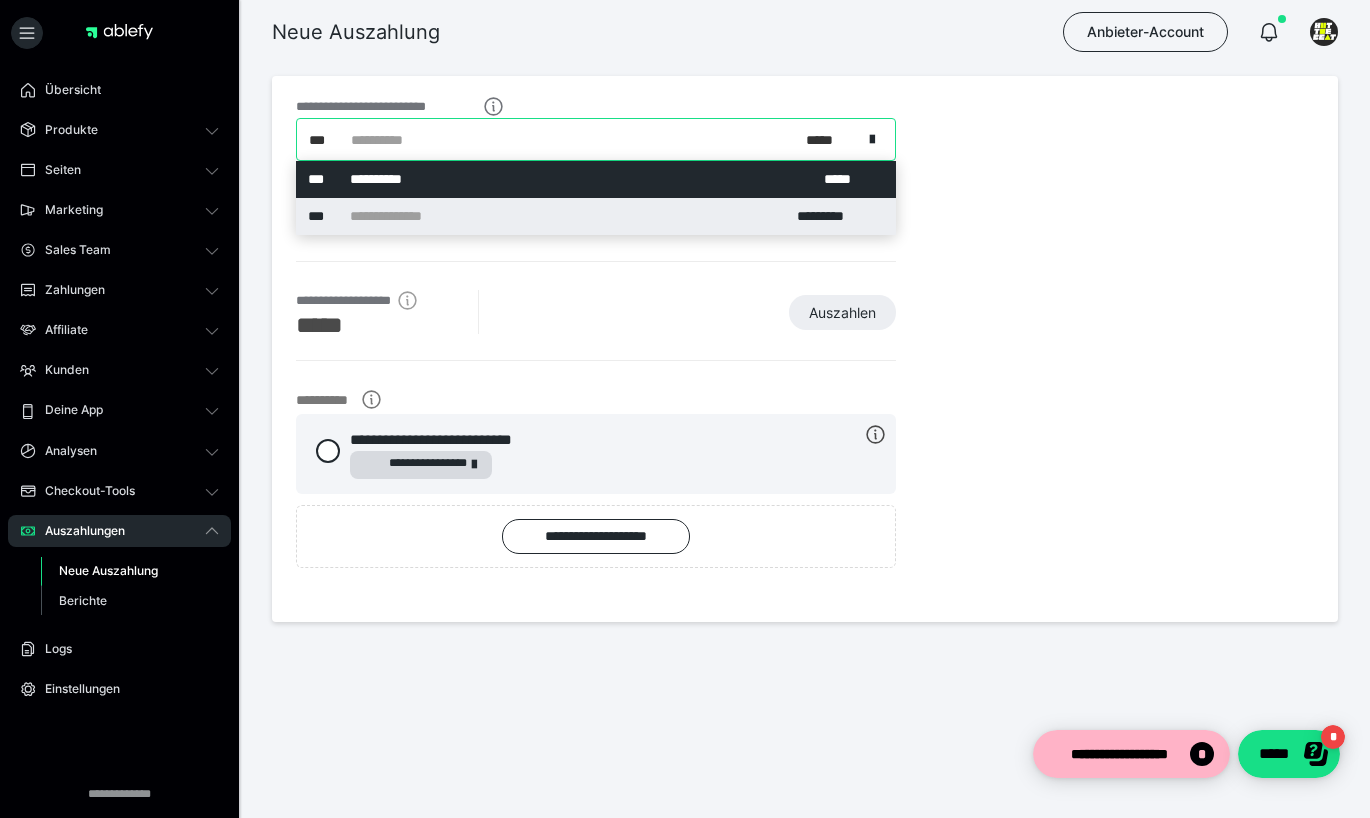 click on "**********" at bounding box center [596, 216] 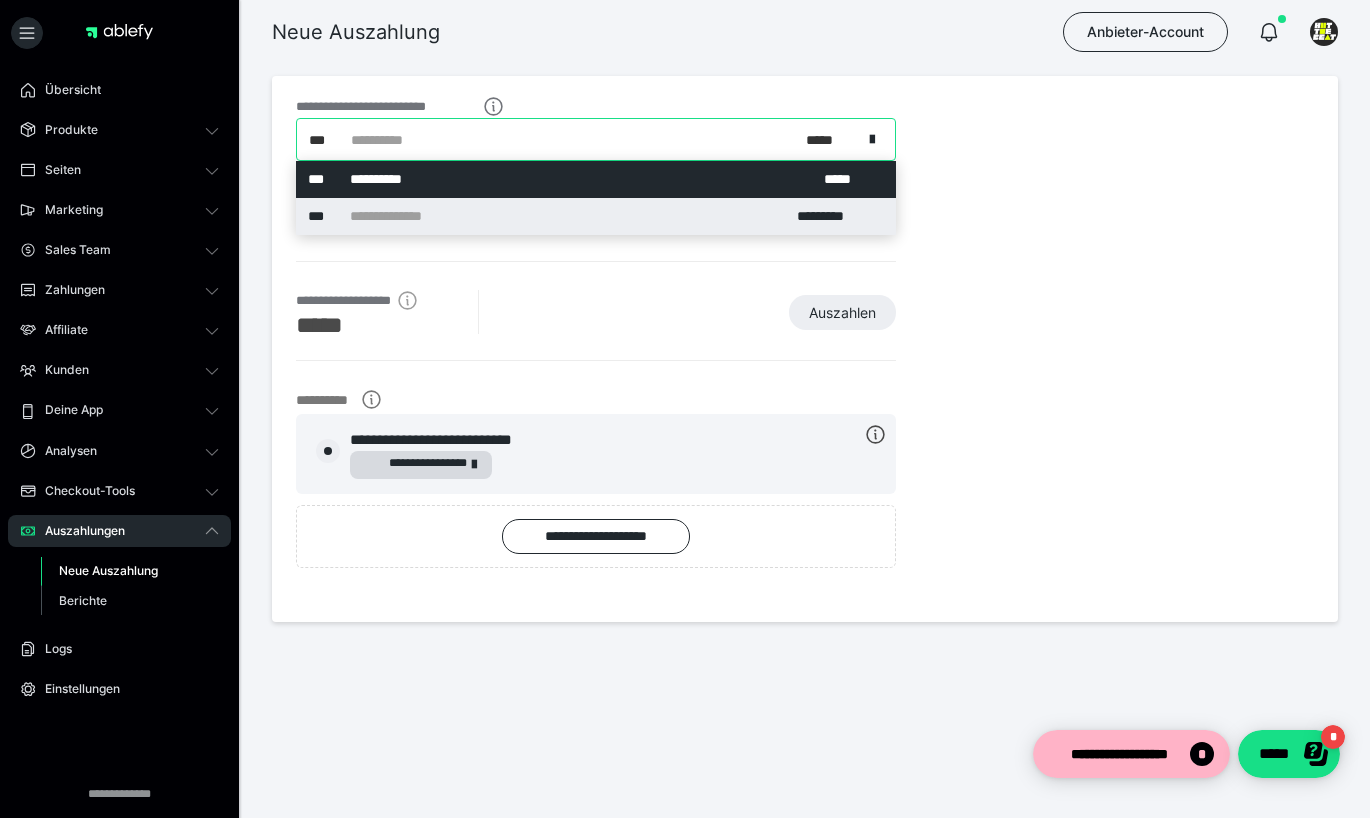 radio on "****" 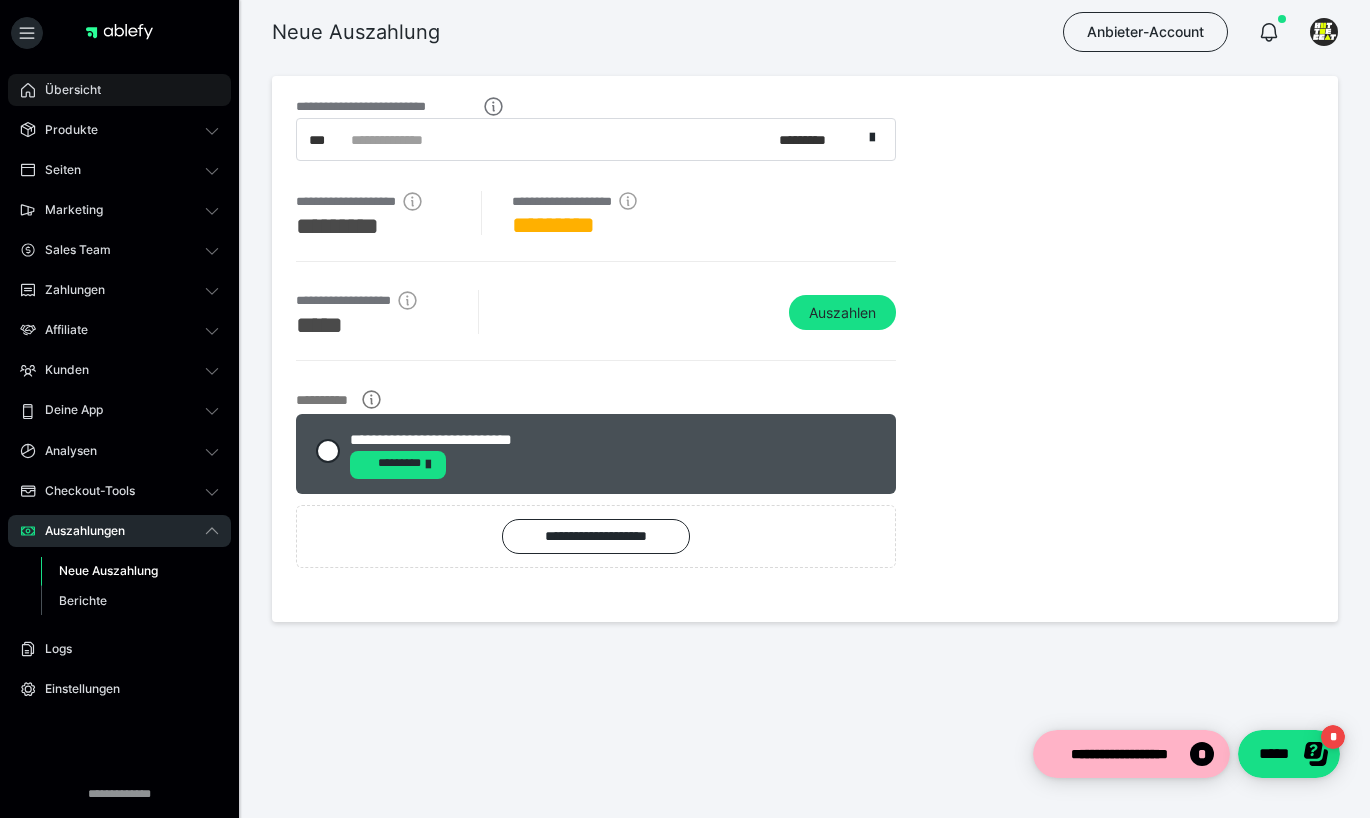 click on "Übersicht" at bounding box center (119, 90) 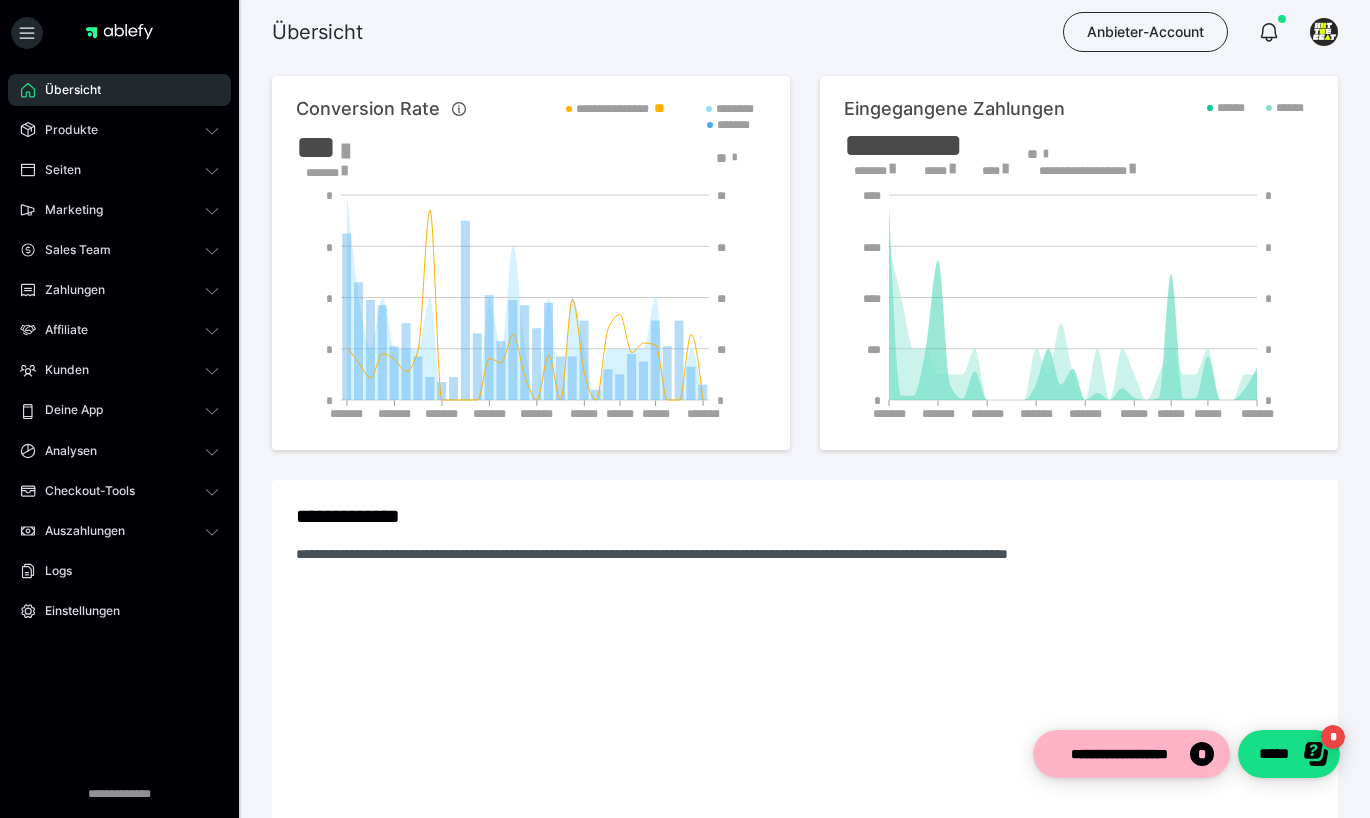 click on "Übersicht" at bounding box center [119, 90] 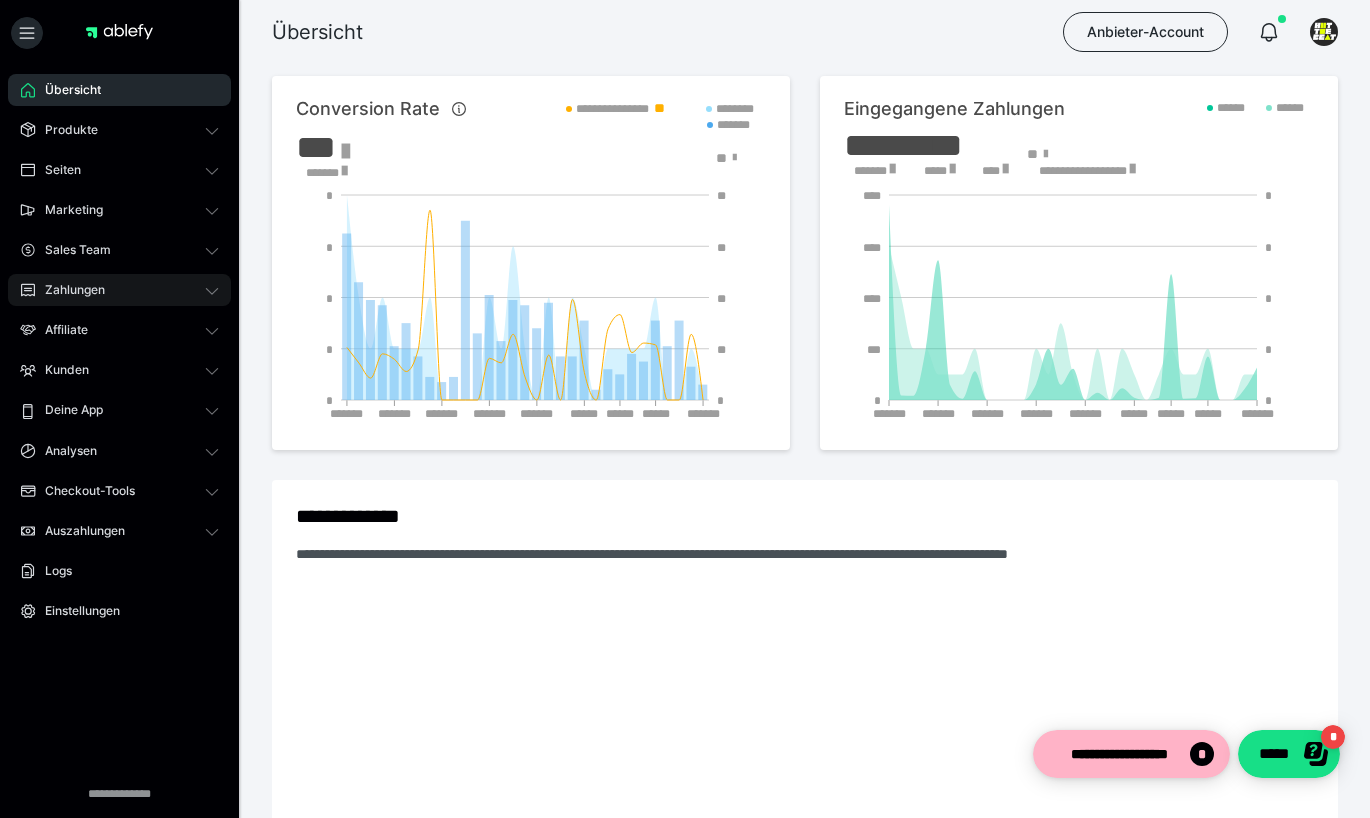 click on "Zahlungen" at bounding box center (119, 290) 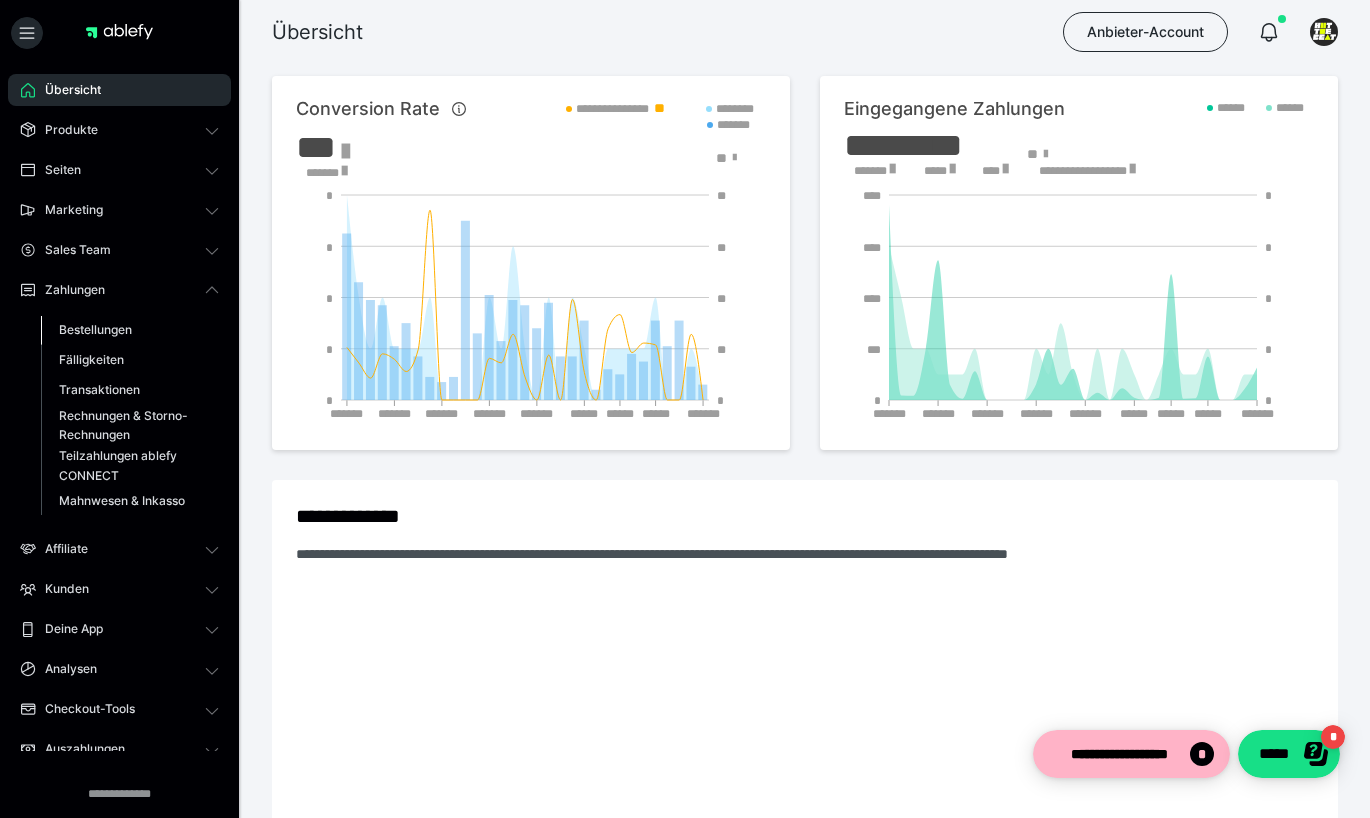 click on "Bestellungen" at bounding box center (95, 329) 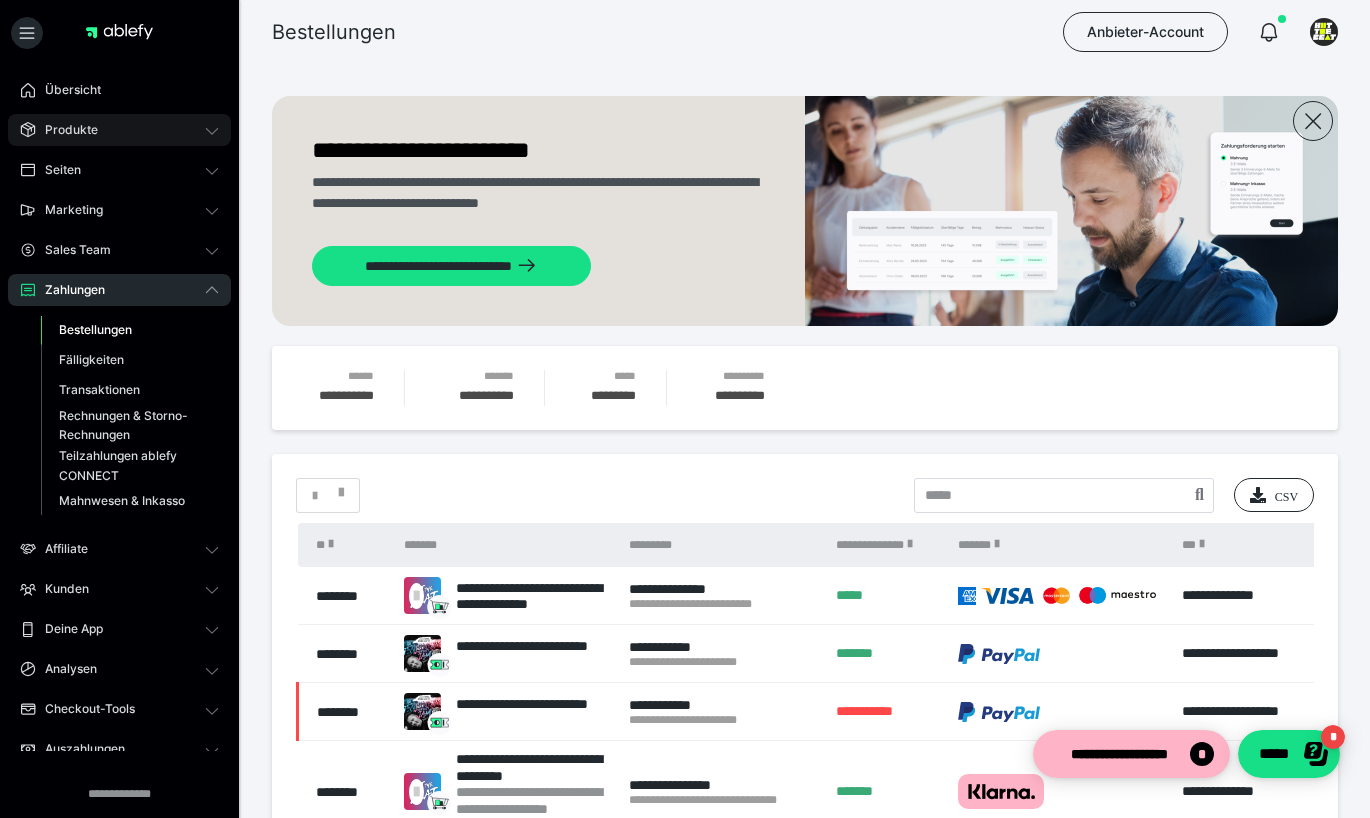 click on "Produkte" at bounding box center (119, 130) 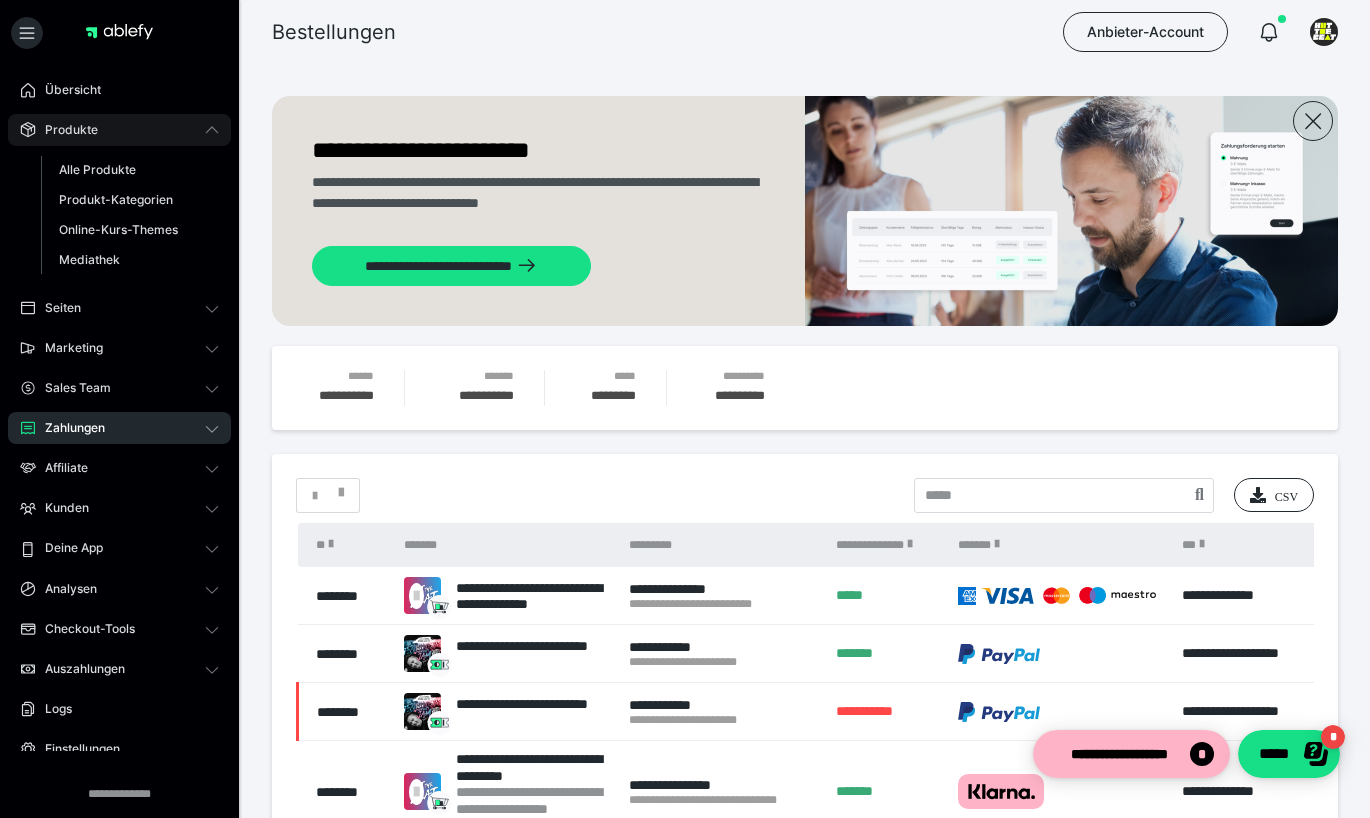 click on "Produkte" at bounding box center (119, 130) 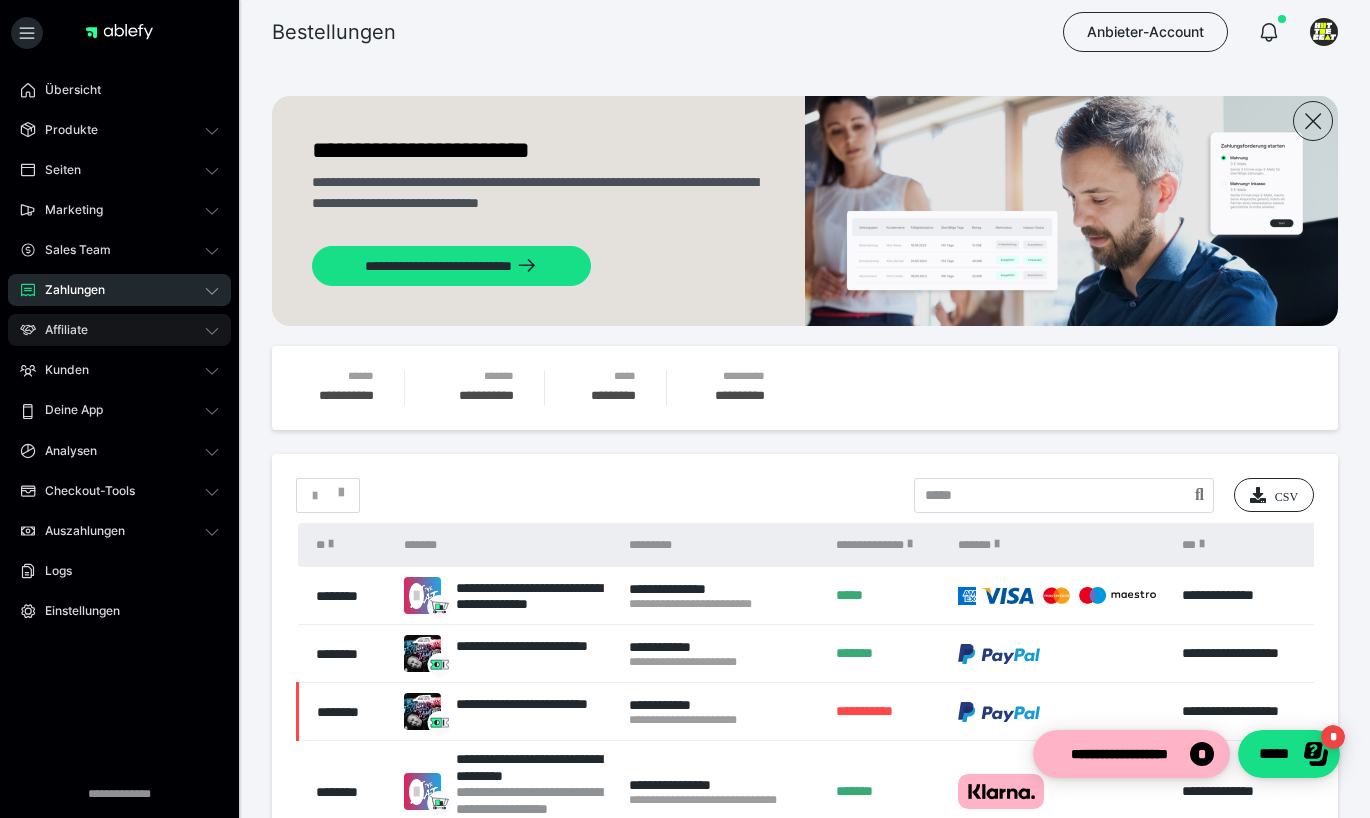click on "Affiliate" at bounding box center [119, 330] 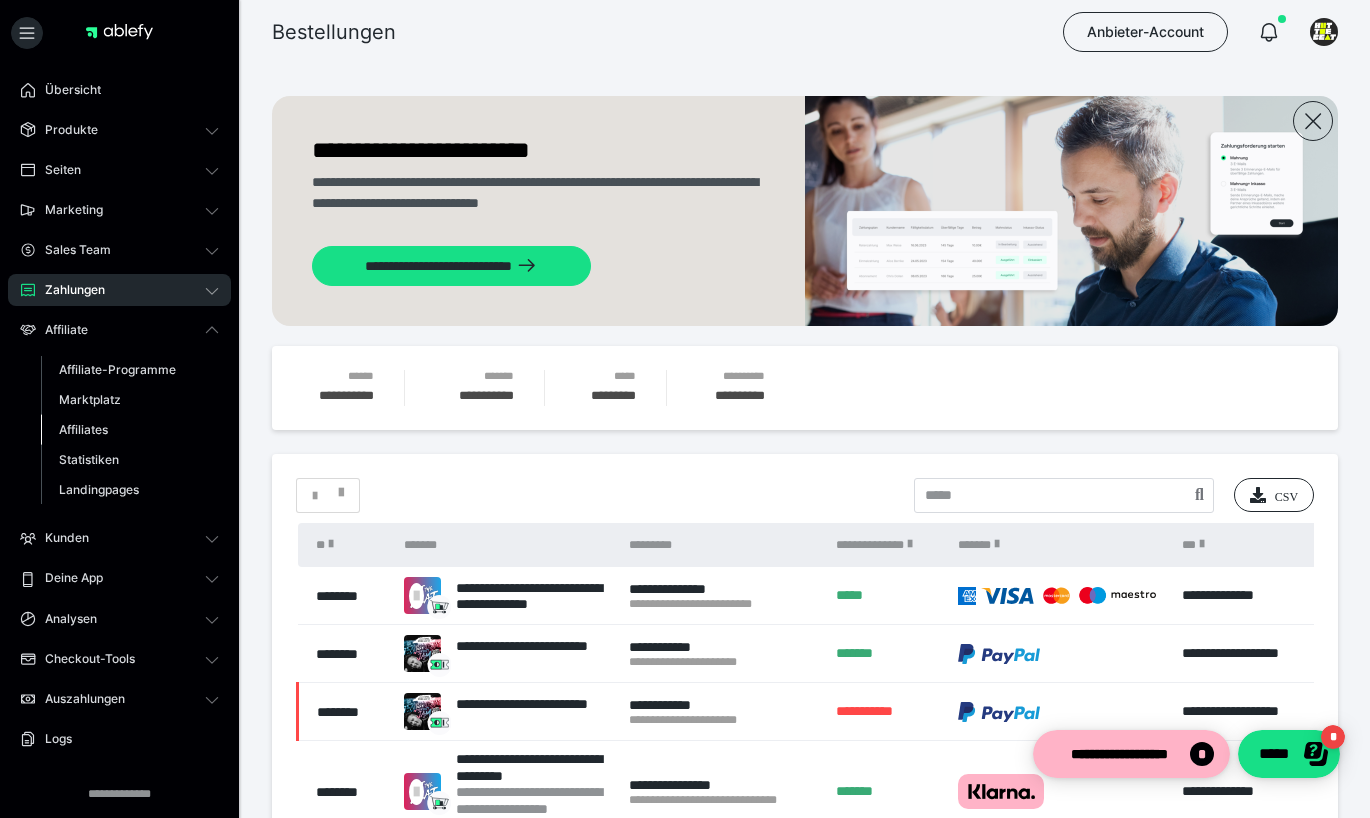 click on "Affiliates" at bounding box center [83, 429] 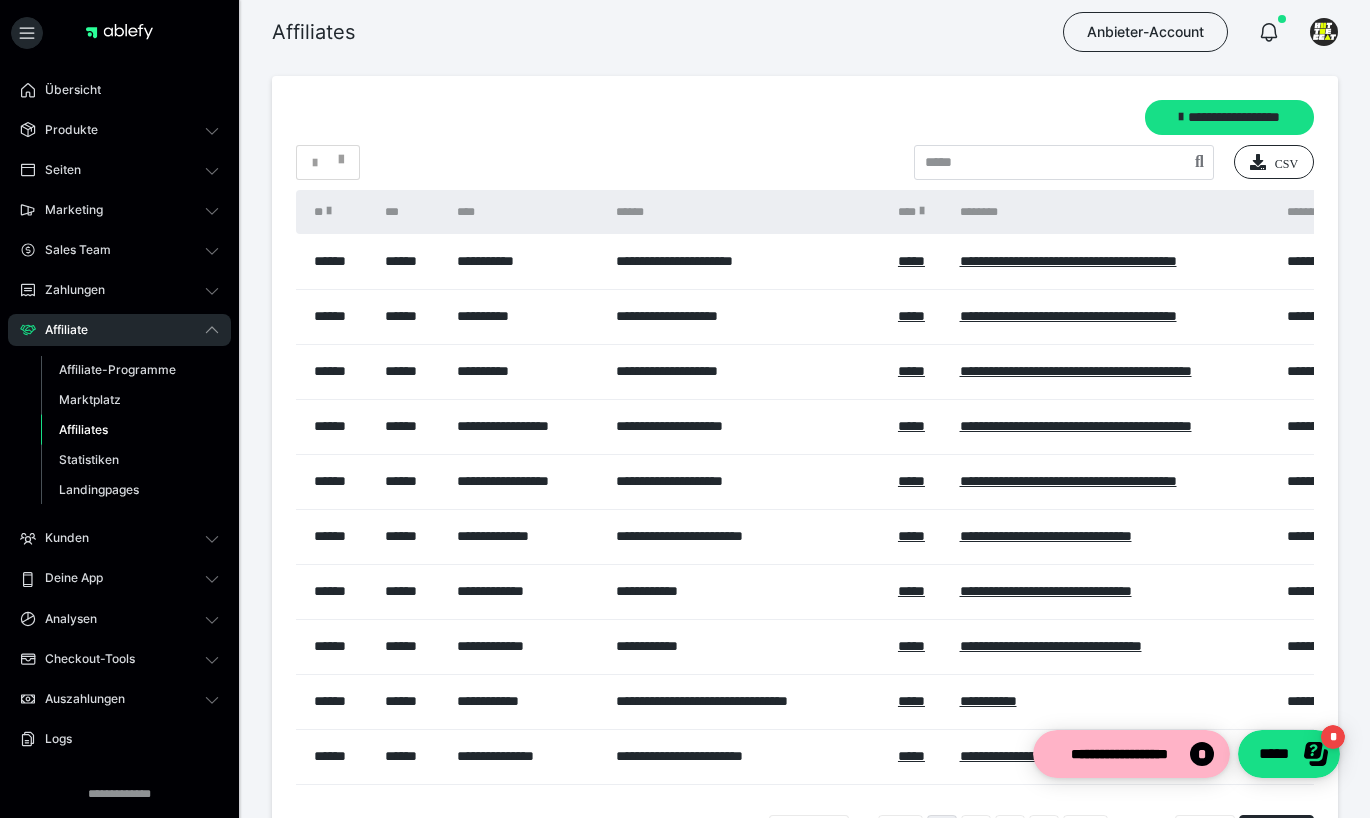 scroll, scrollTop: 0, scrollLeft: 0, axis: both 